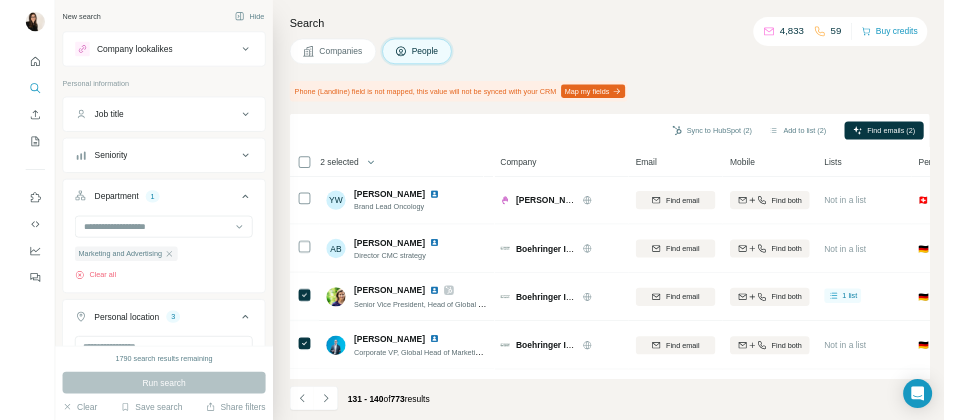 scroll, scrollTop: 0, scrollLeft: 0, axis: both 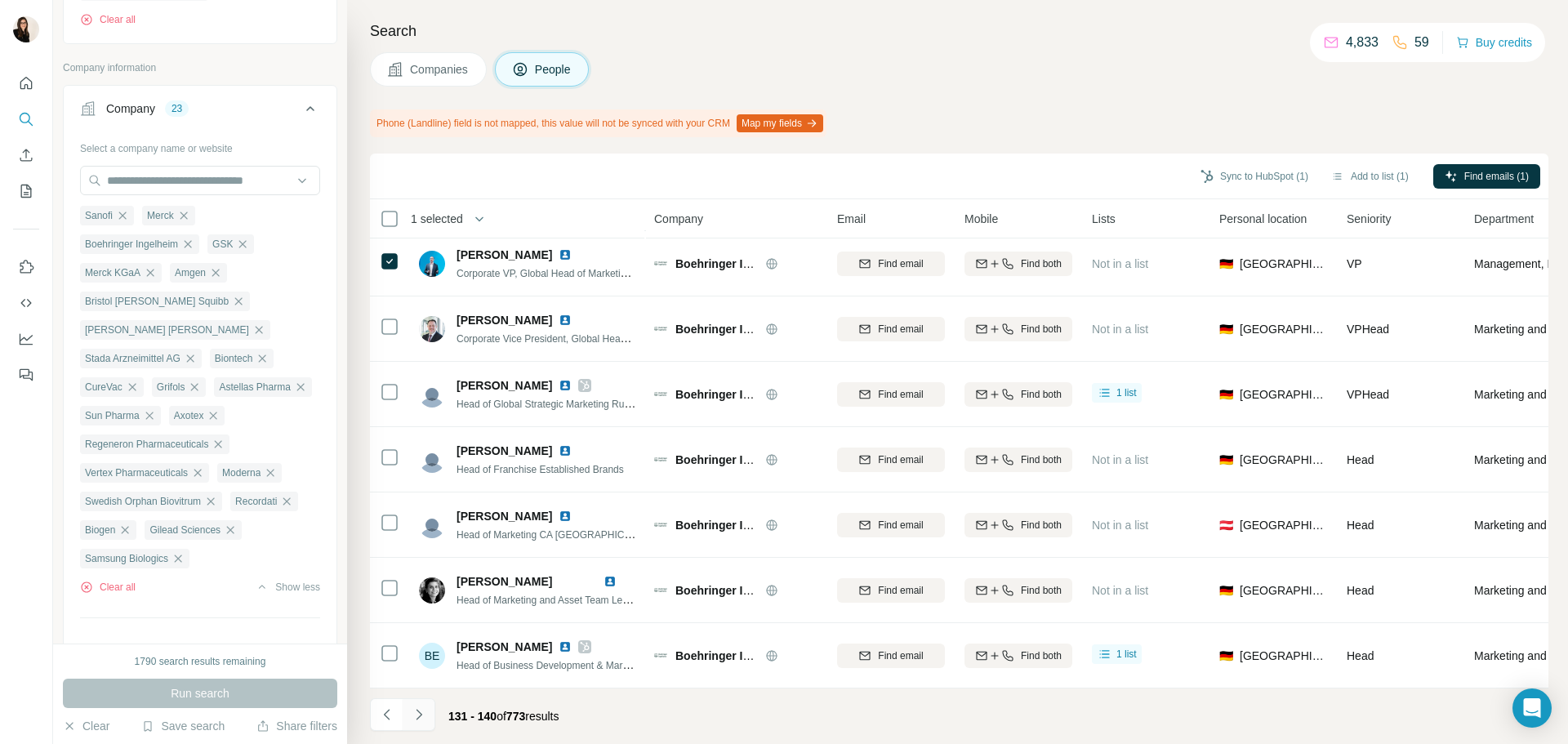 click 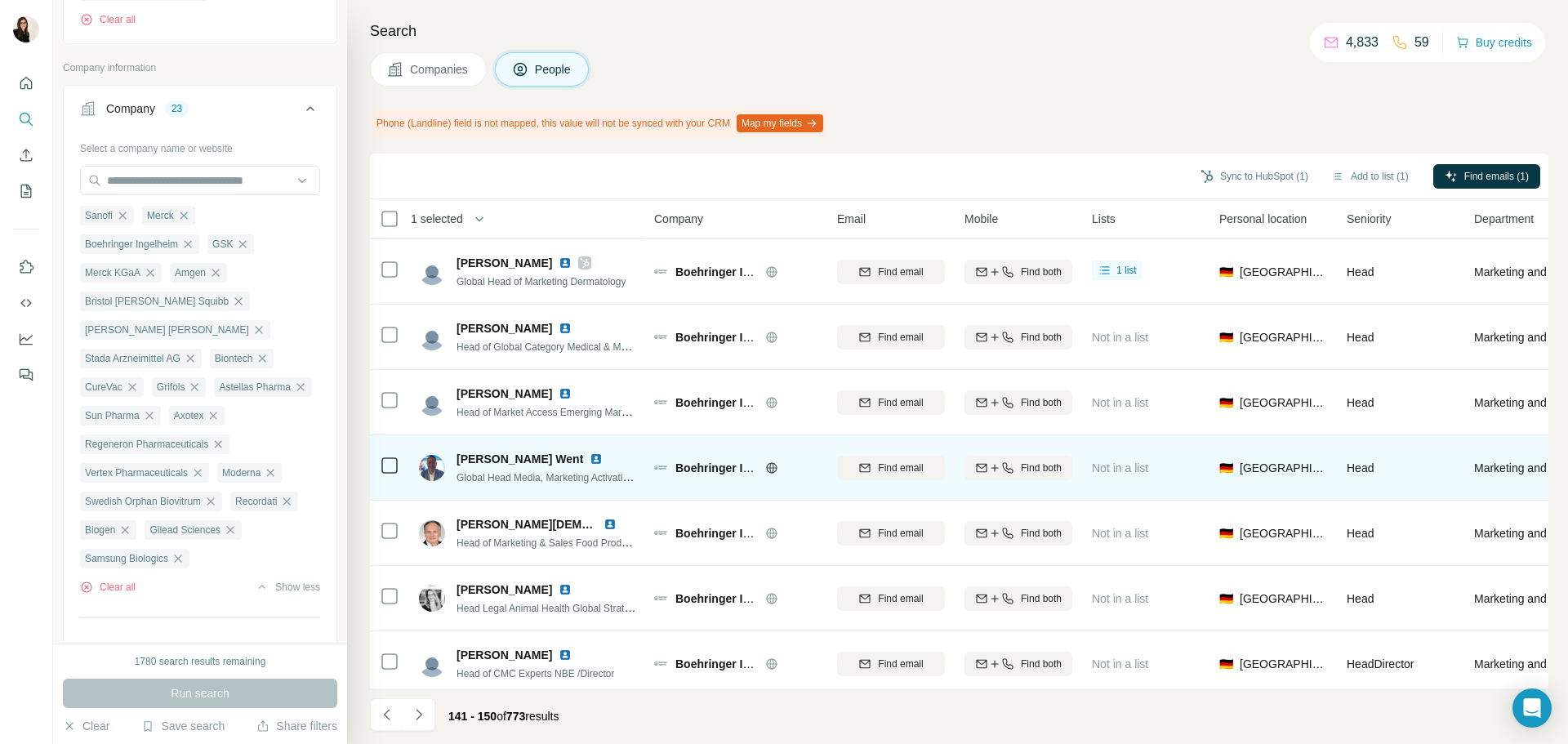 scroll, scrollTop: 212, scrollLeft: 0, axis: vertical 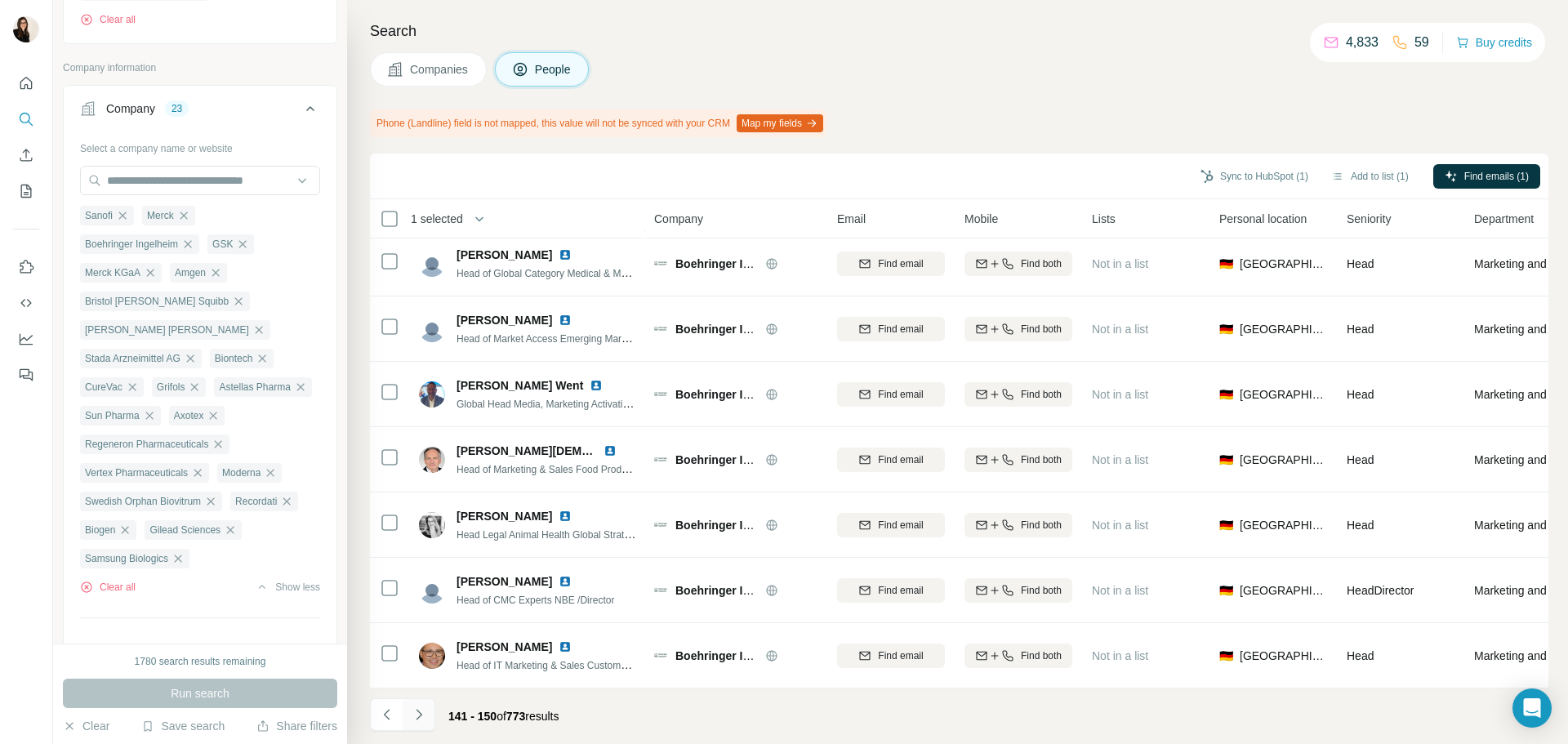 click 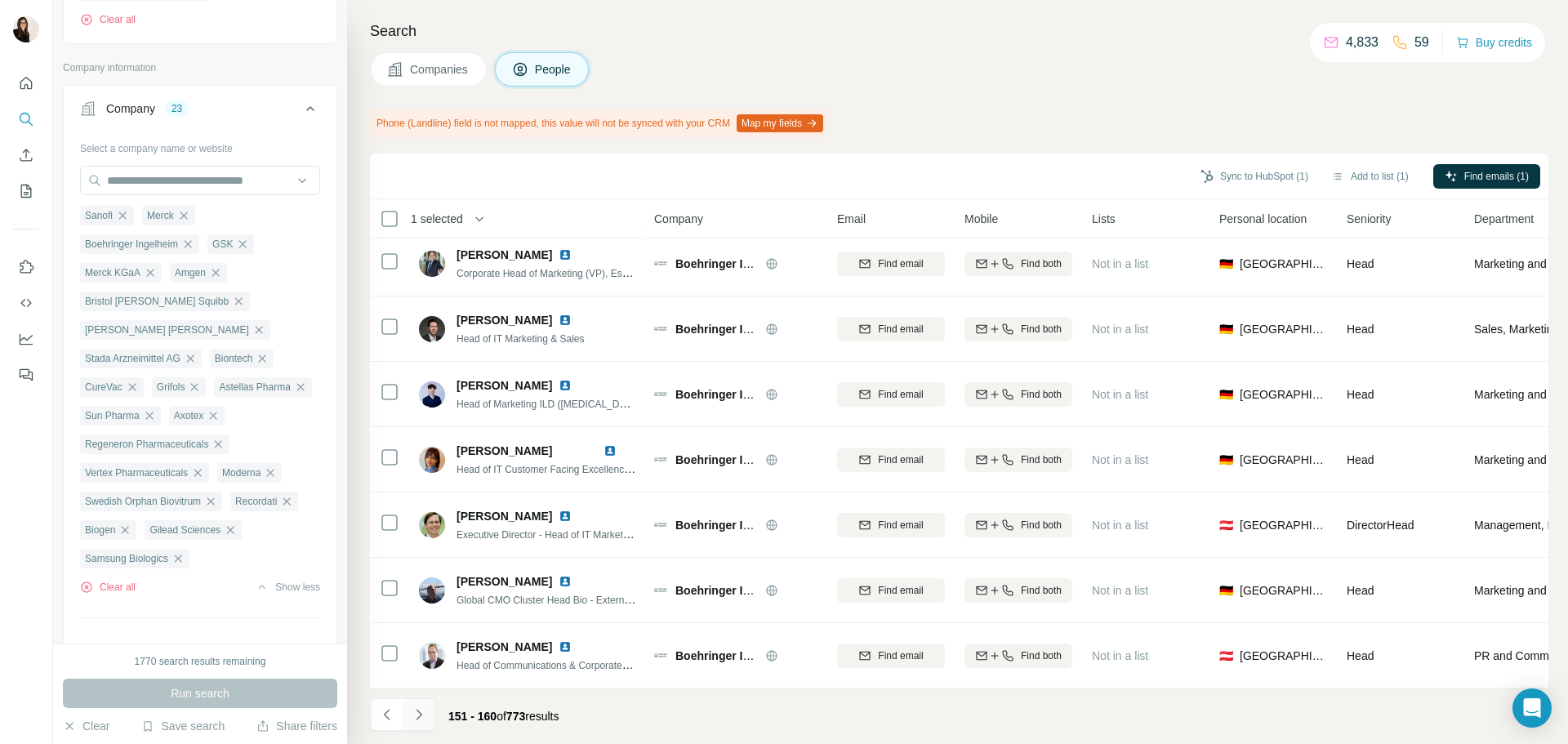 click at bounding box center (419, 715) 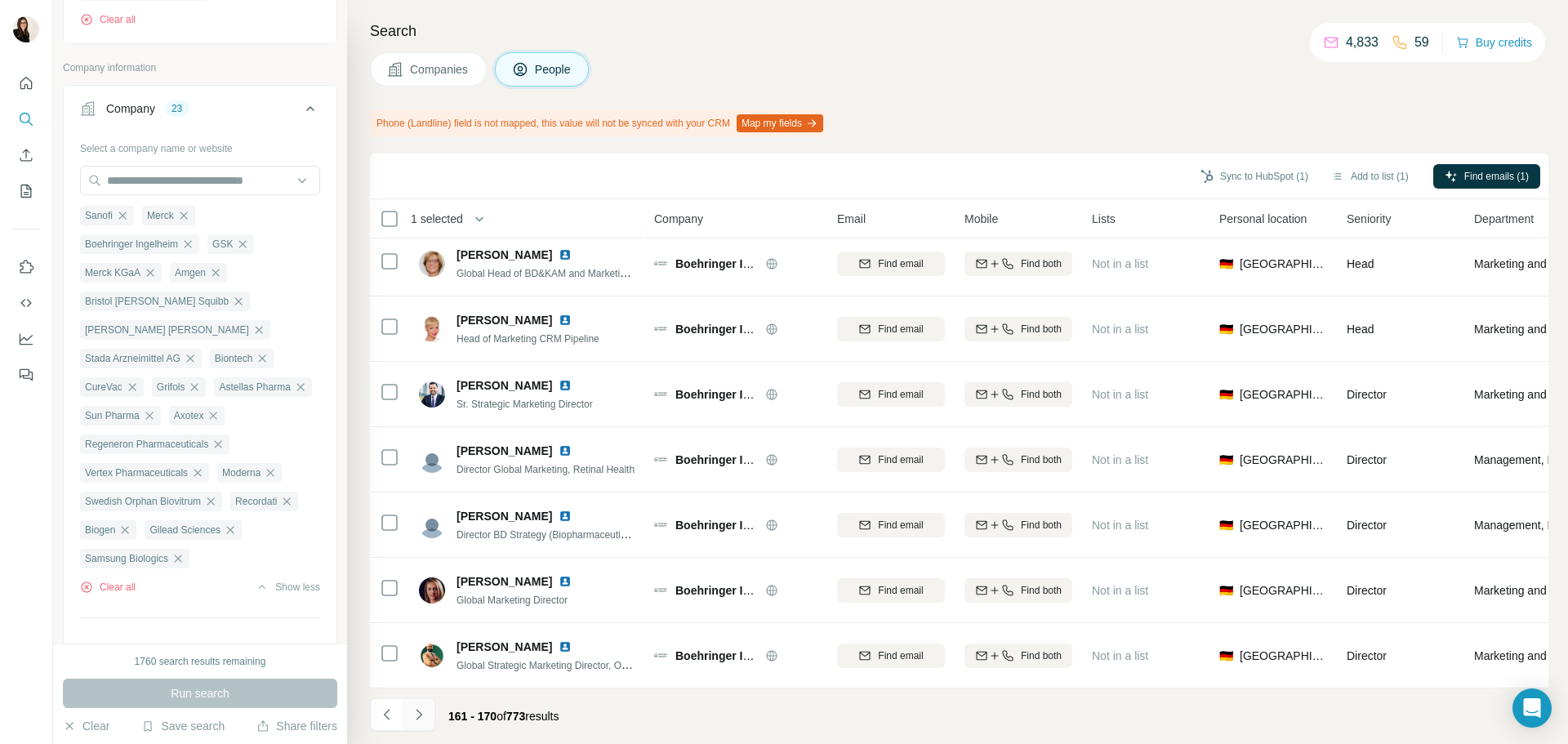 click at bounding box center [419, 715] 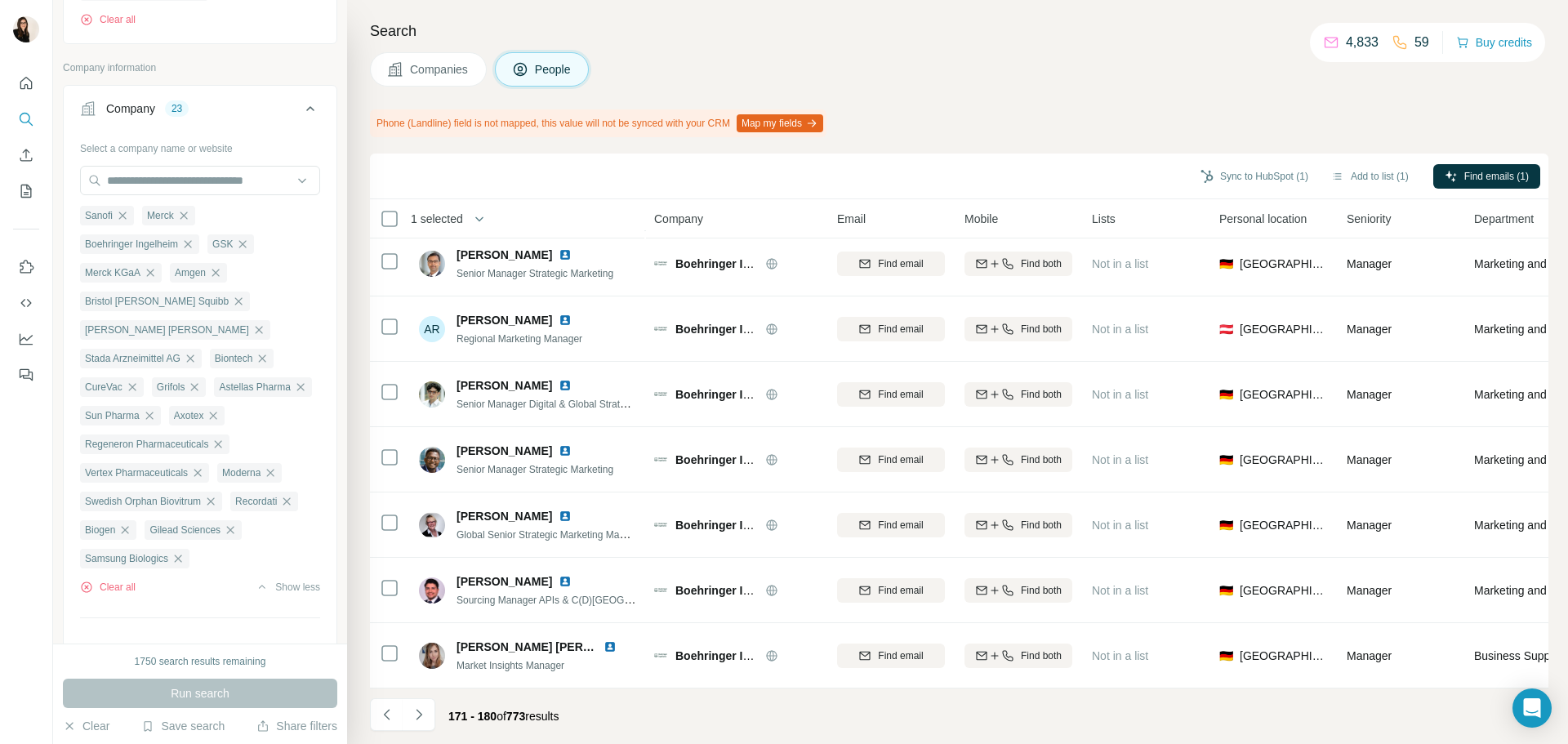 click at bounding box center [419, 715] 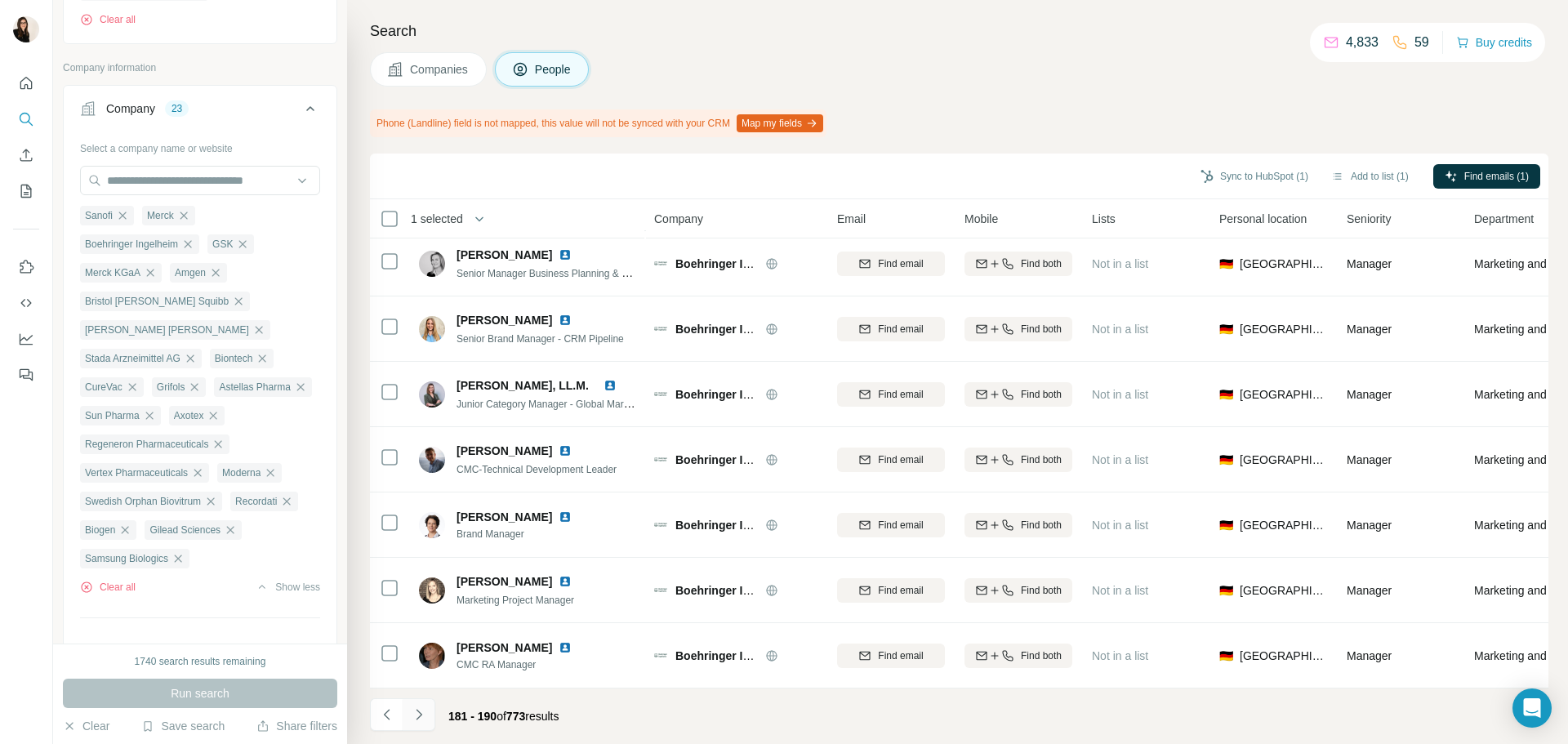 click at bounding box center [419, 715] 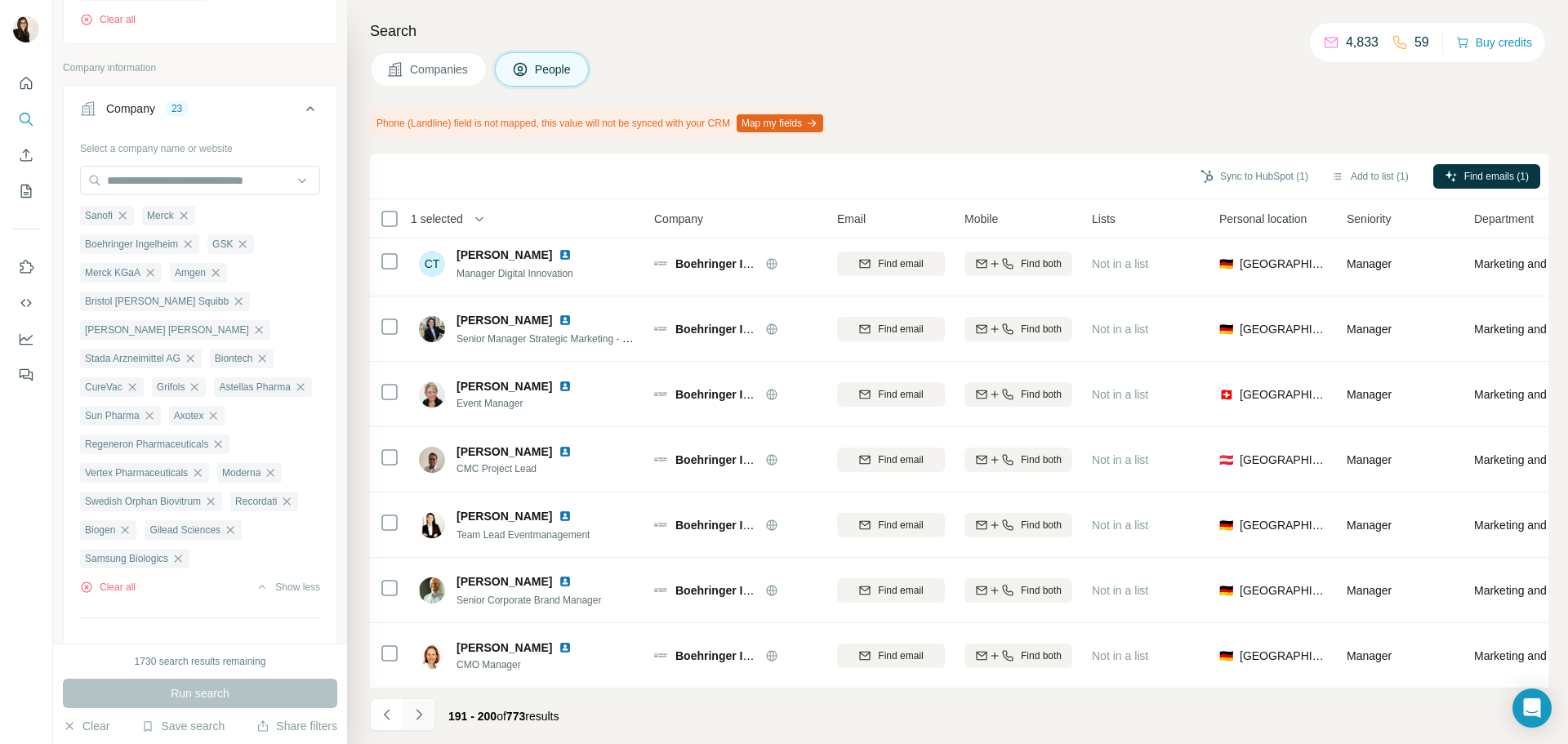 click at bounding box center [419, 715] 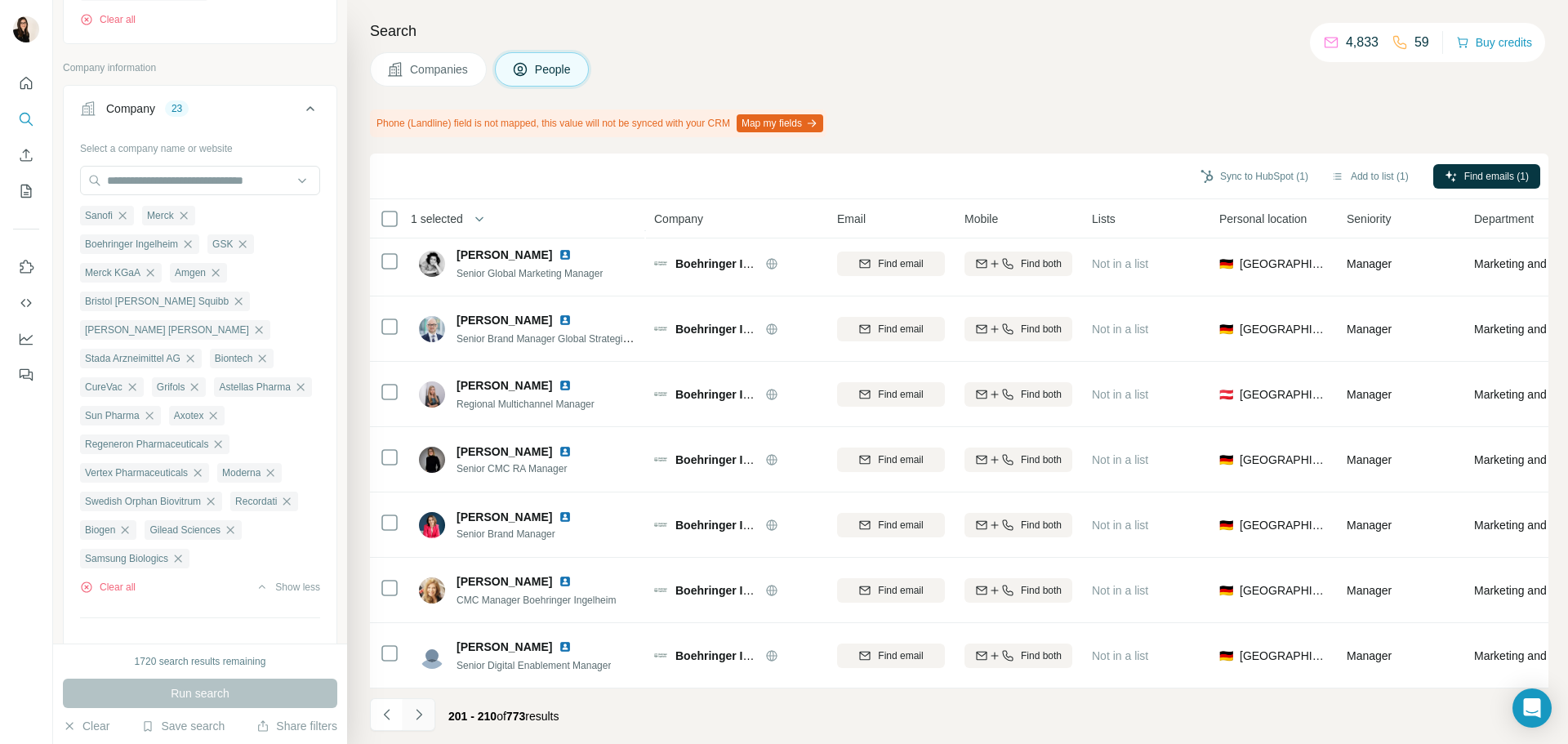 click at bounding box center (419, 715) 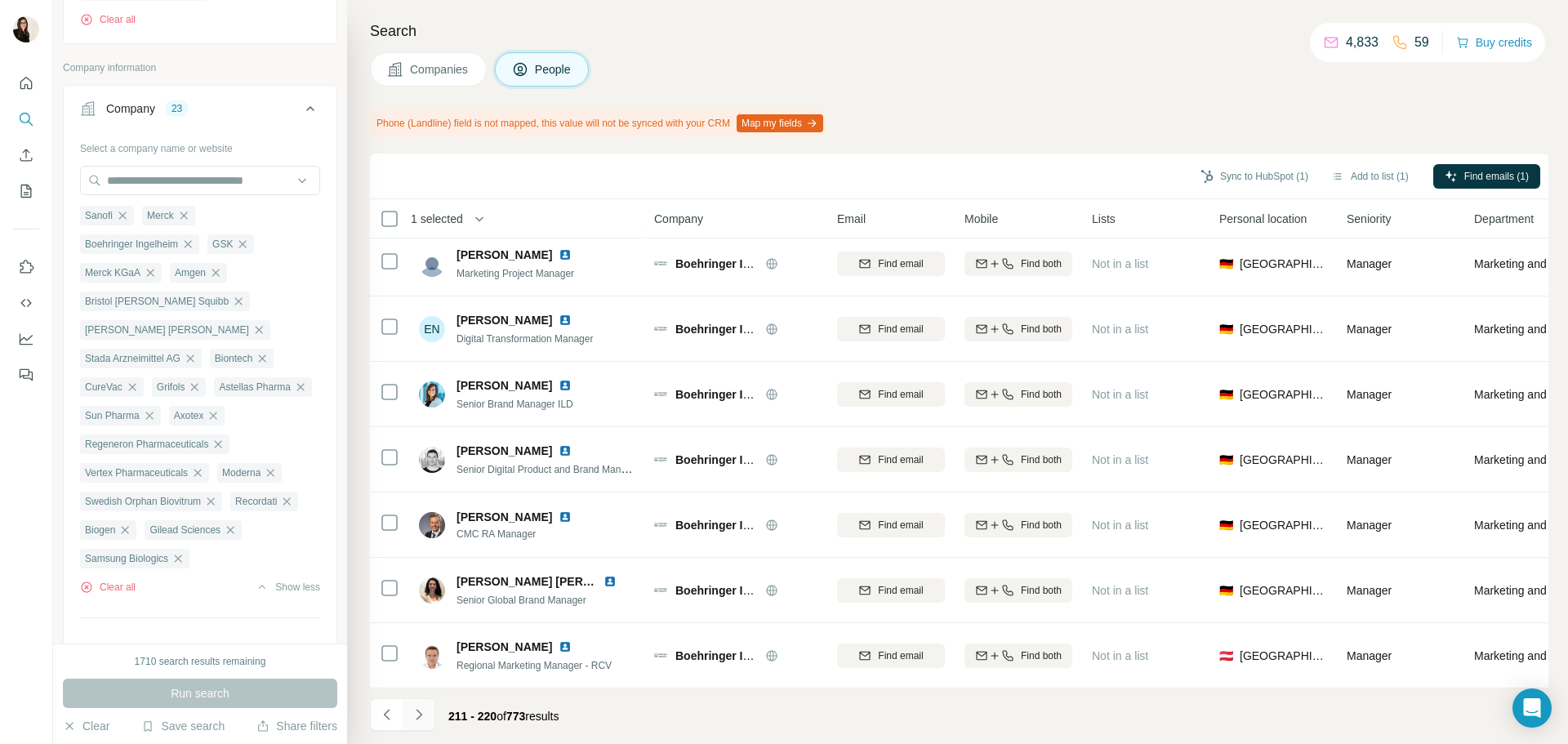 click at bounding box center [419, 715] 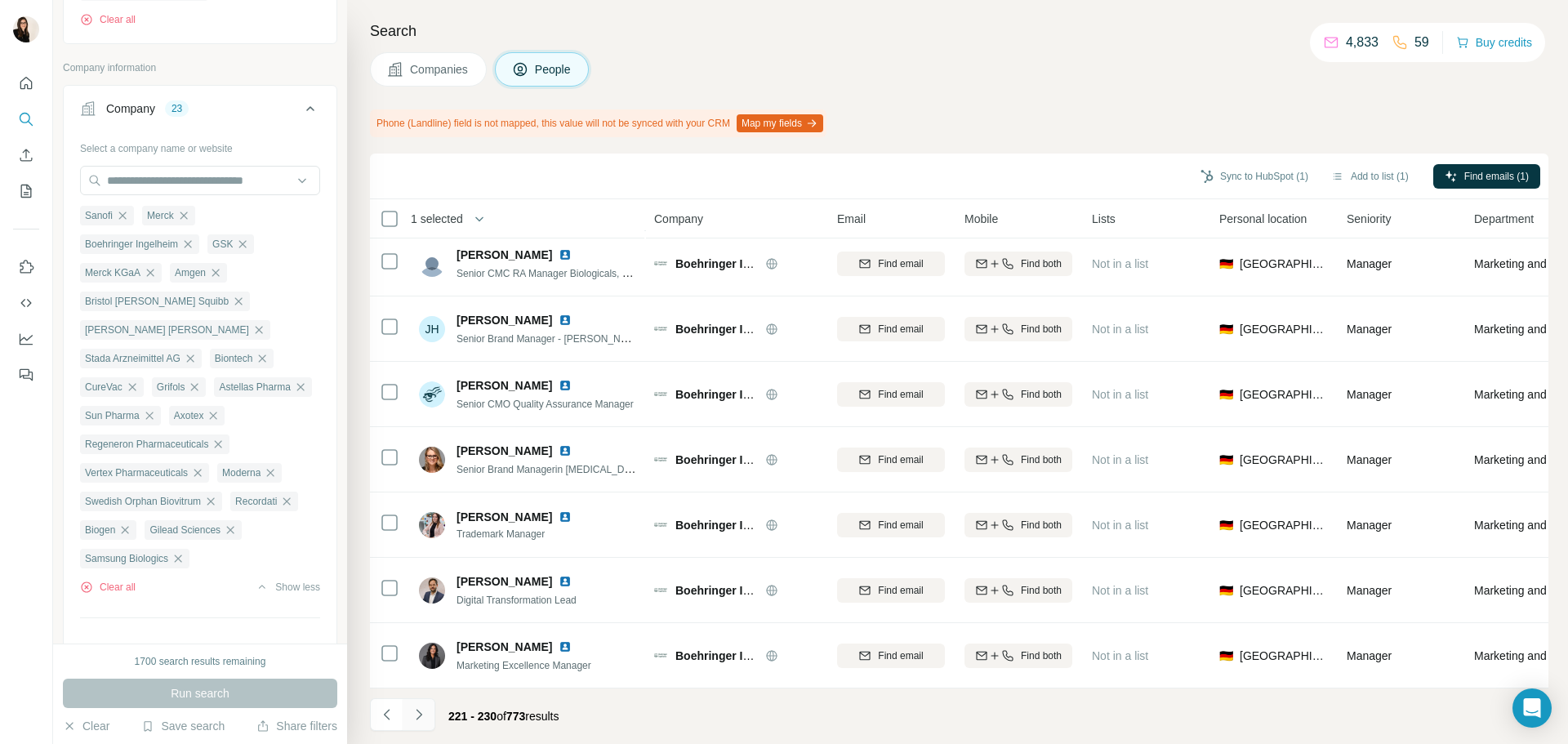 click at bounding box center [419, 715] 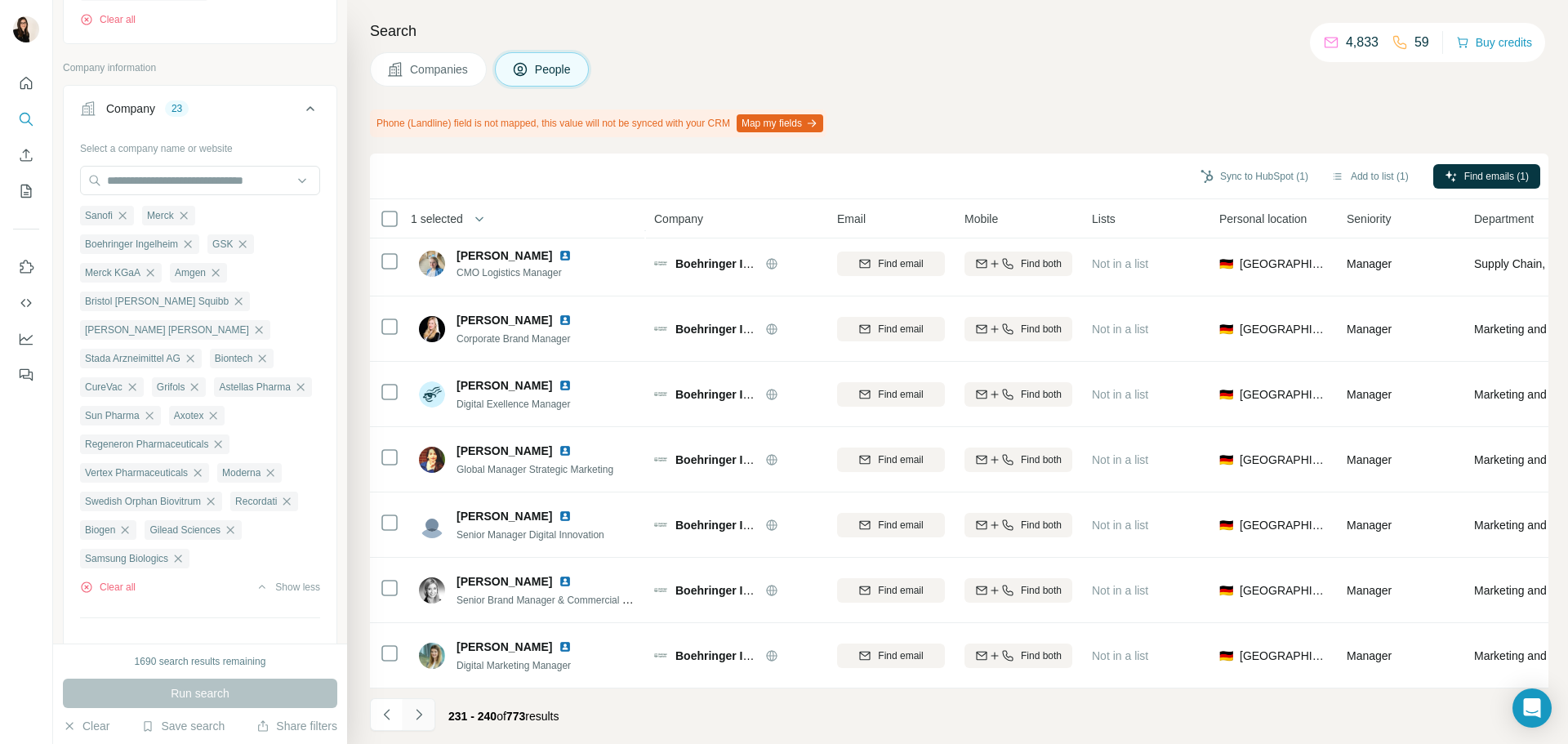 click at bounding box center [419, 715] 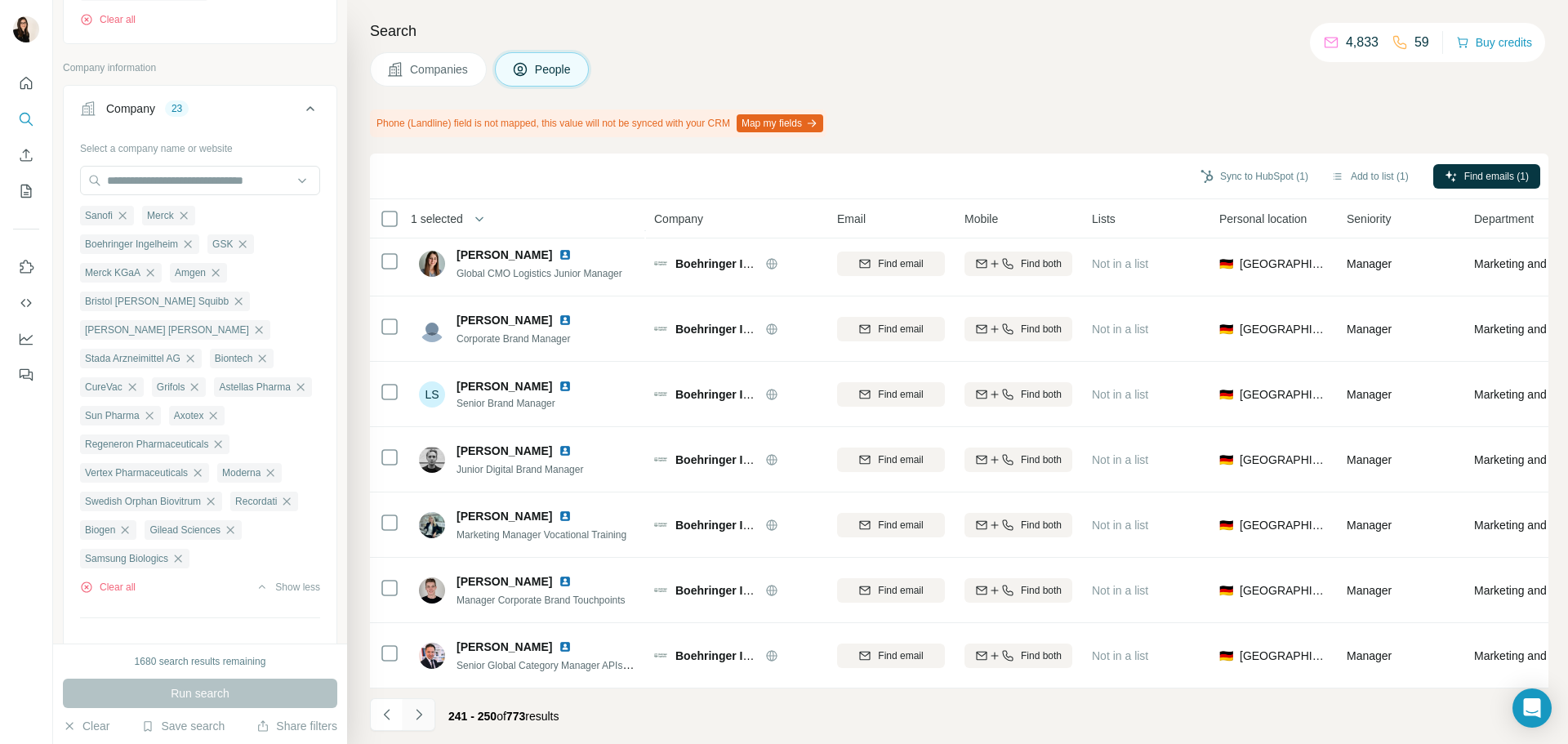 click at bounding box center [419, 715] 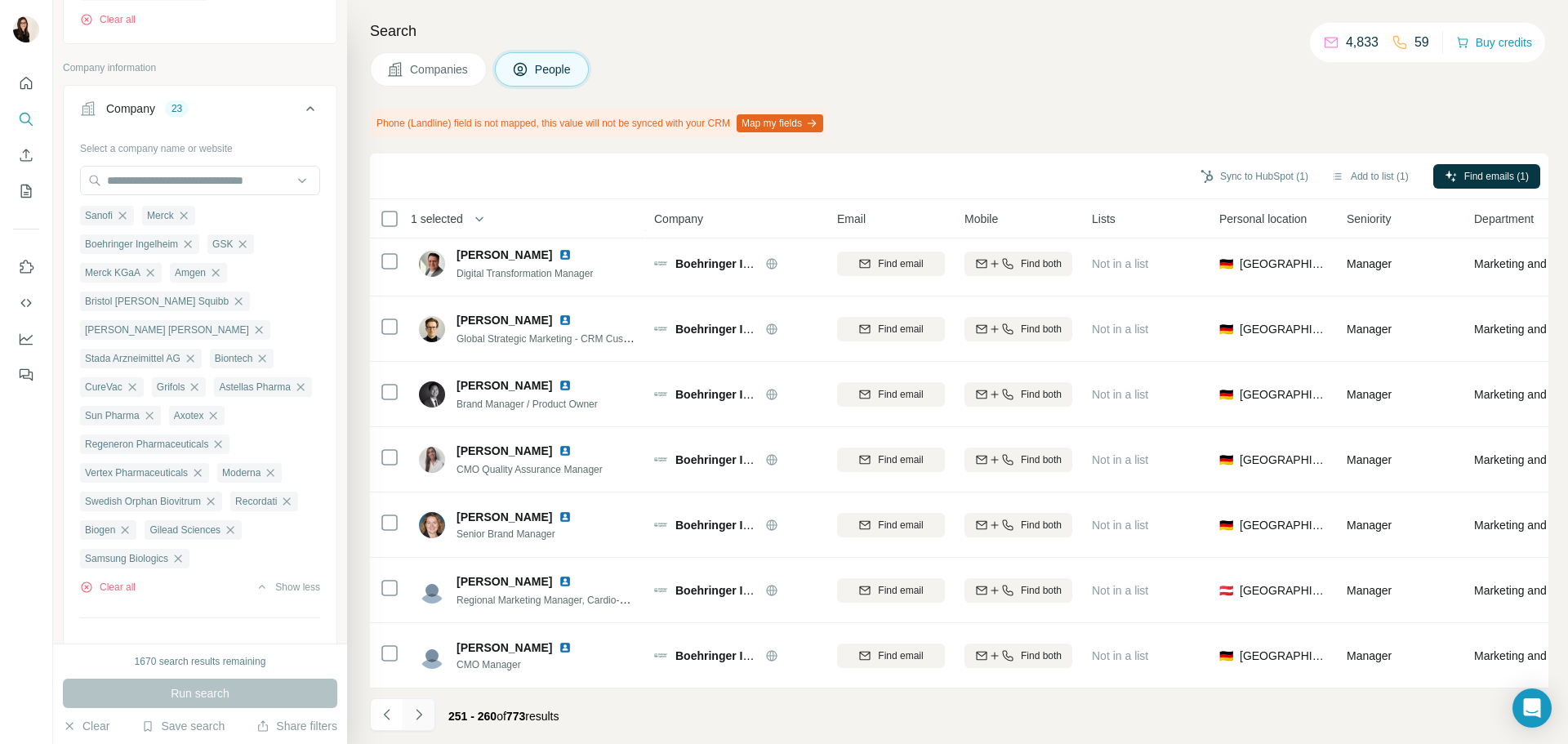 click at bounding box center (419, 715) 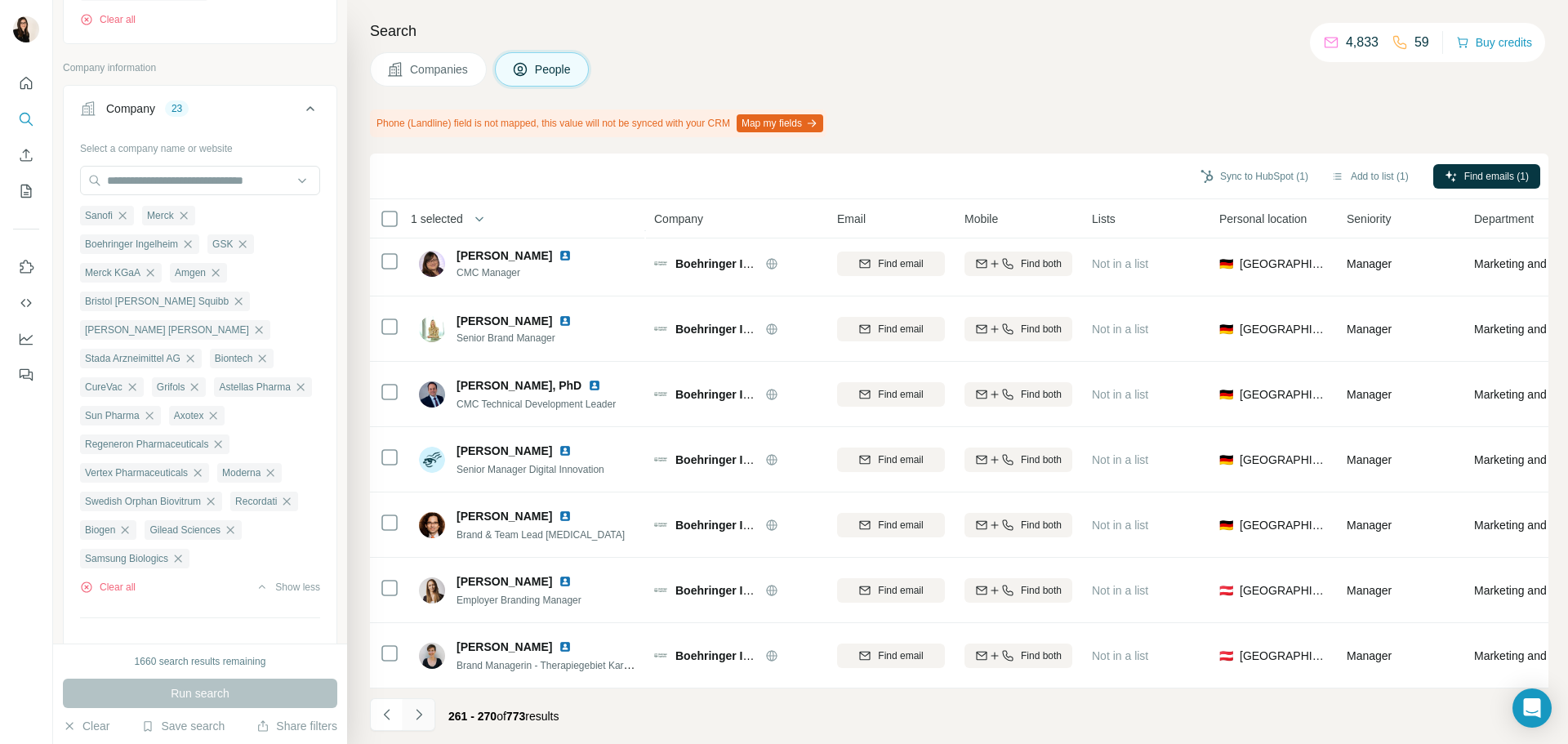 click at bounding box center (419, 715) 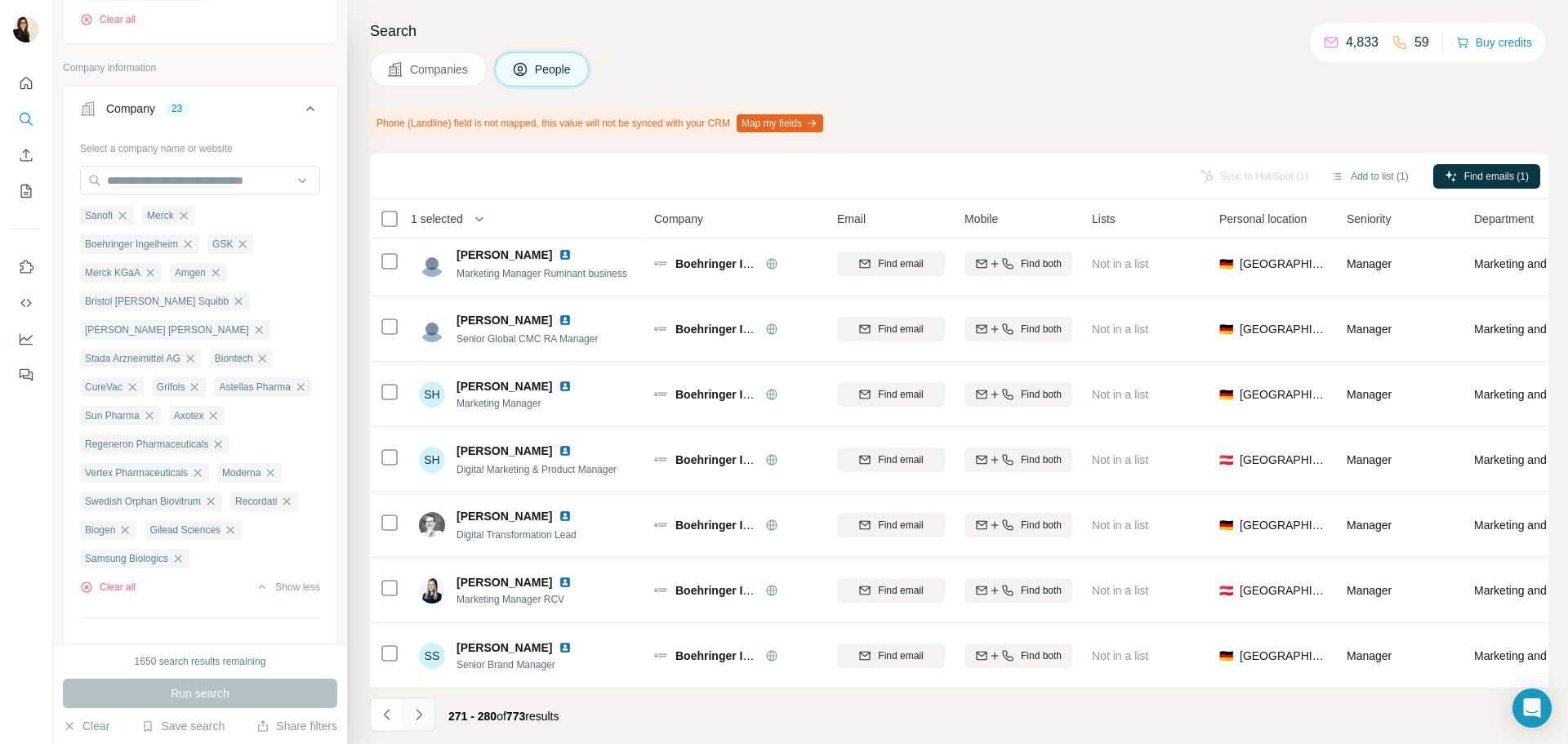 click at bounding box center (419, 715) 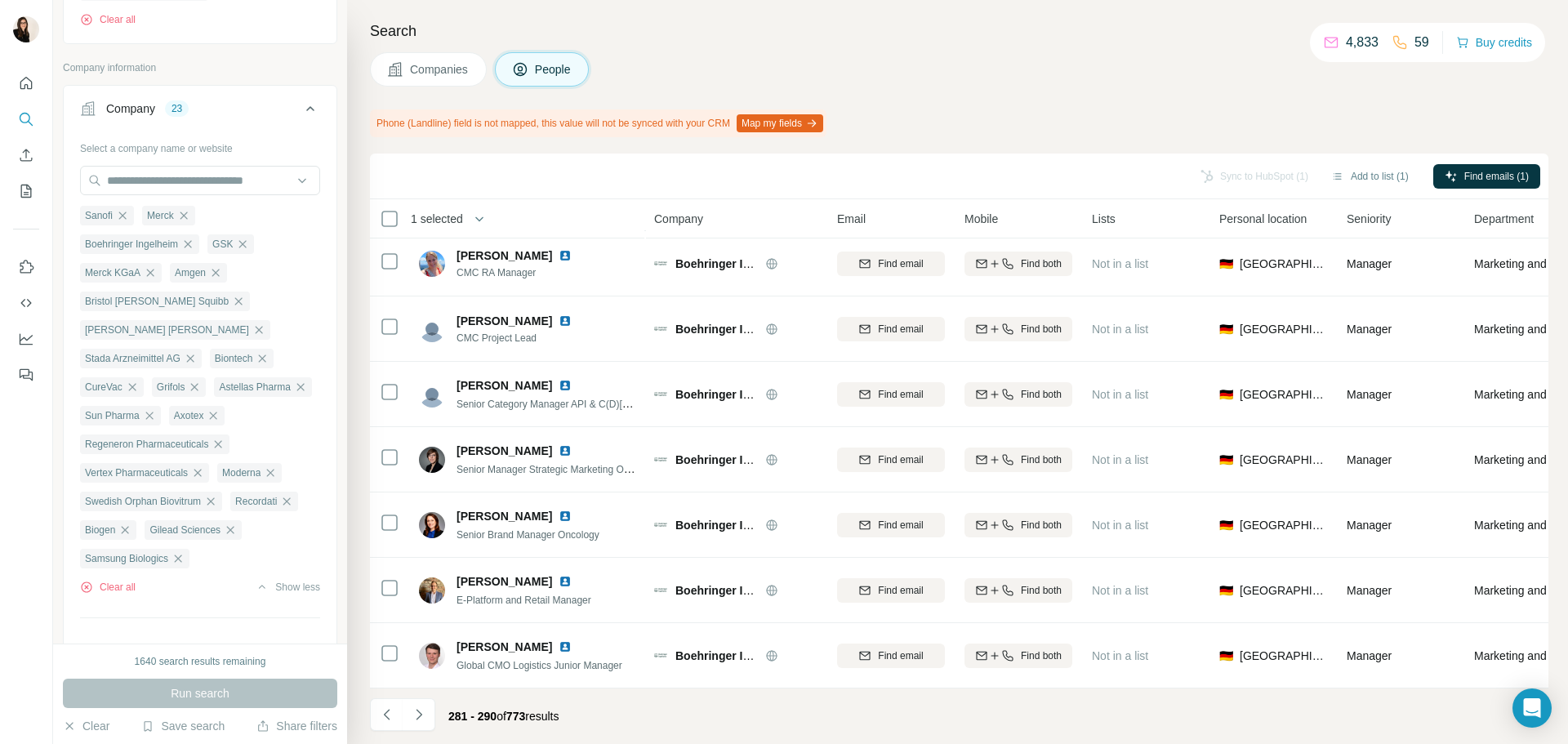 click on "281 - 290  of  773  results" at bounding box center (959, 716) 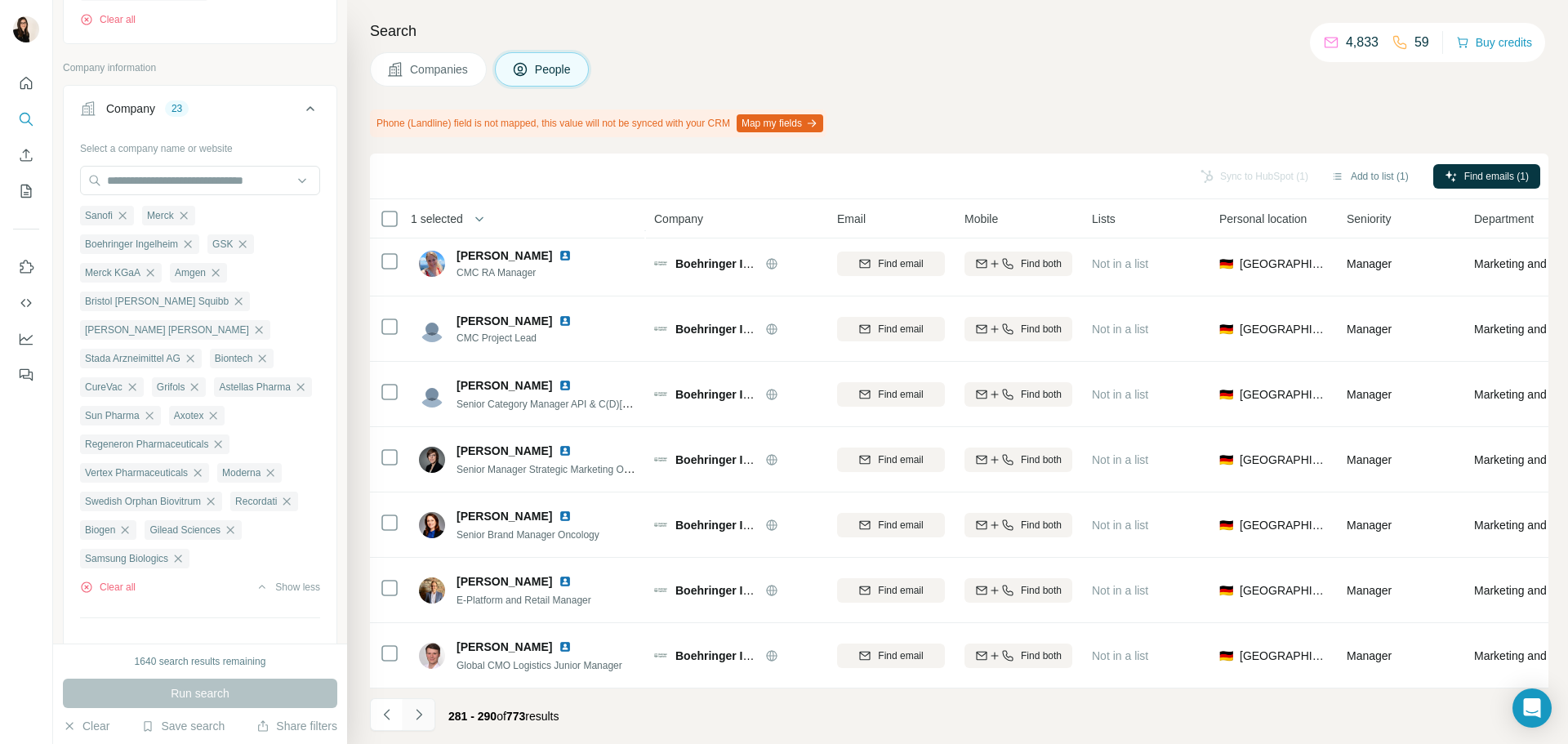 click 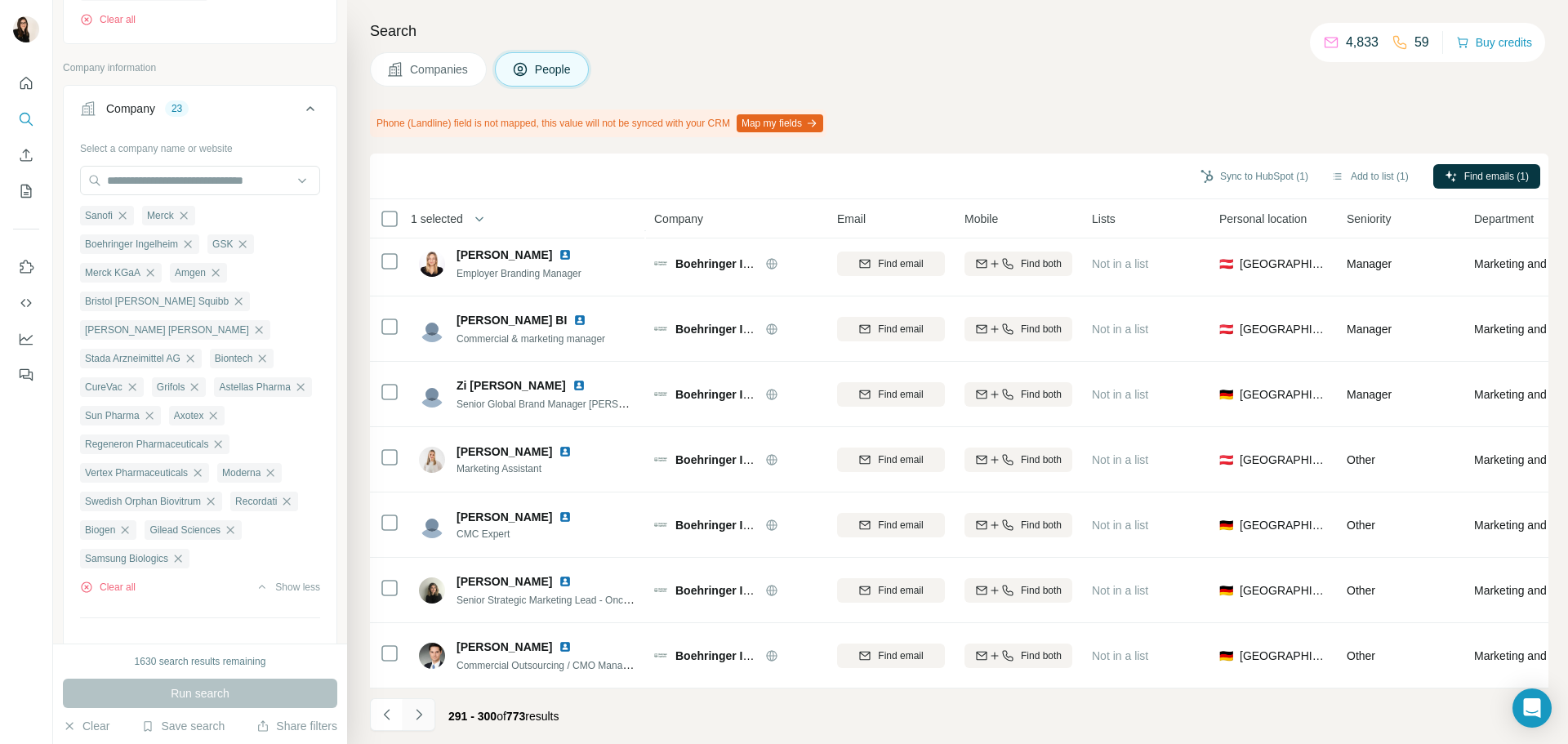 click 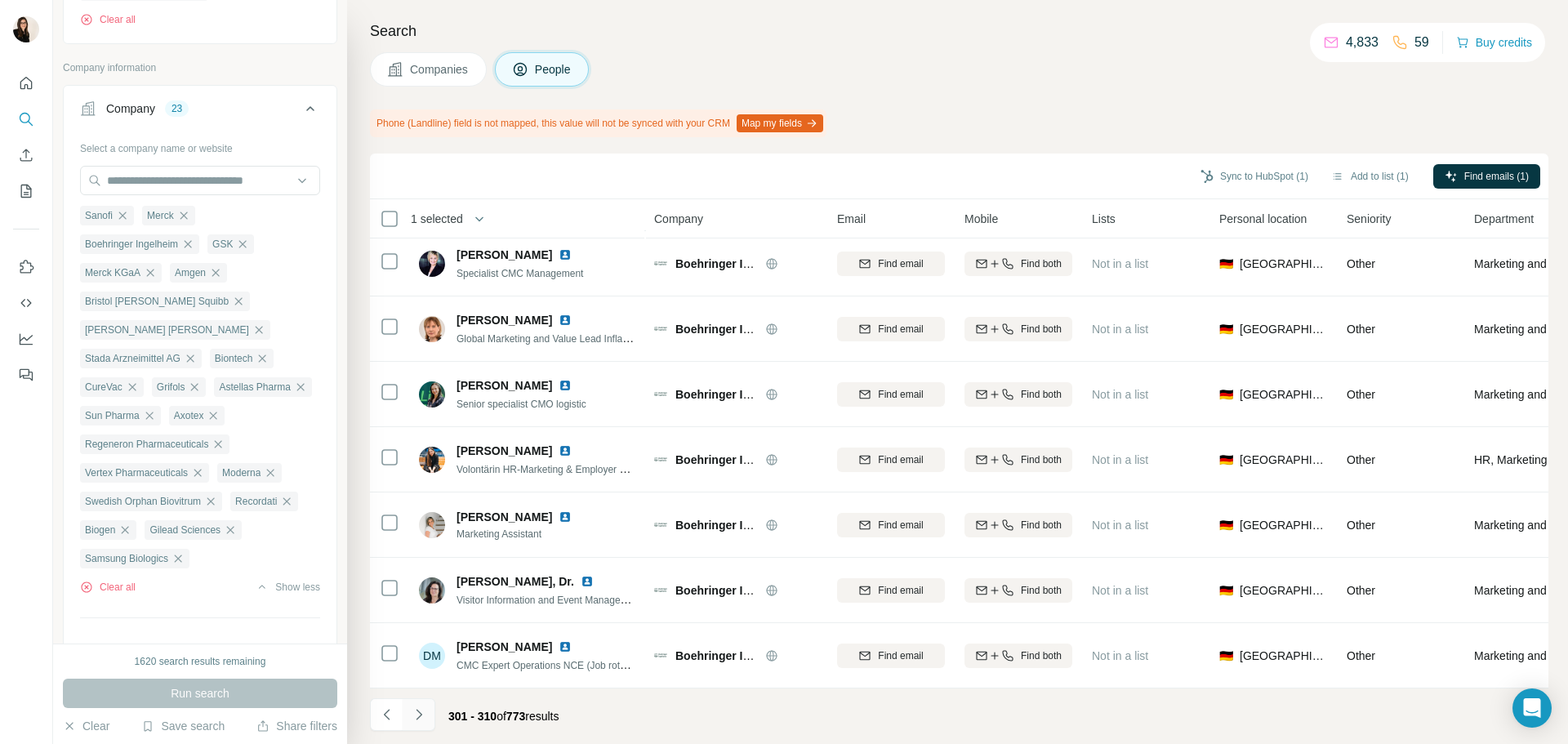click 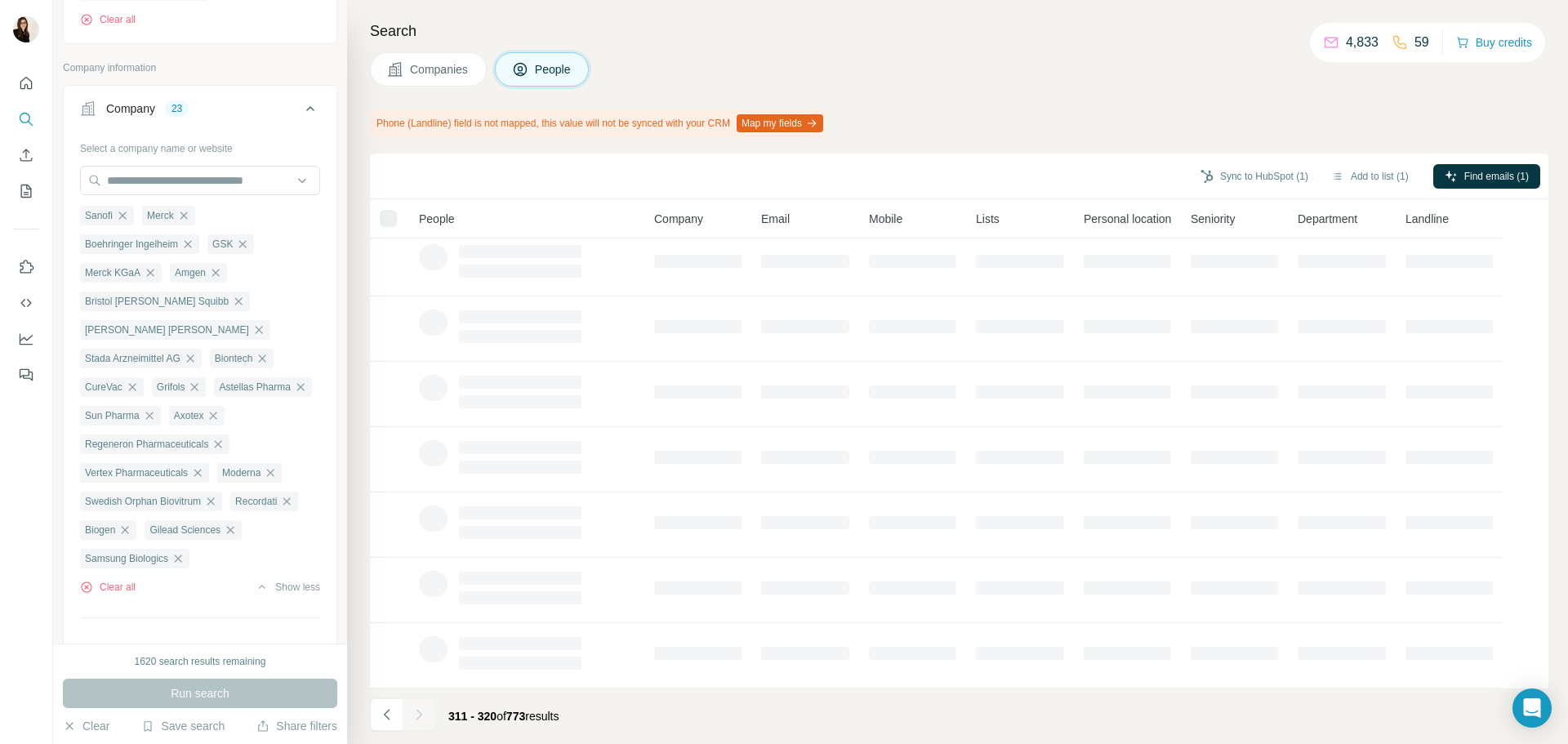 click at bounding box center (419, 715) 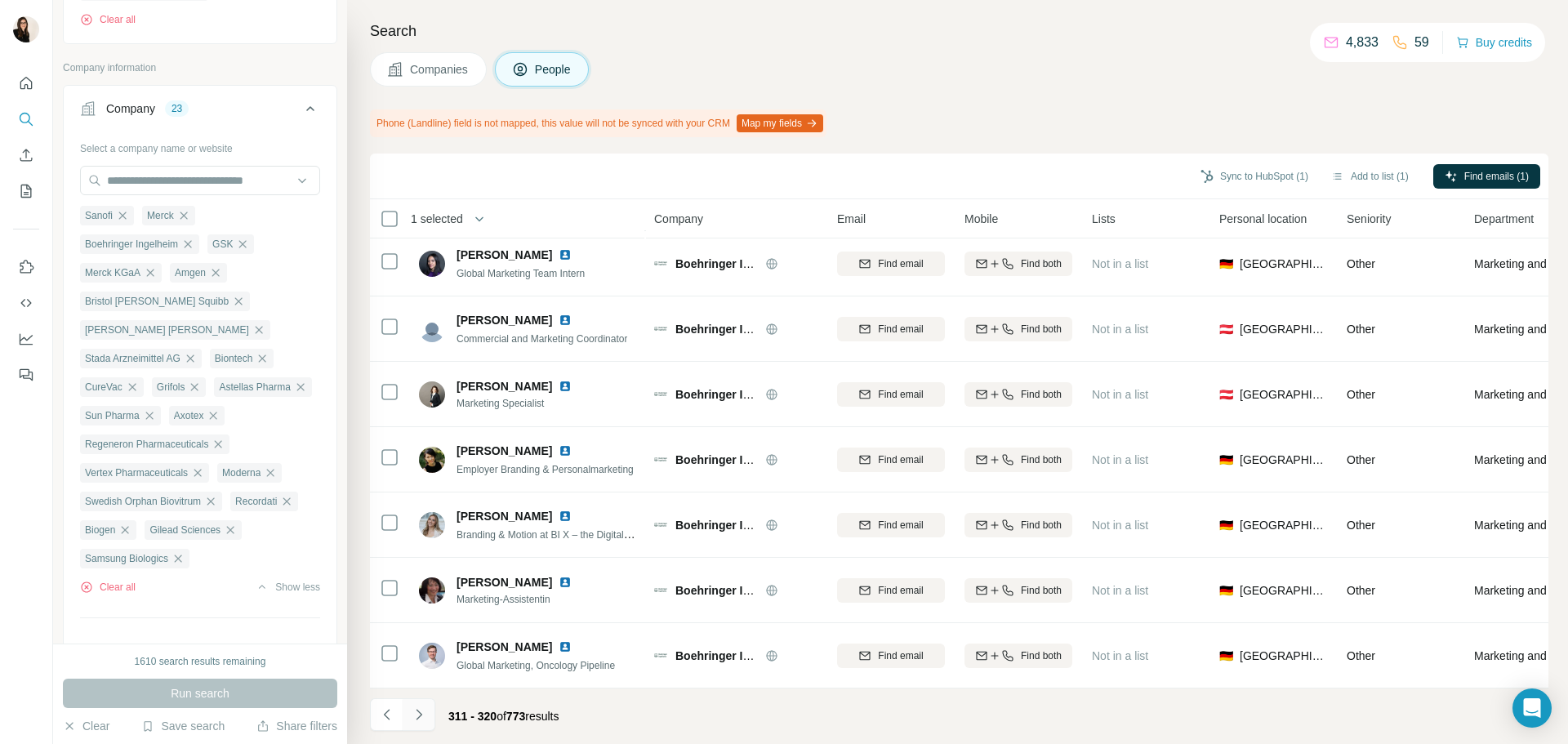 click 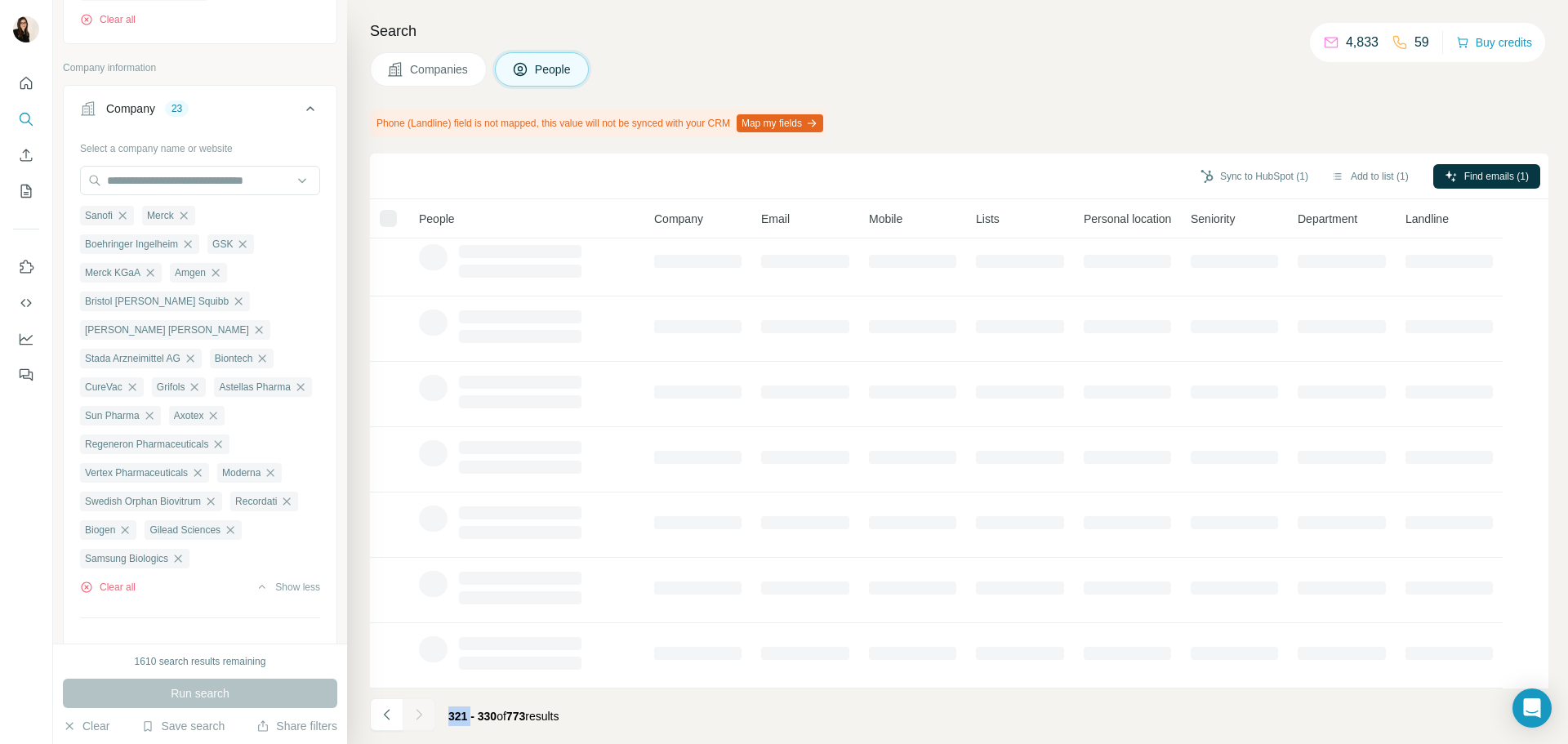click at bounding box center [419, 715] 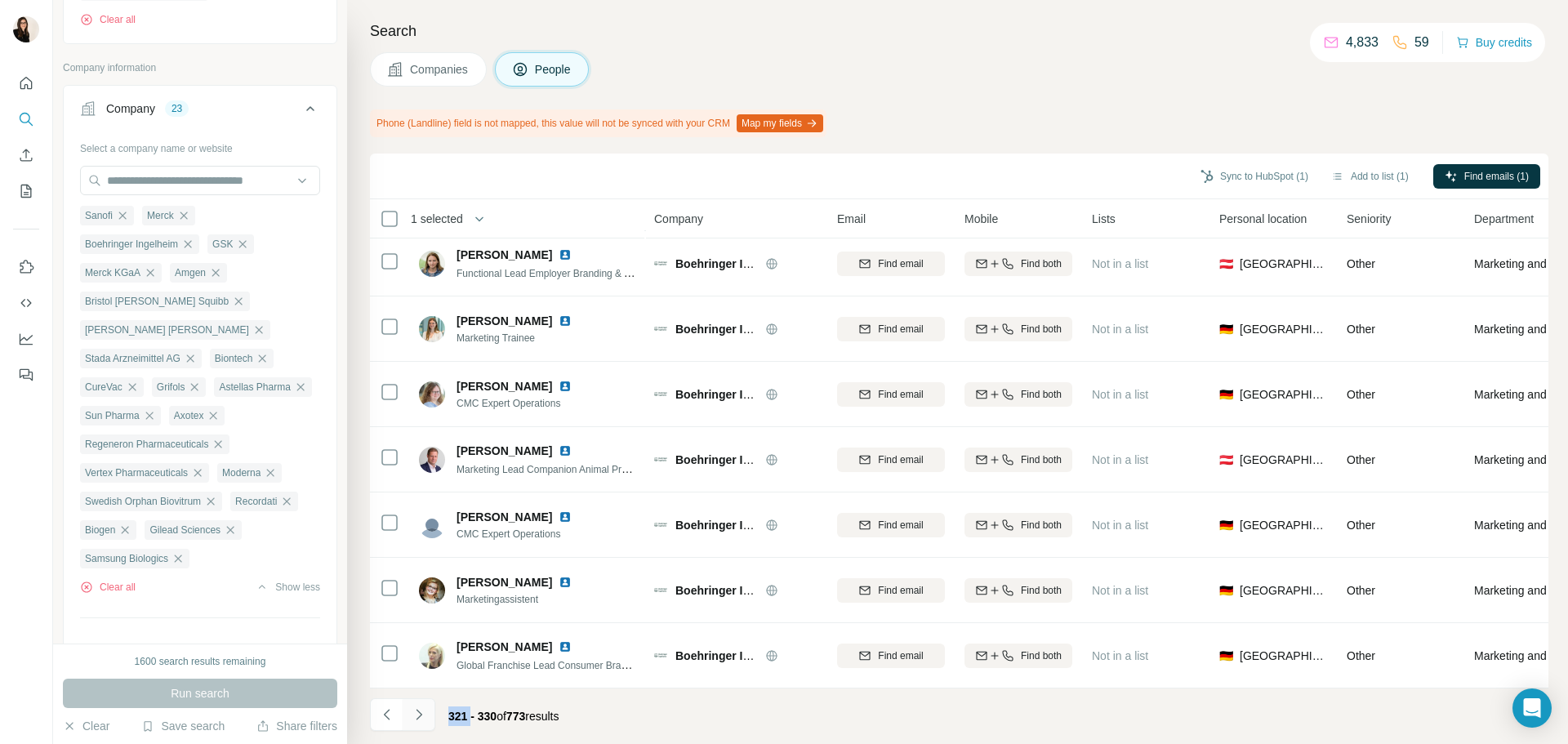 click 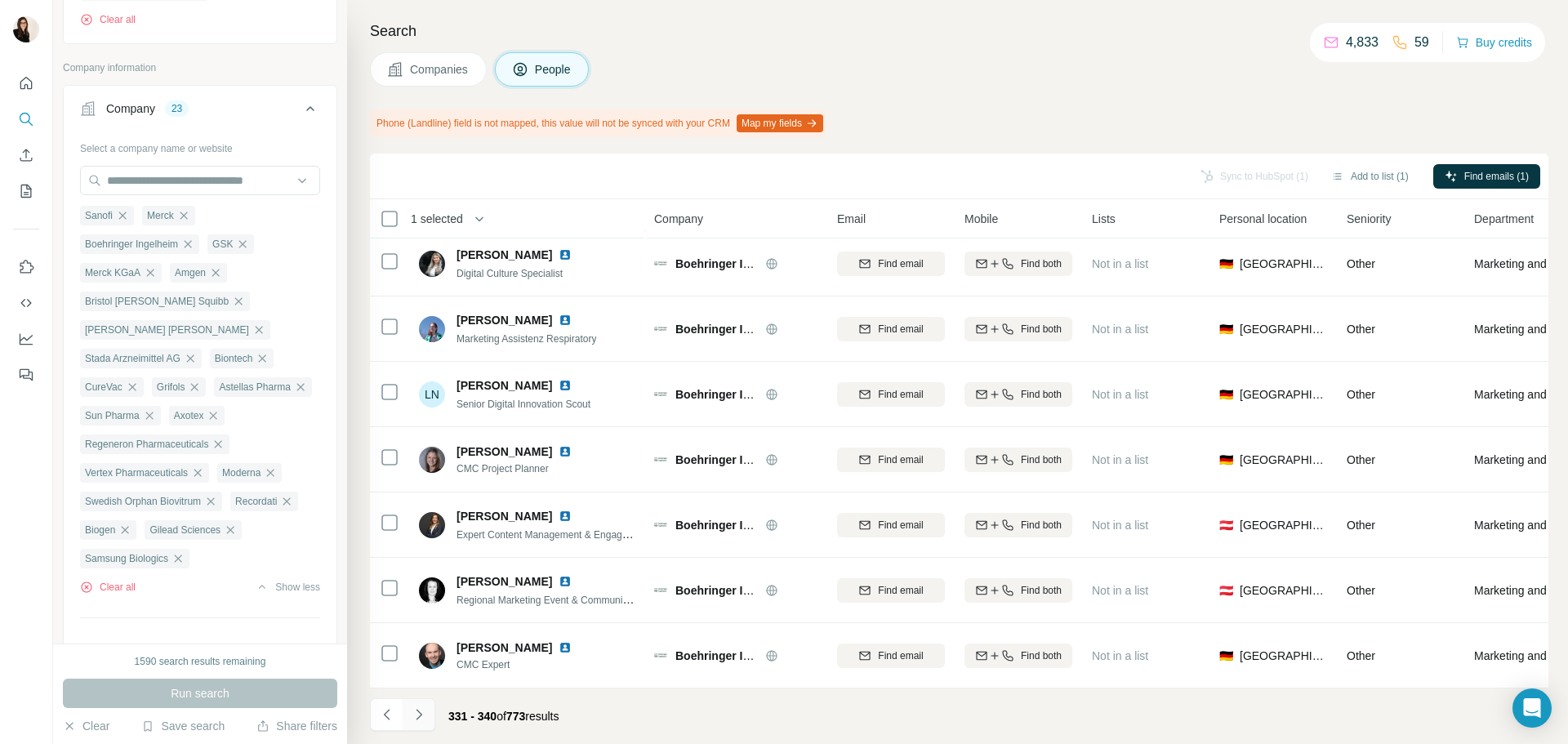 click at bounding box center [419, 715] 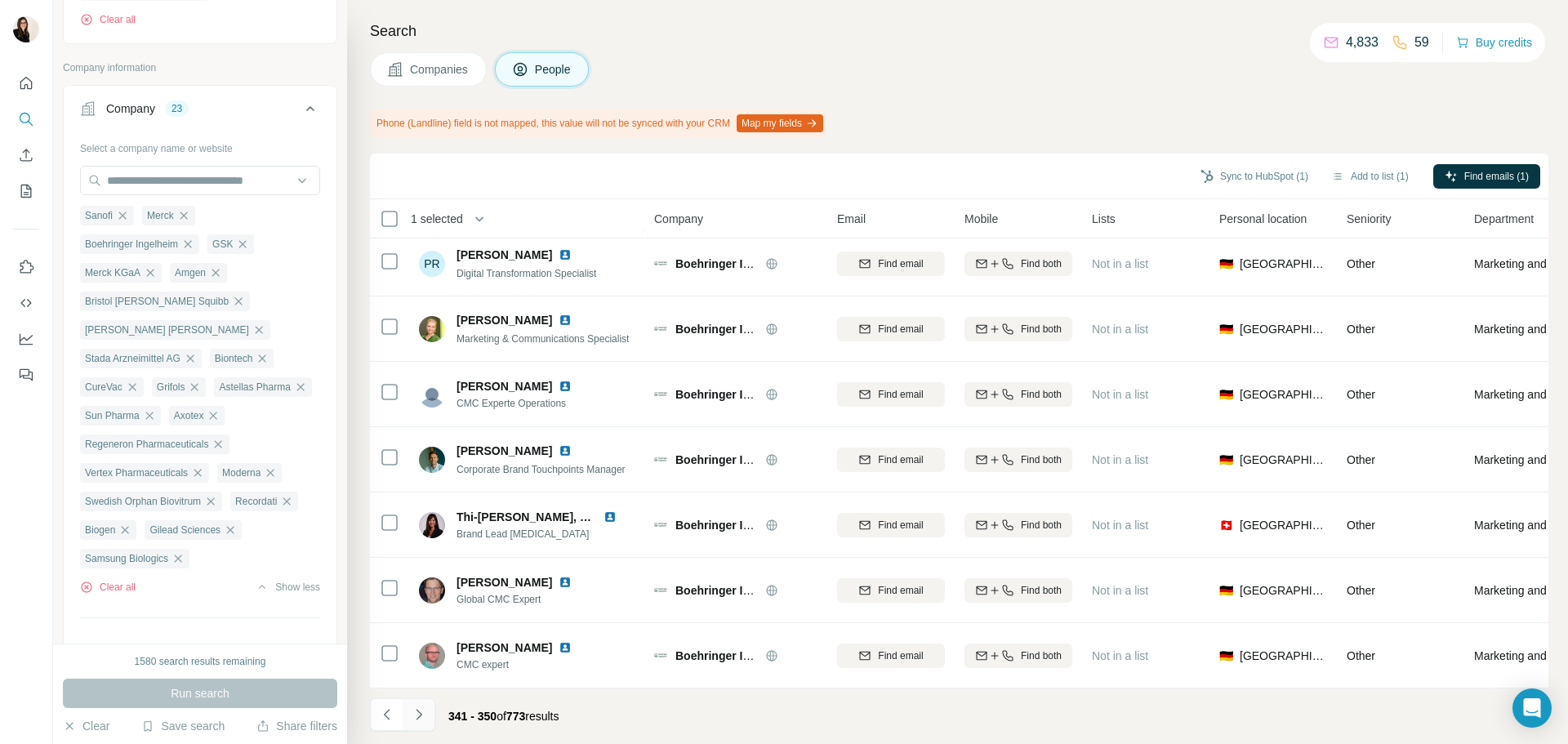 click at bounding box center [419, 715] 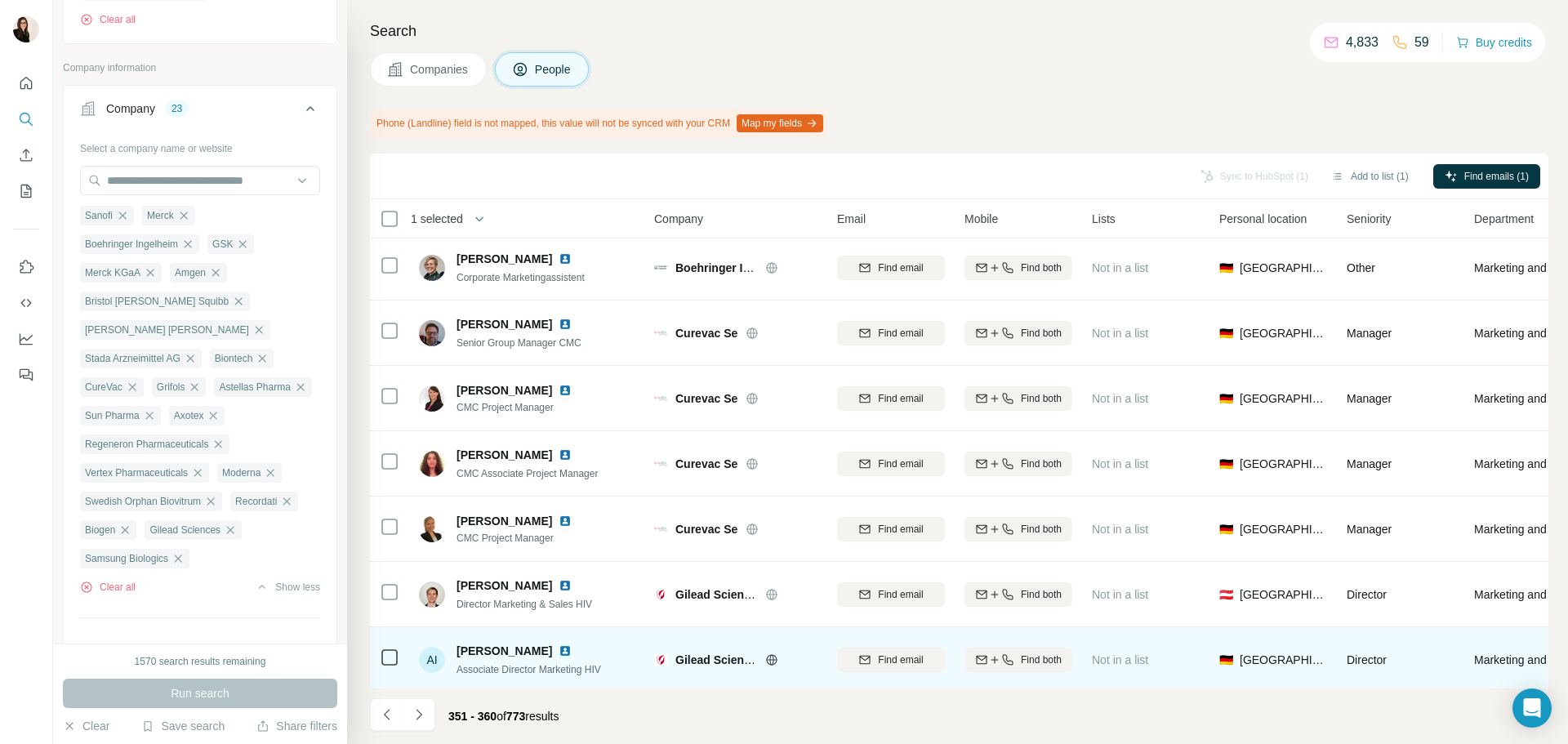 scroll, scrollTop: 0, scrollLeft: 0, axis: both 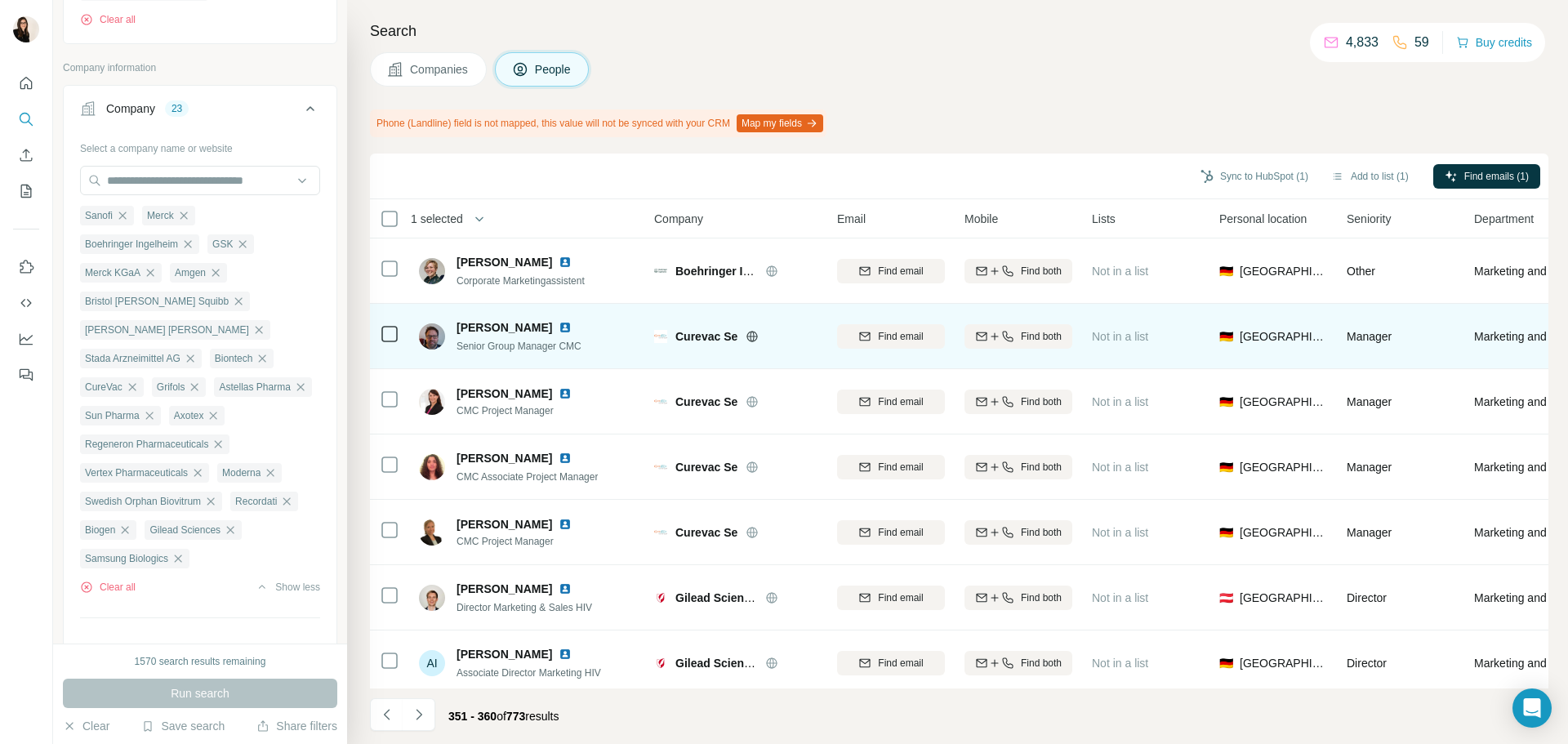 click on "Curevac Se" at bounding box center [736, 336] 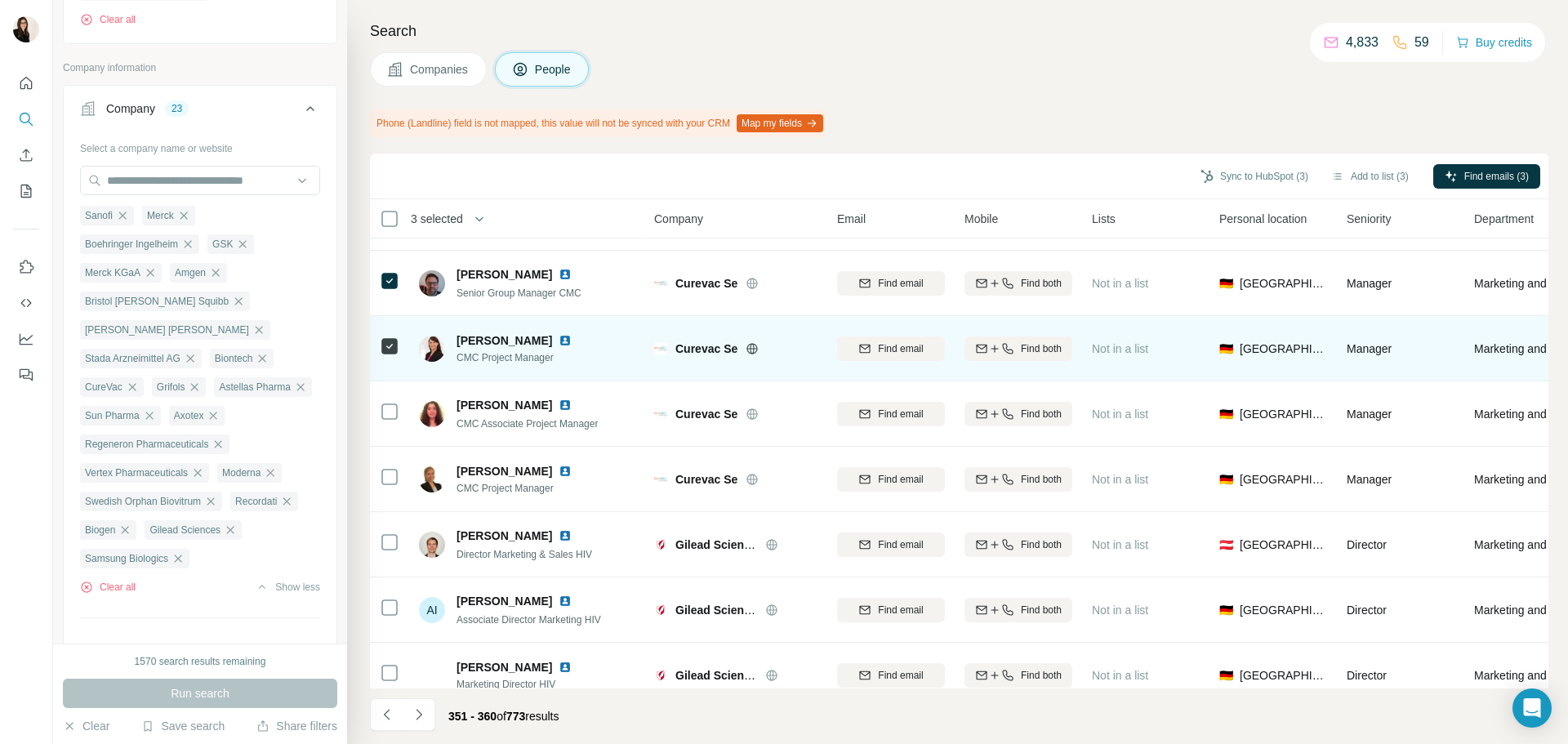 scroll, scrollTop: 82, scrollLeft: 0, axis: vertical 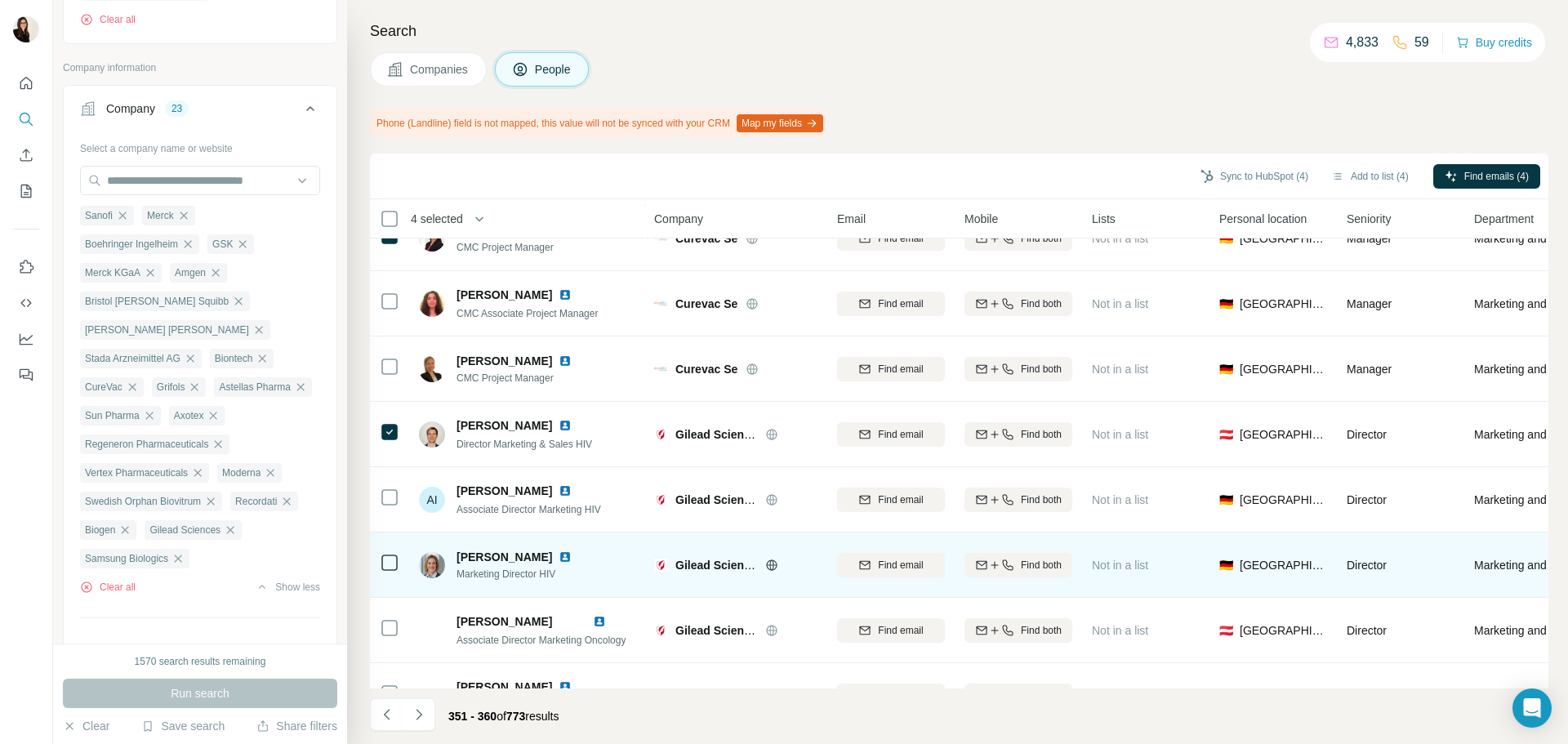 click at bounding box center [390, 564] 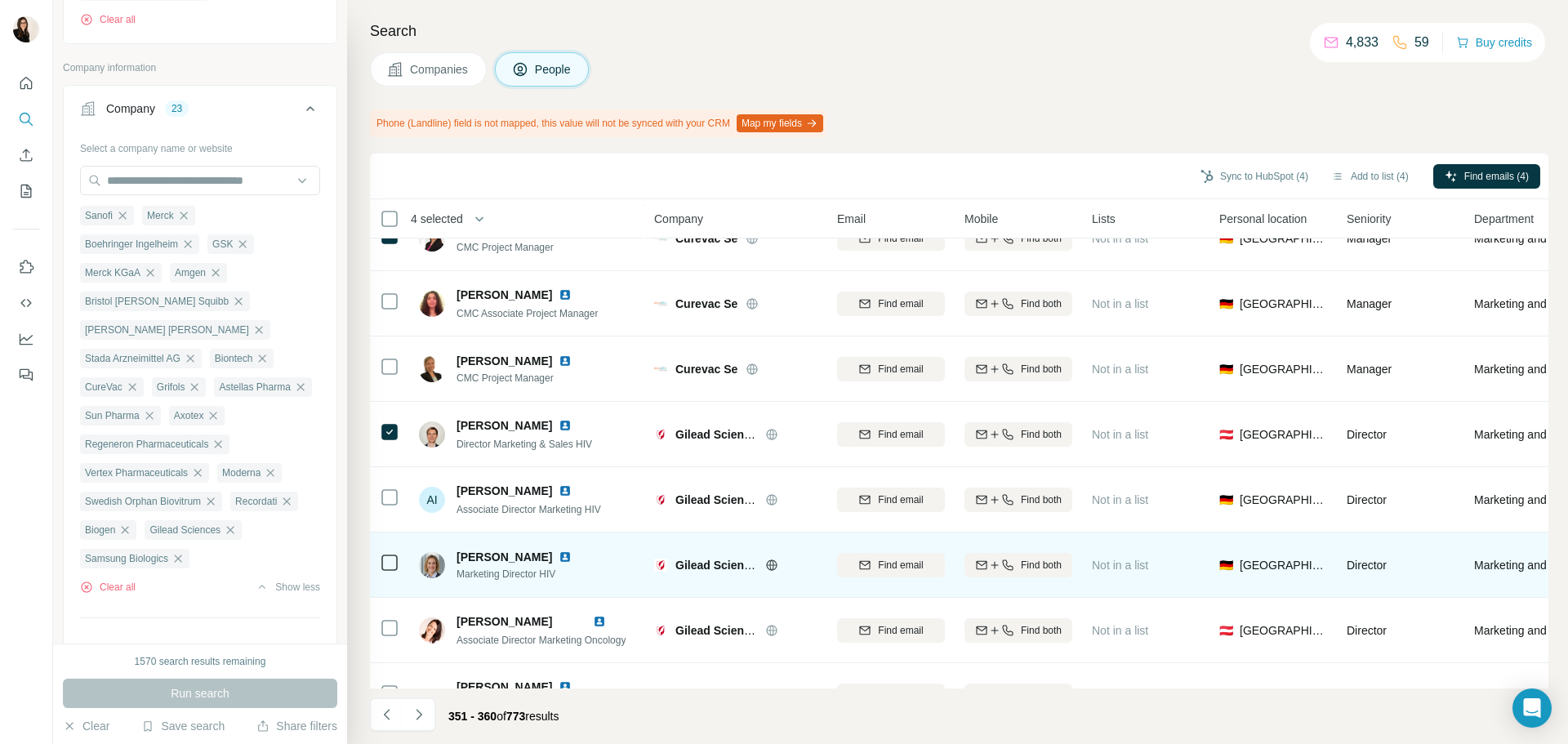 click at bounding box center (390, 565) 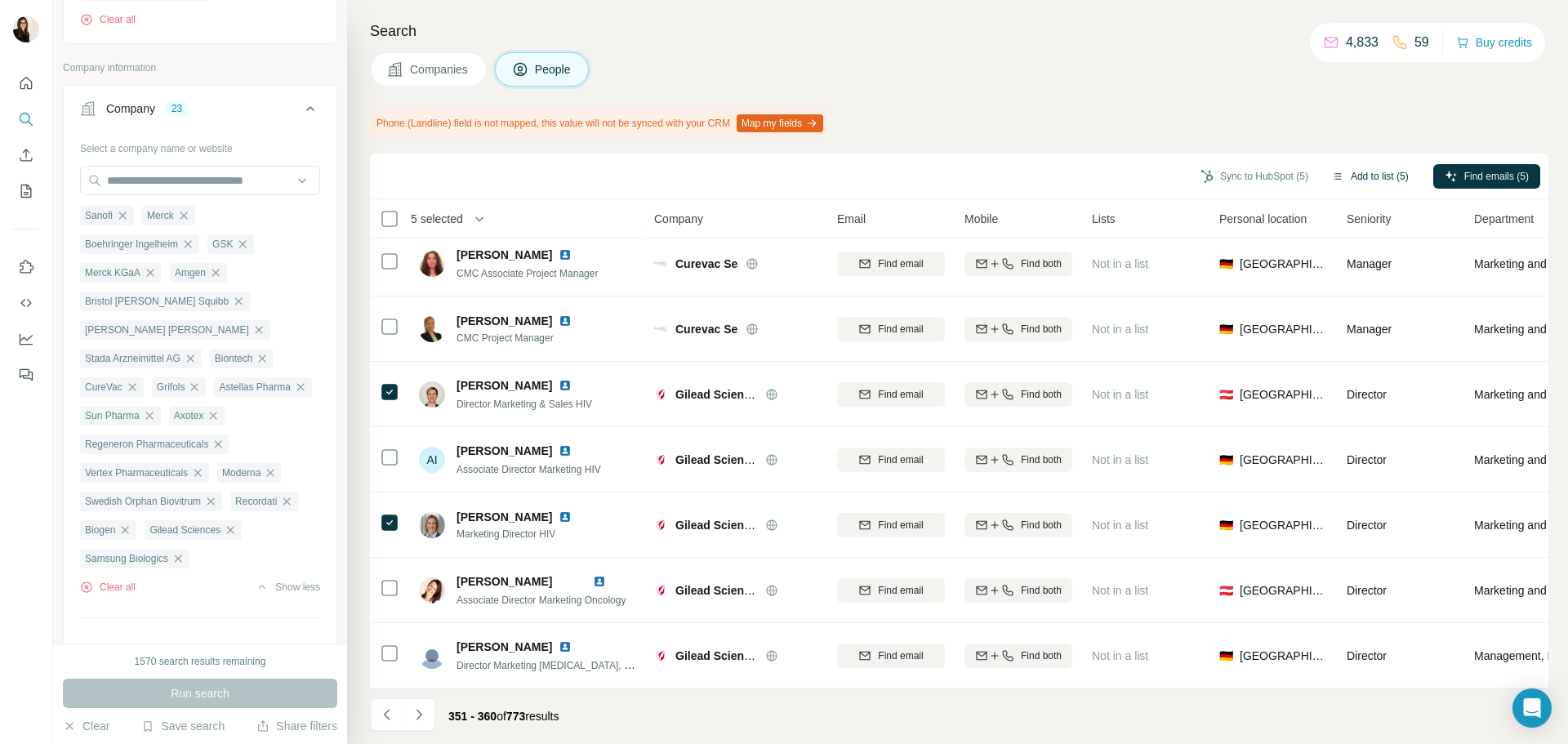 click on "Add to list (5)" at bounding box center (1370, 176) 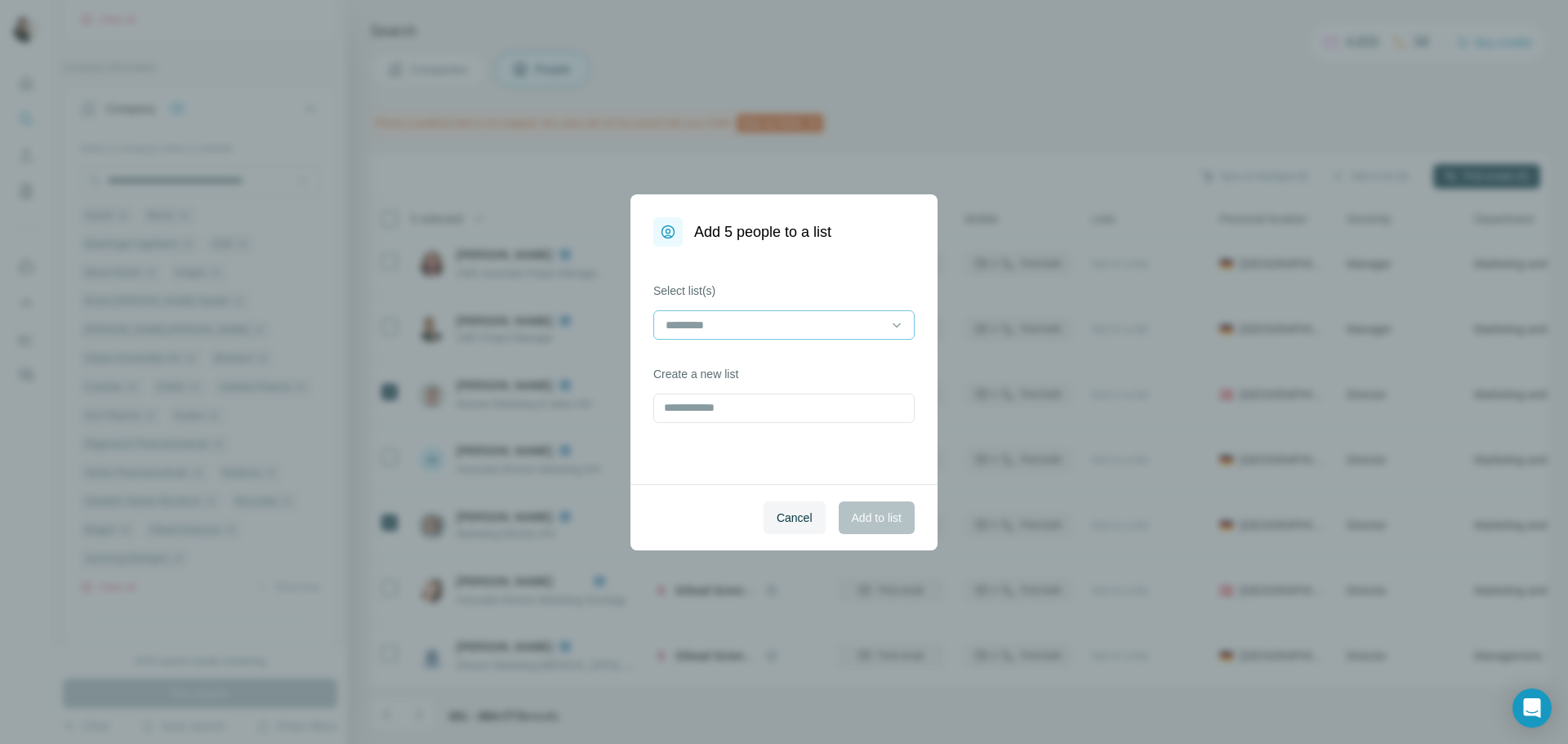 click at bounding box center (774, 325) 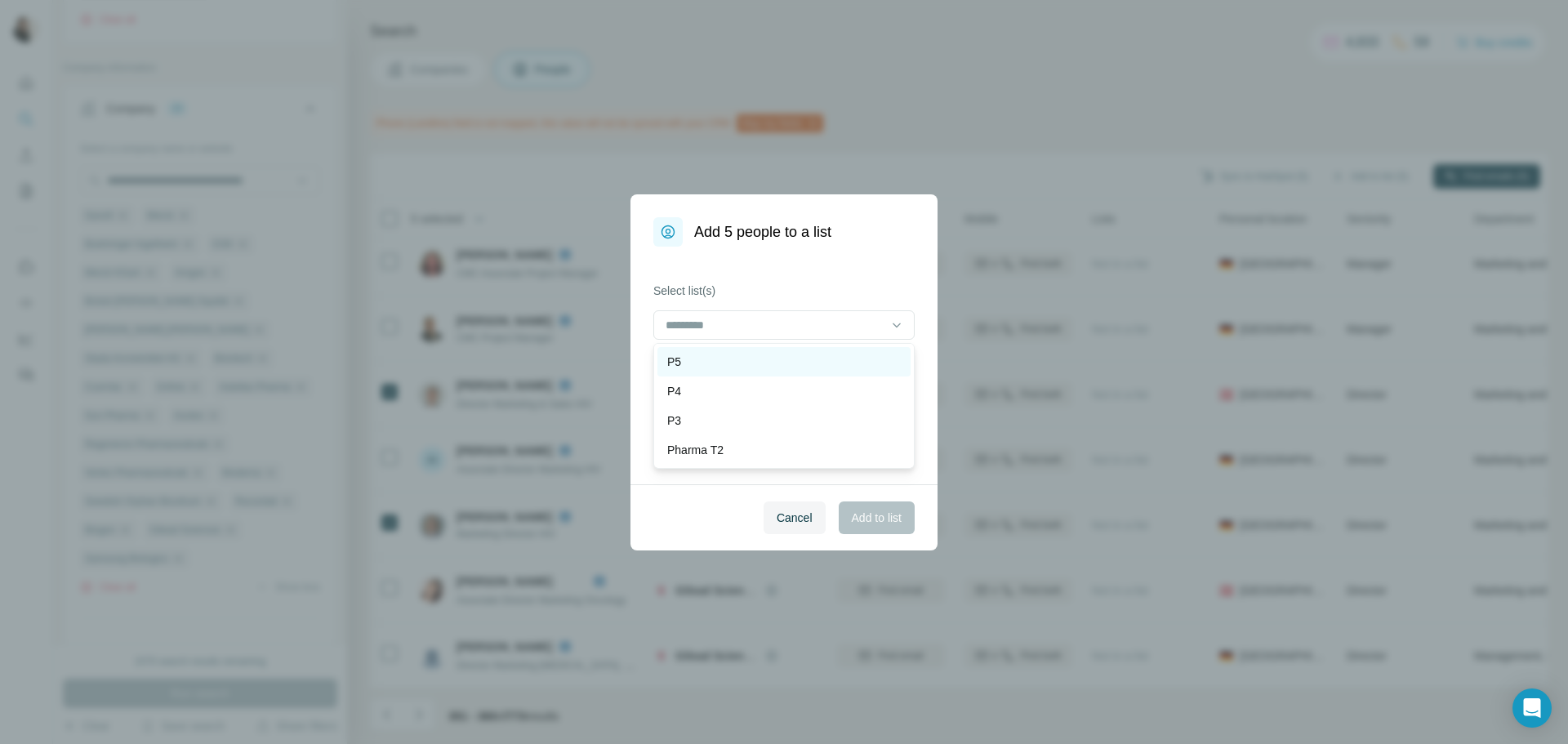 click on "P5" at bounding box center (784, 362) 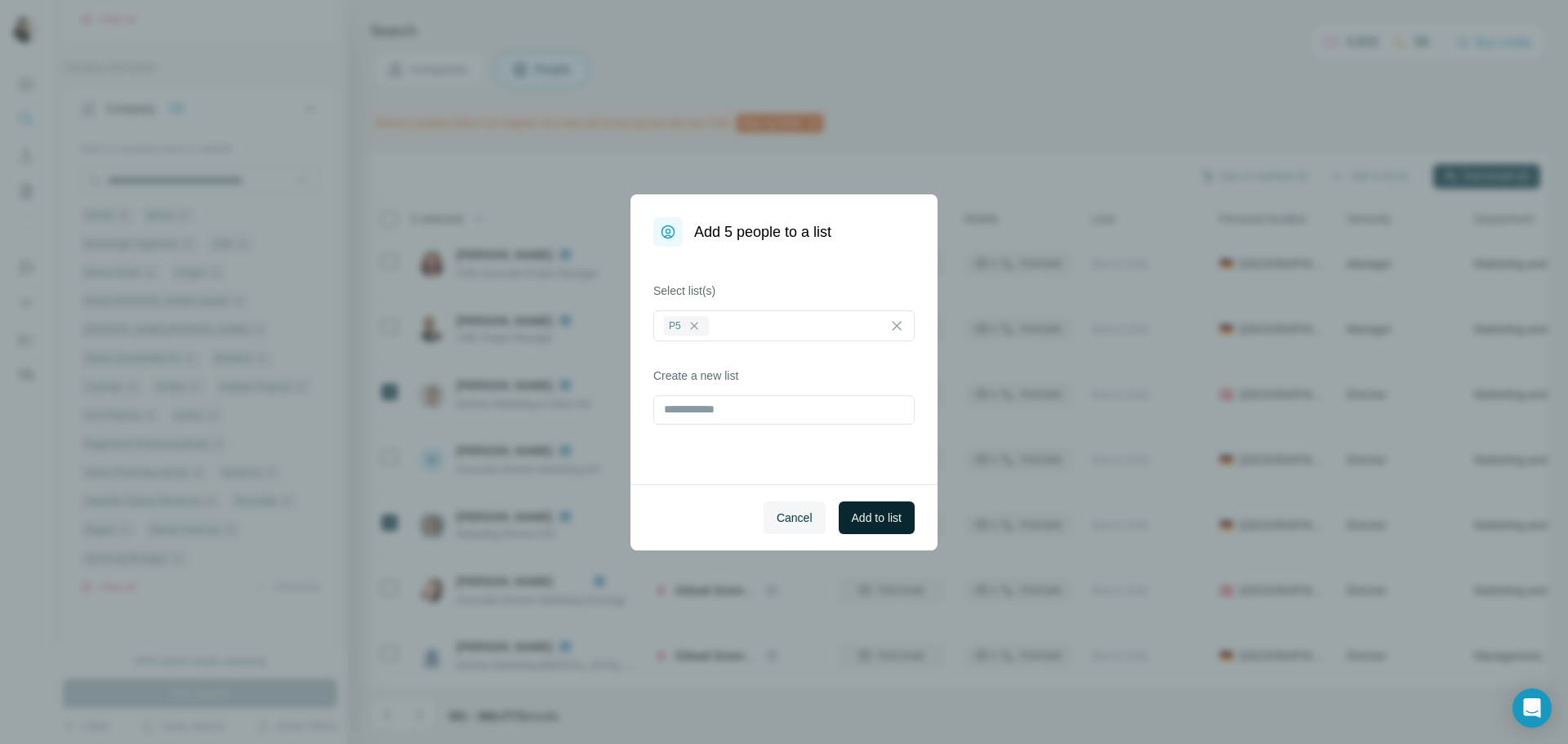 click on "Add to list" at bounding box center (876, 518) 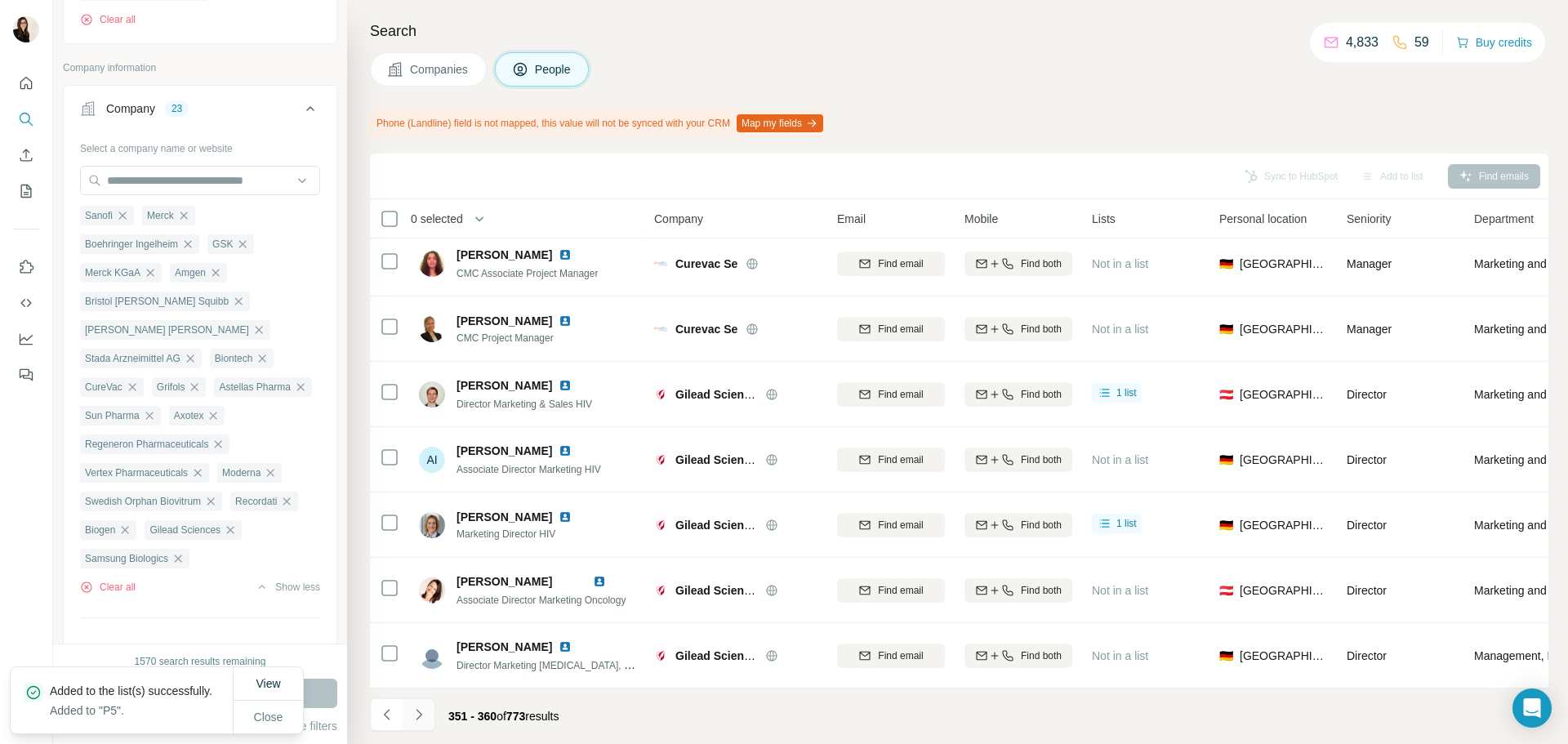 click 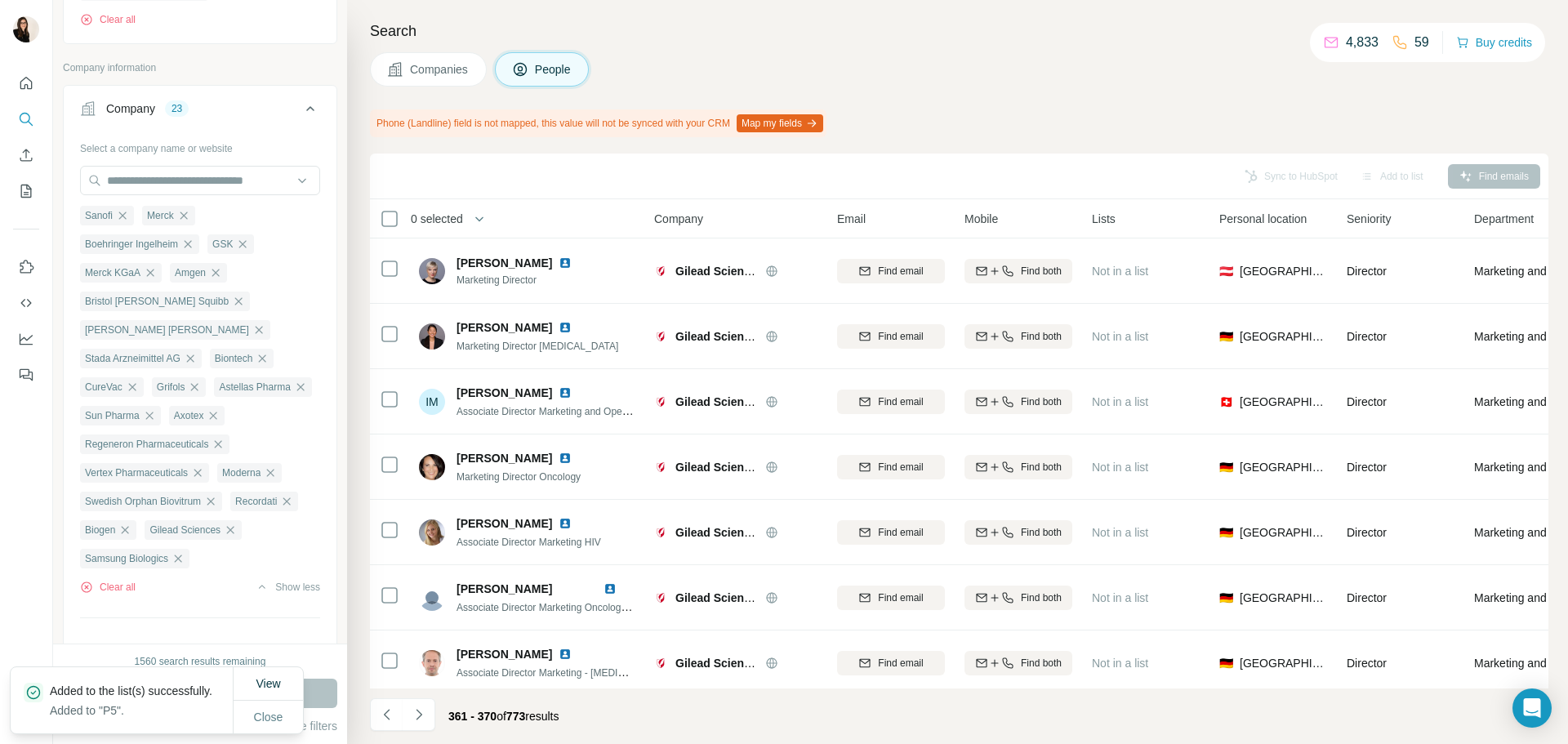 scroll, scrollTop: 212, scrollLeft: 0, axis: vertical 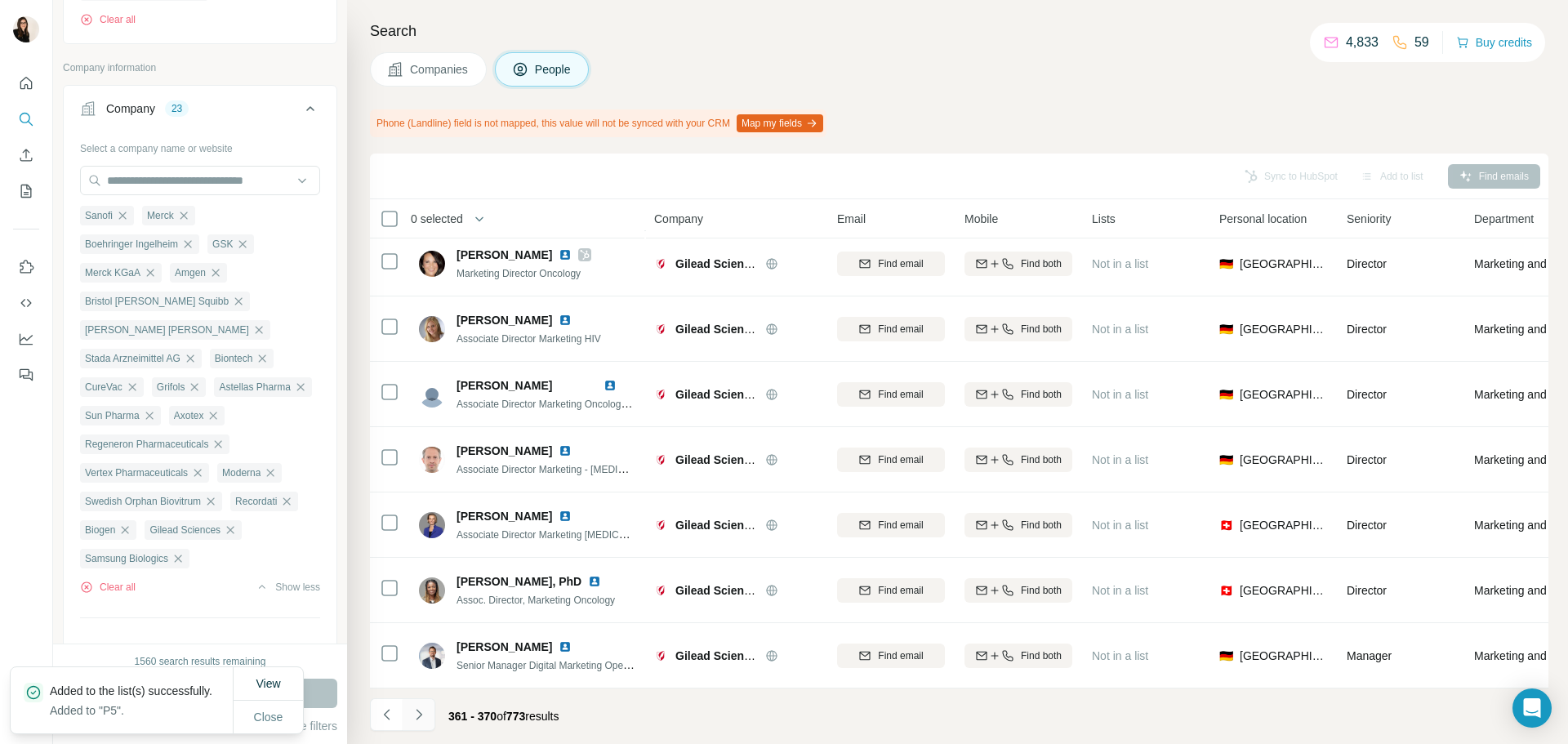 click at bounding box center (419, 715) 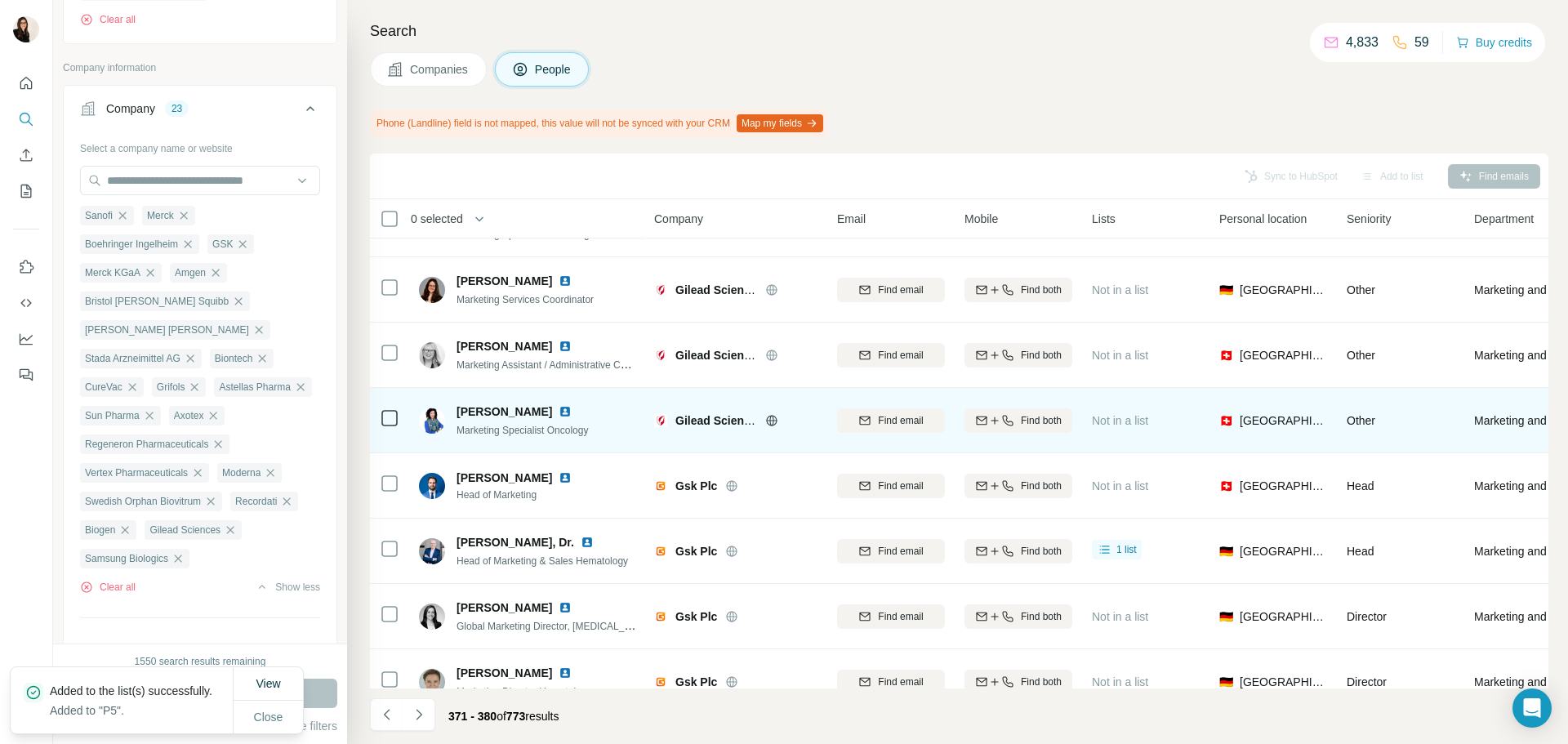 scroll, scrollTop: 212, scrollLeft: 0, axis: vertical 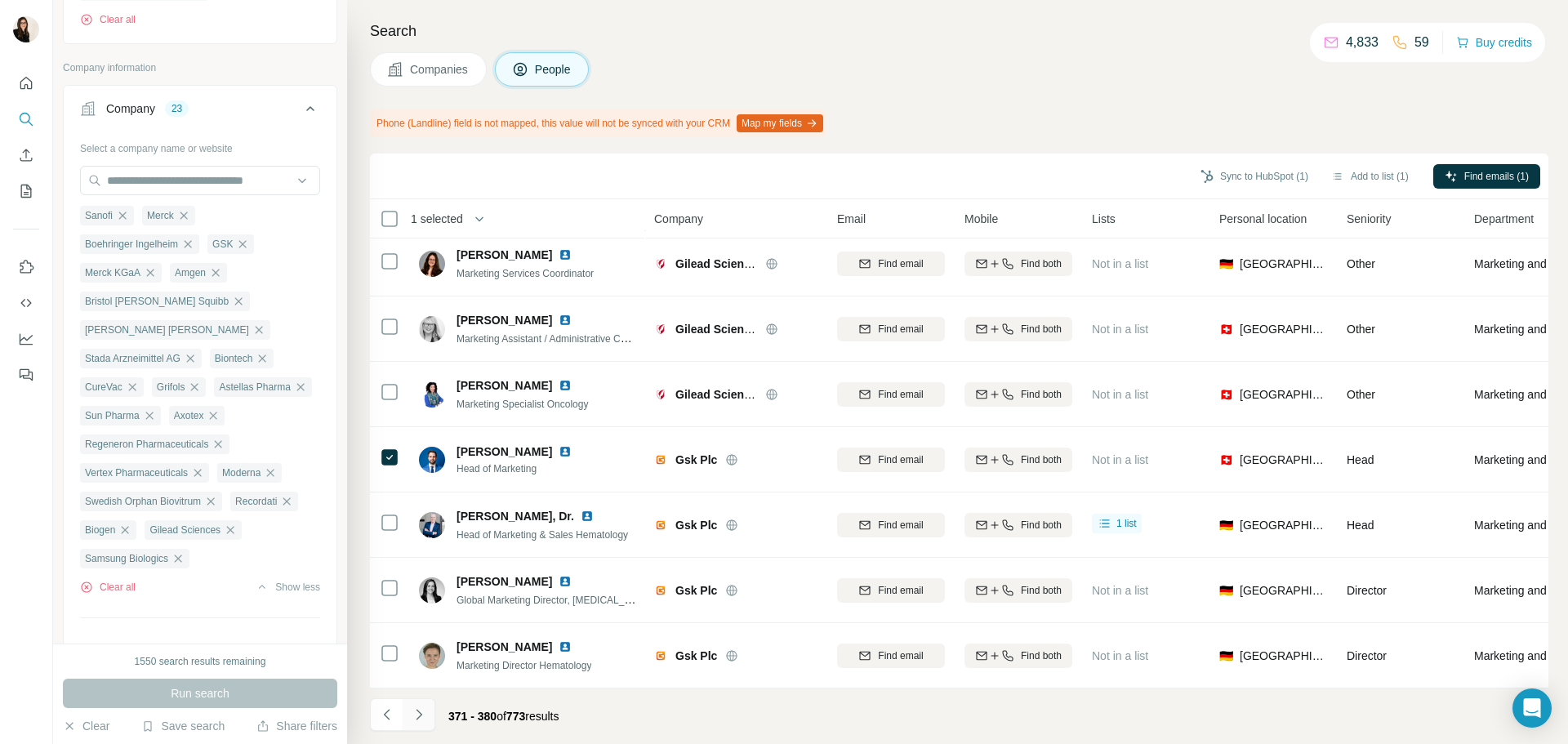 click at bounding box center (419, 715) 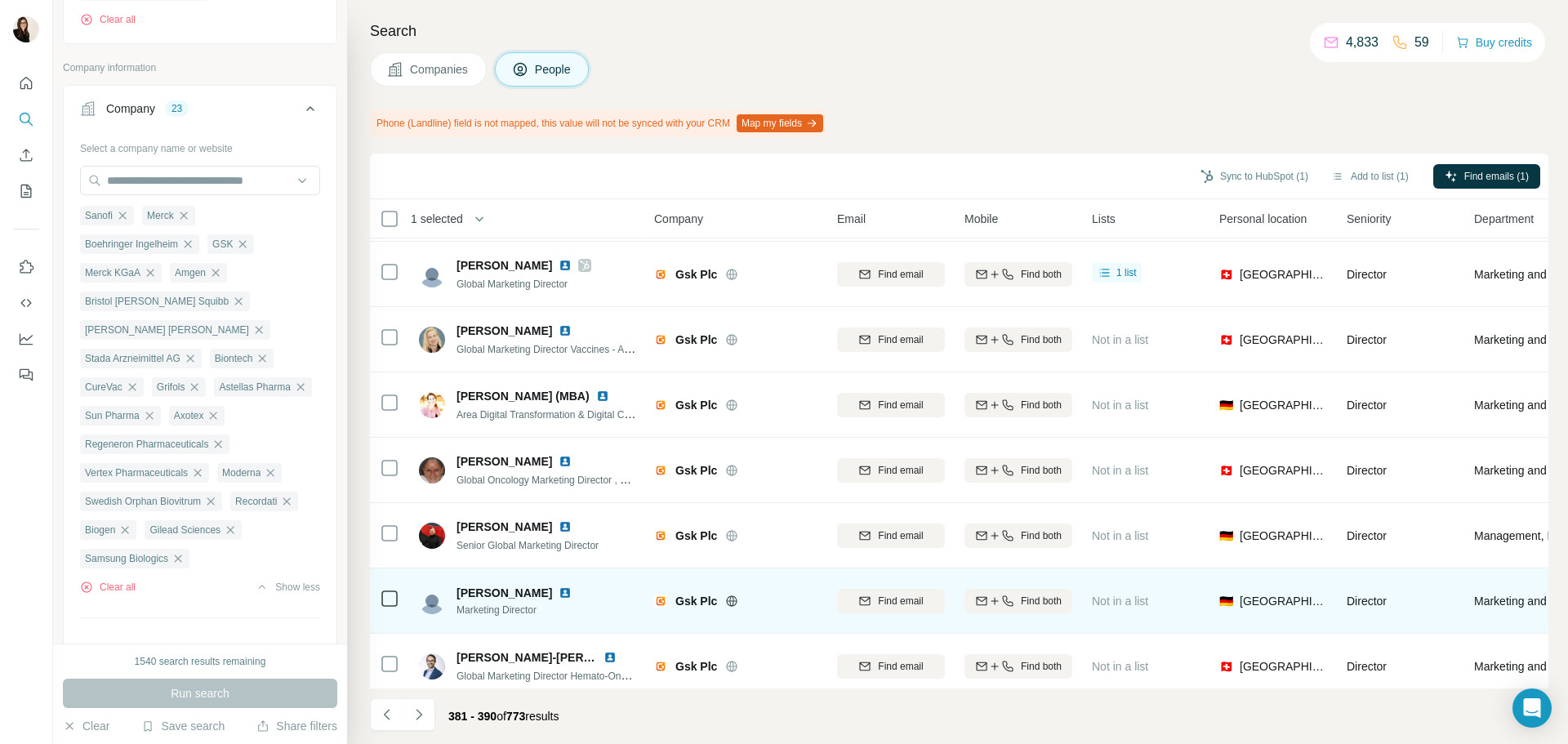 scroll, scrollTop: 212, scrollLeft: 0, axis: vertical 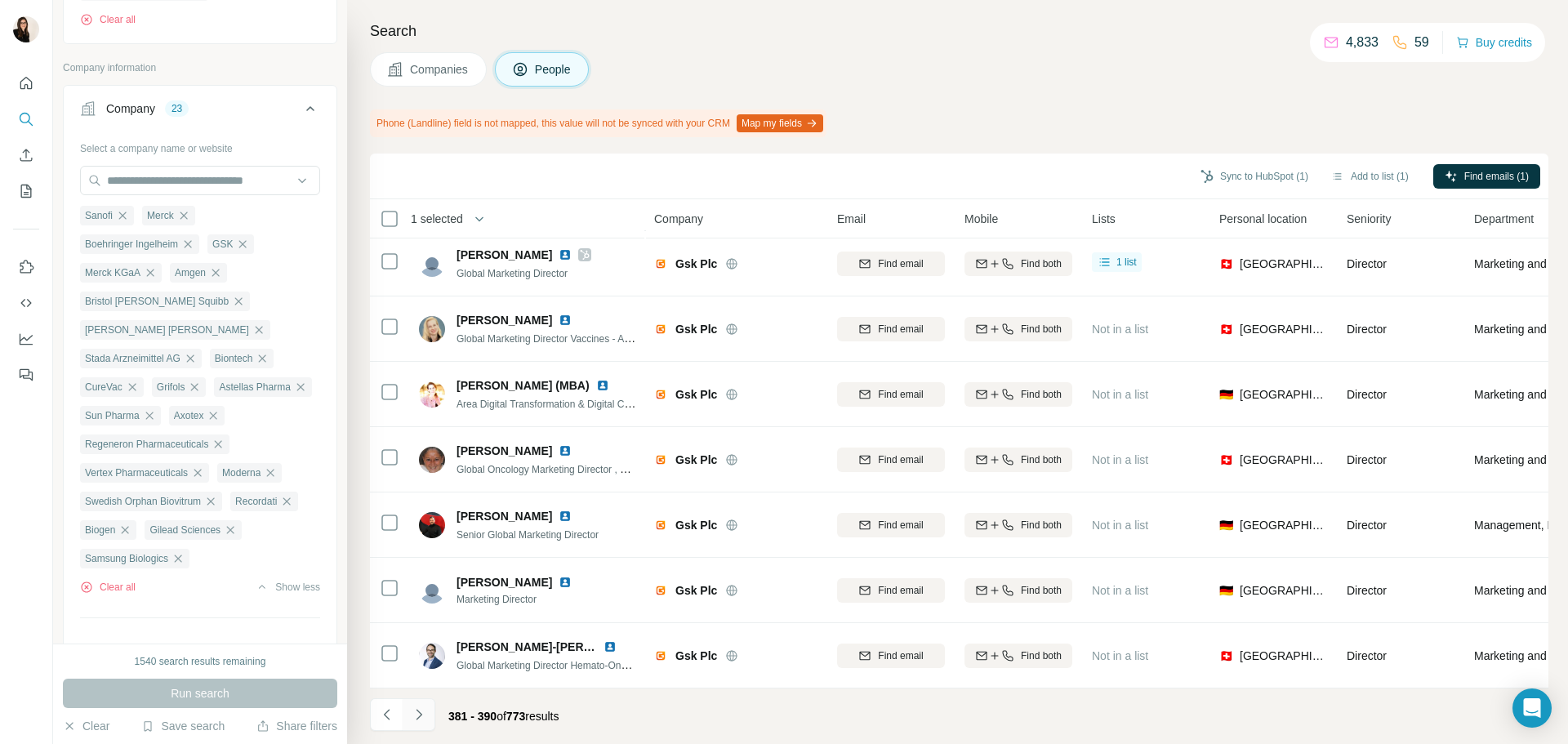click 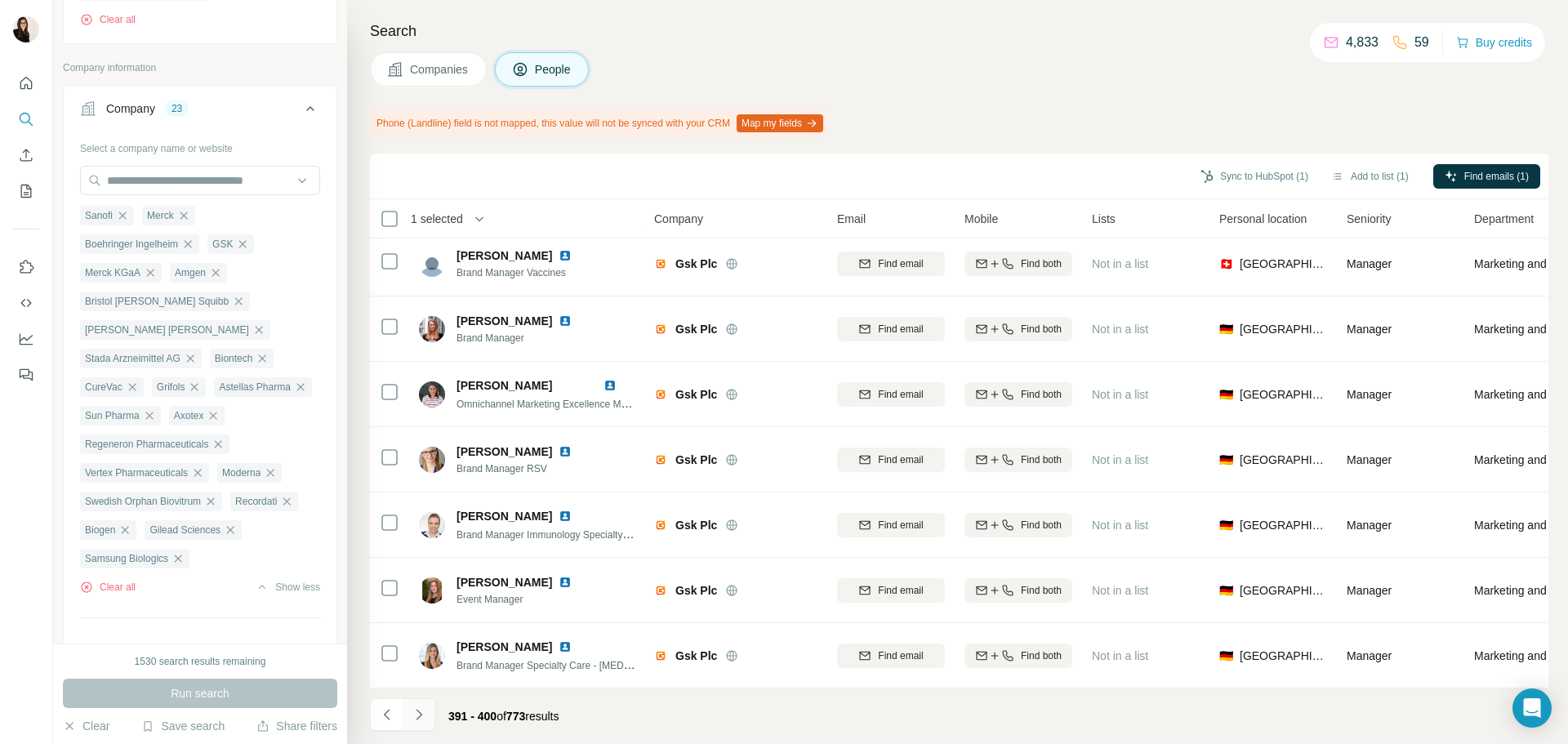 click 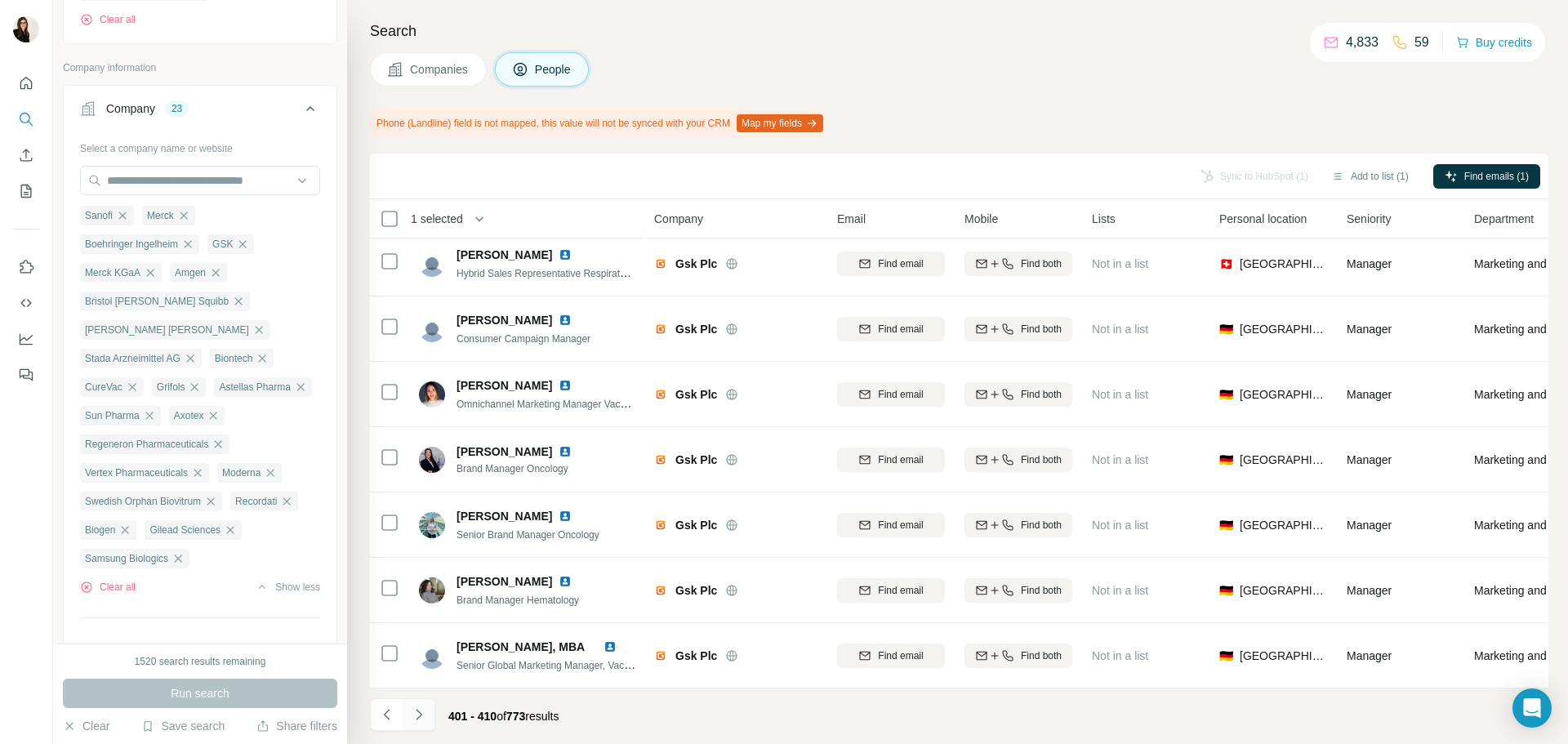 click 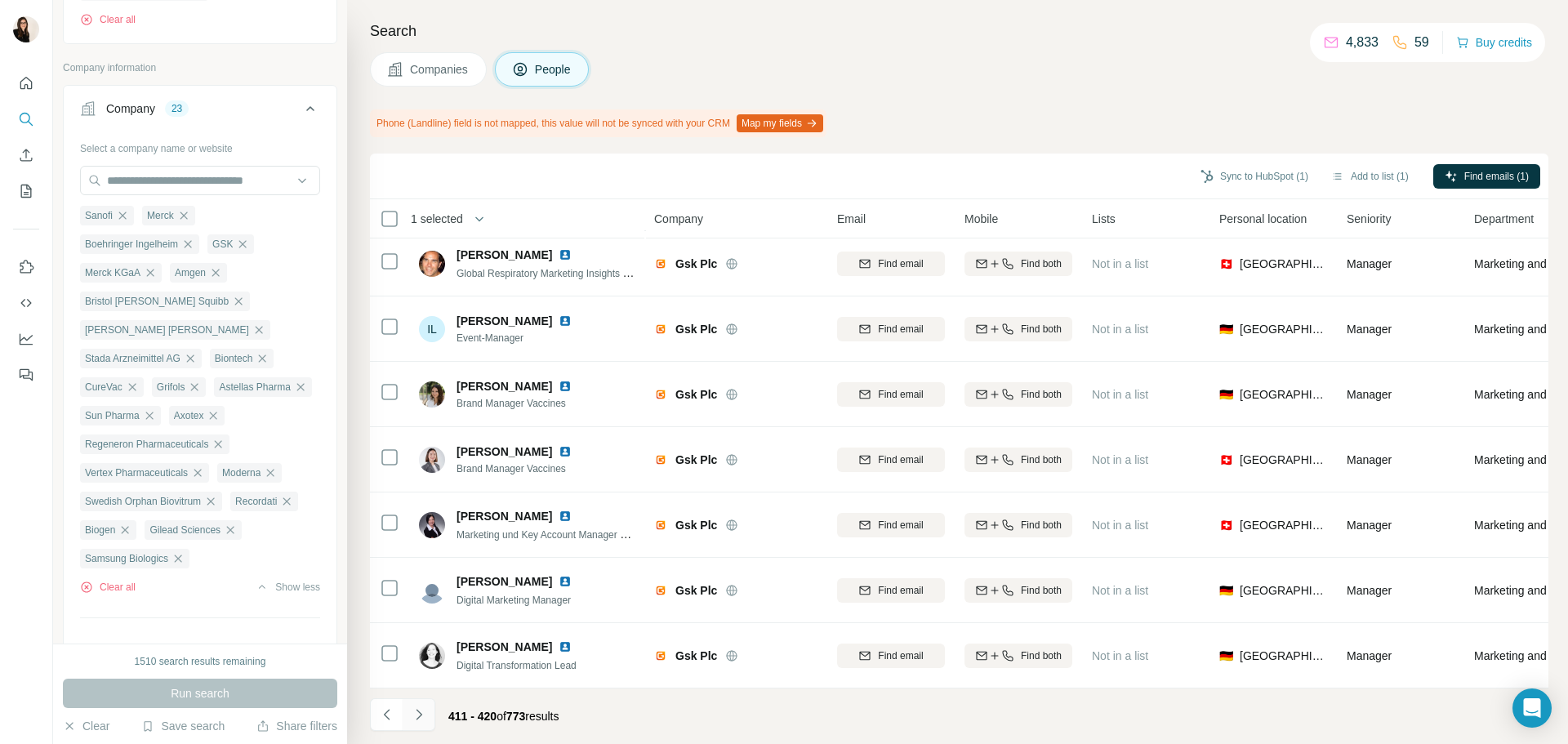 click 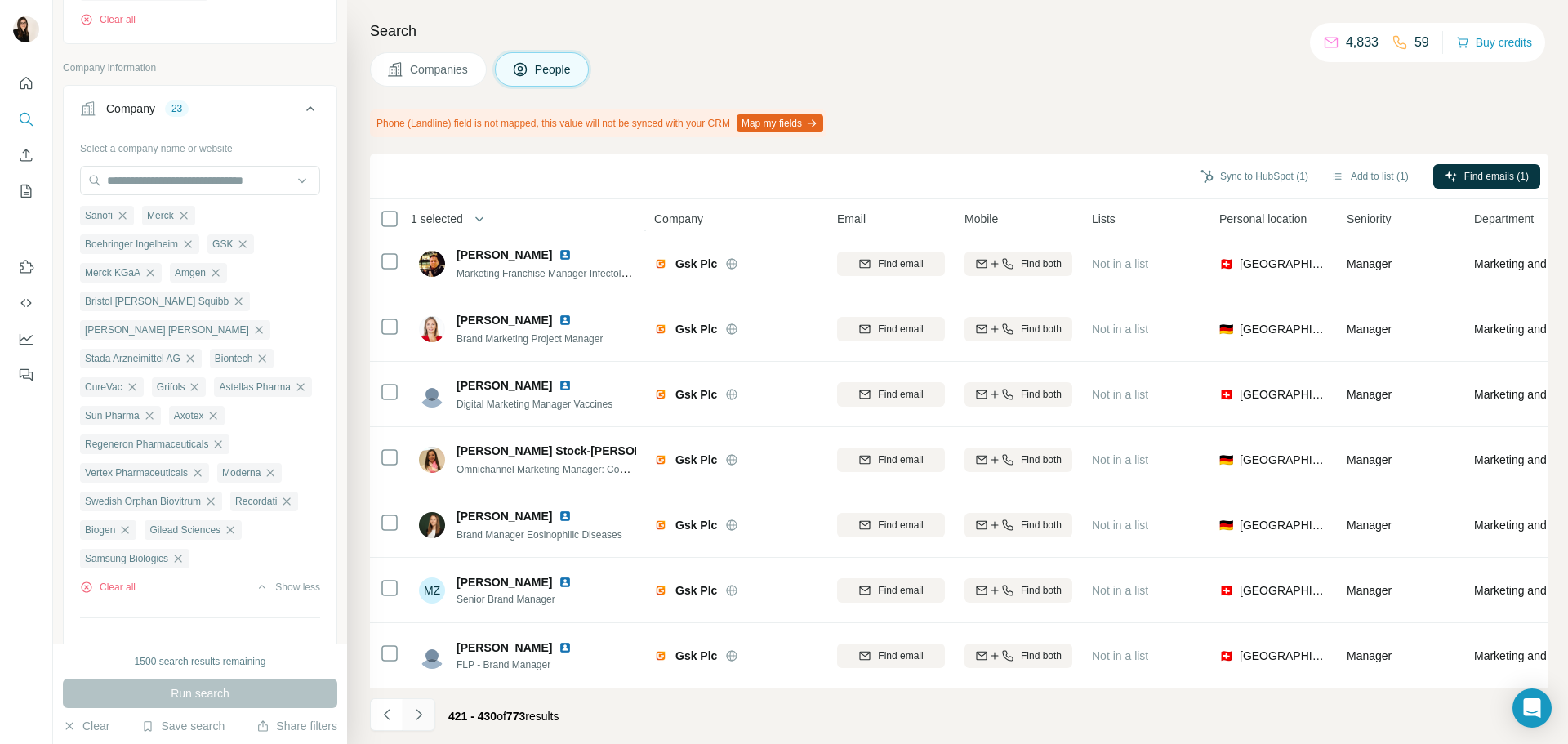 click 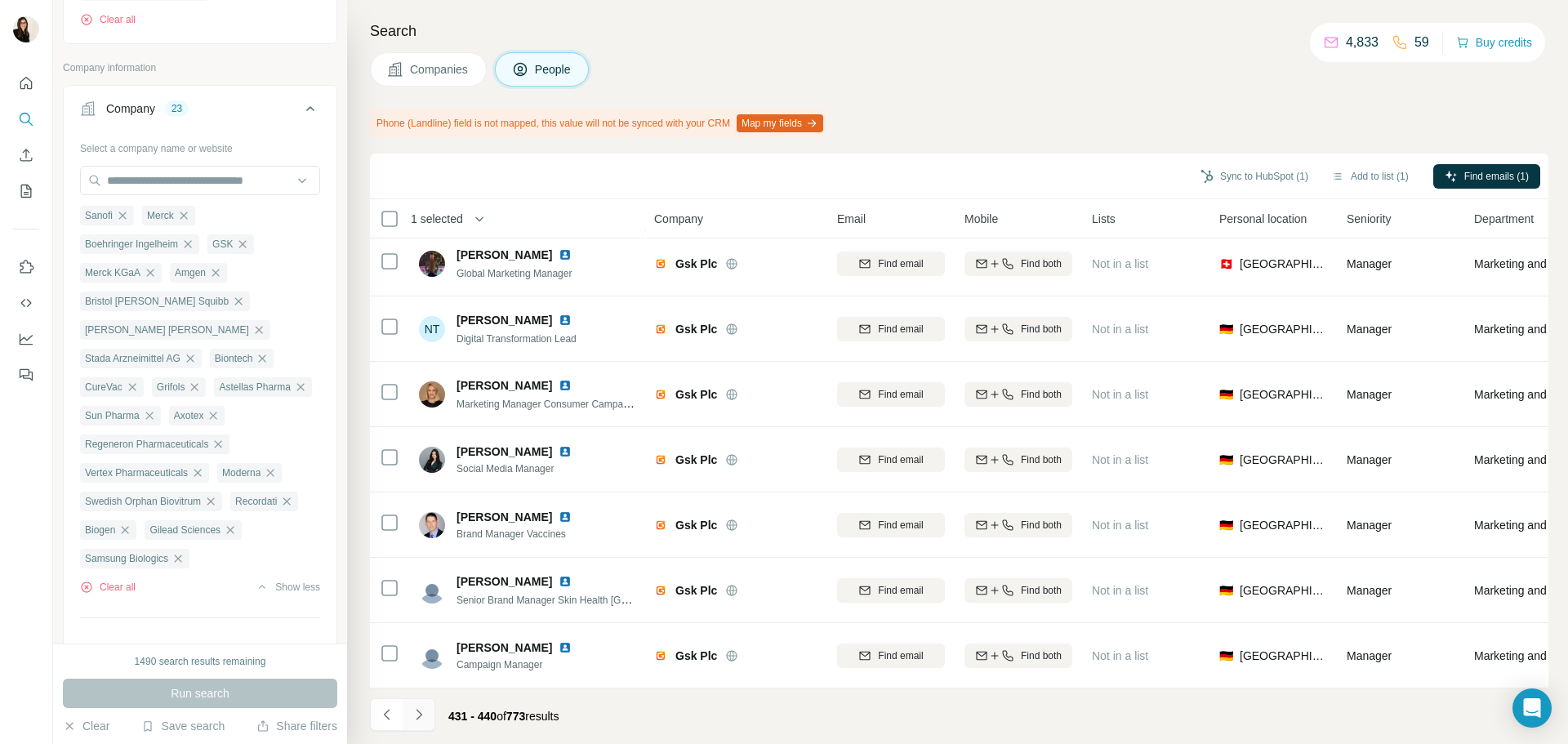 click 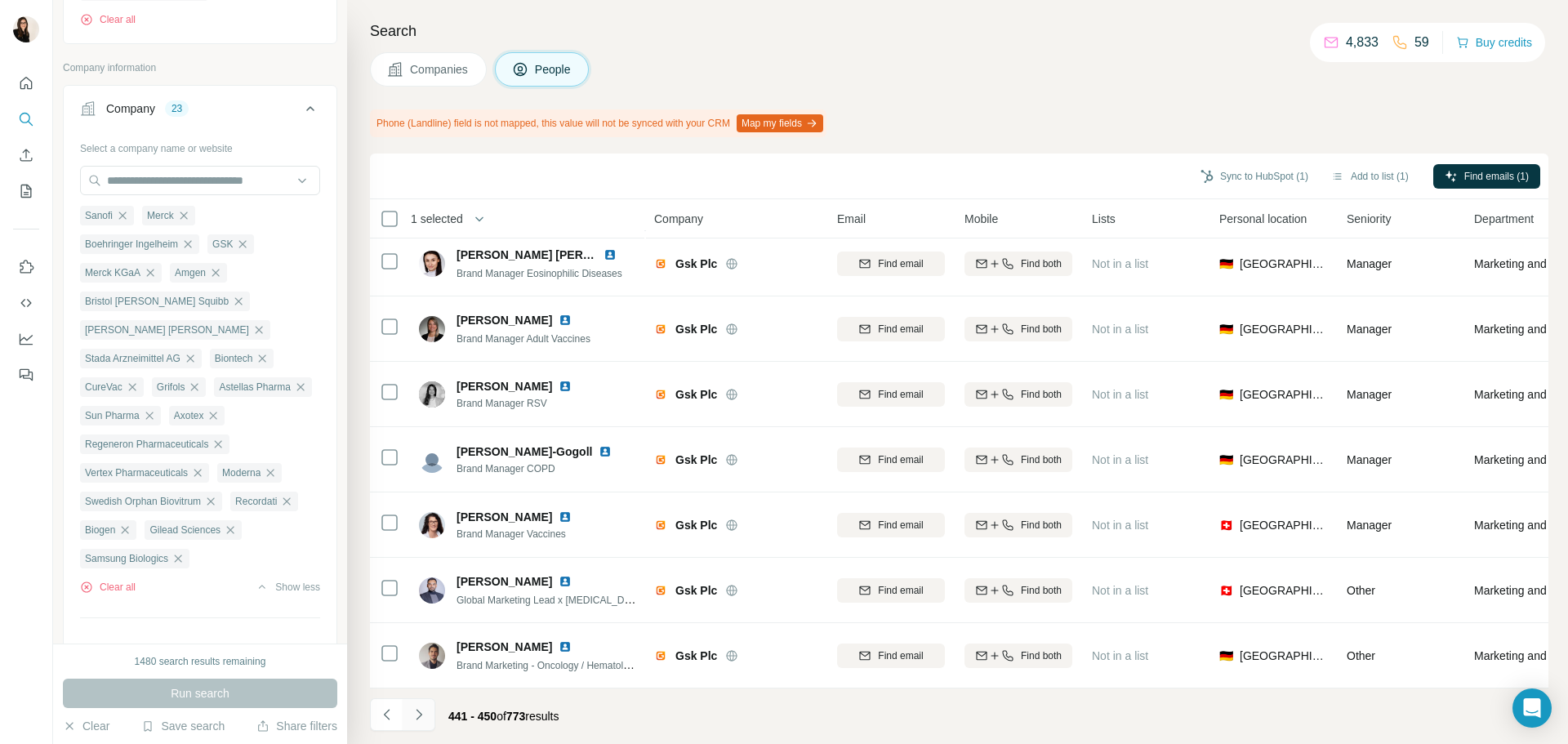 click 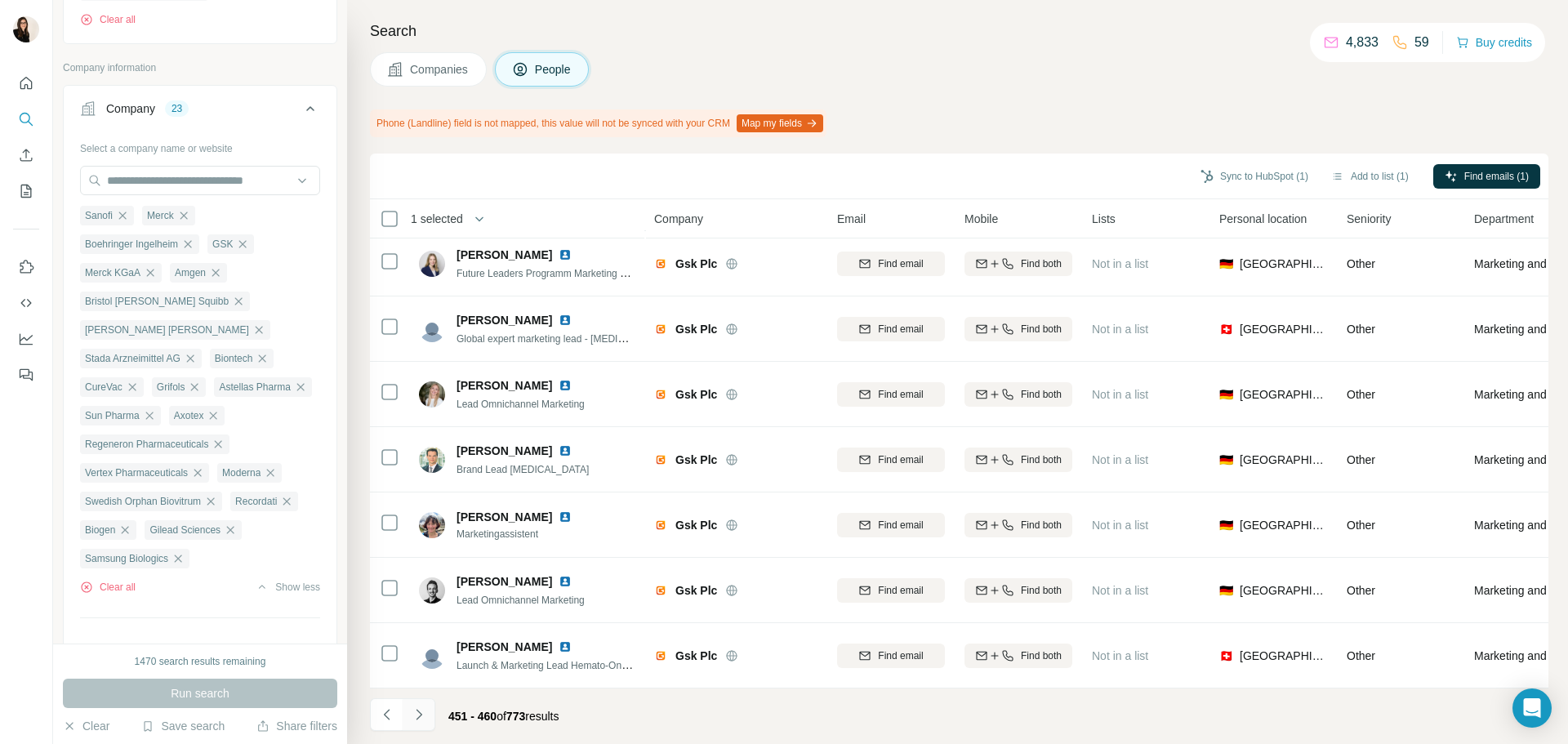 click 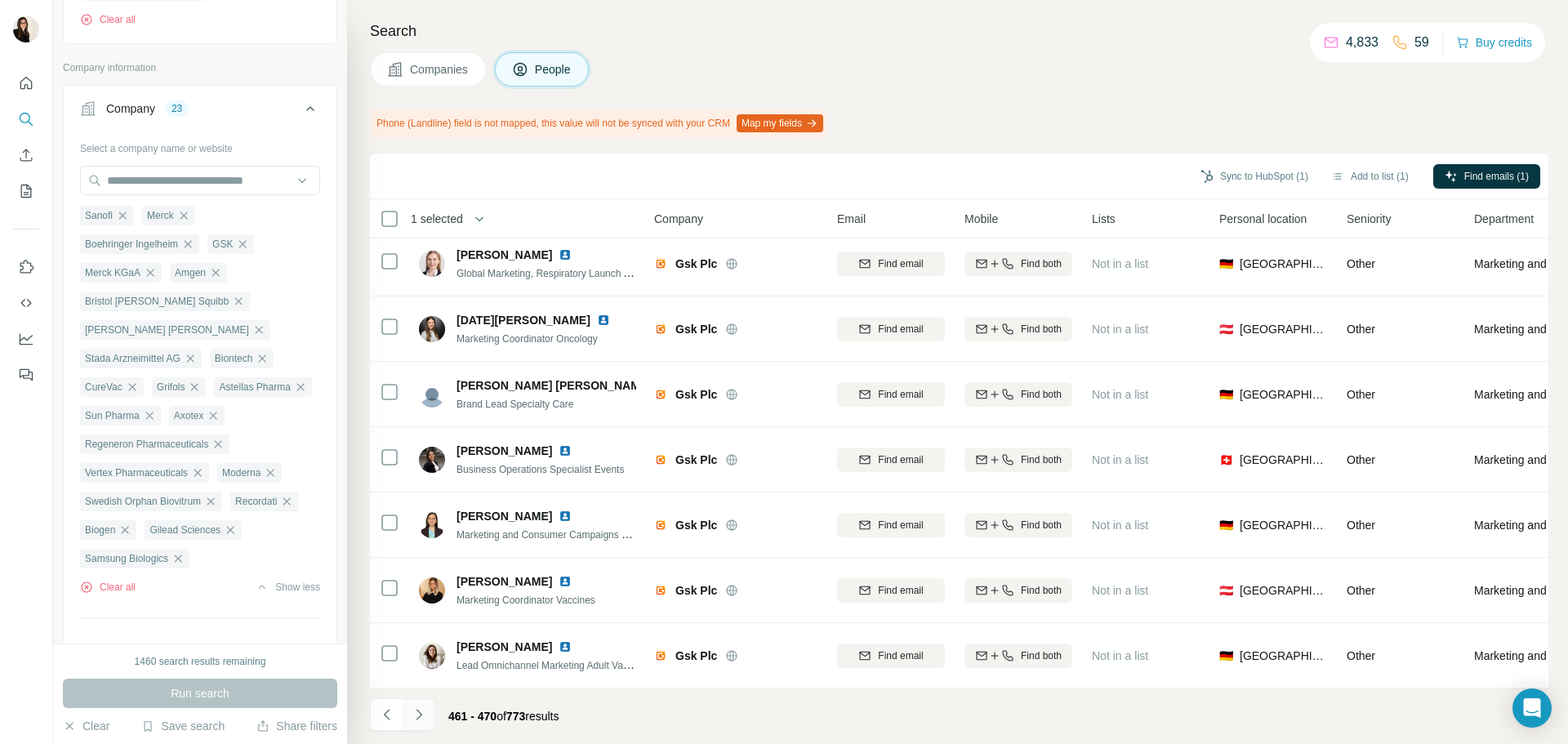 click 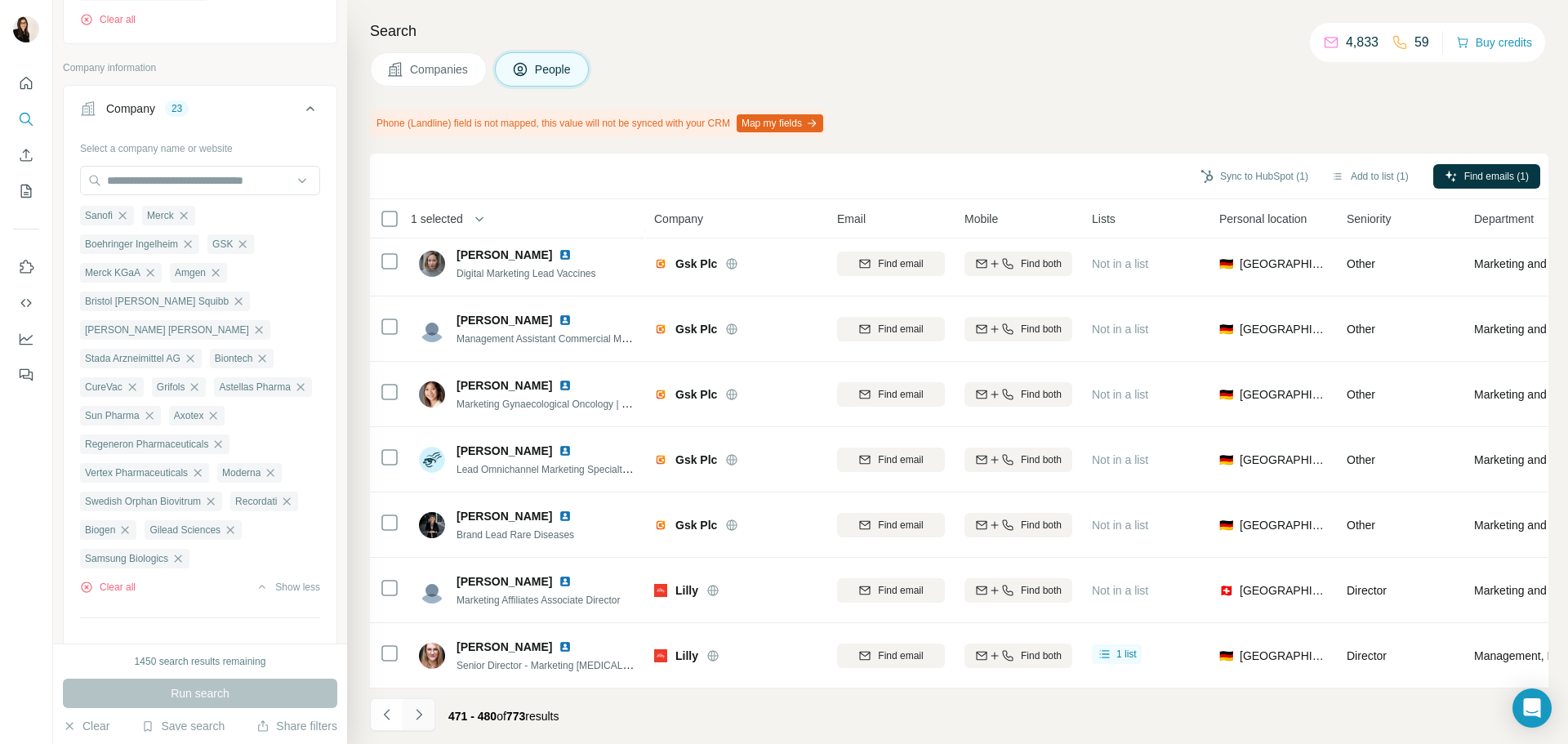 click 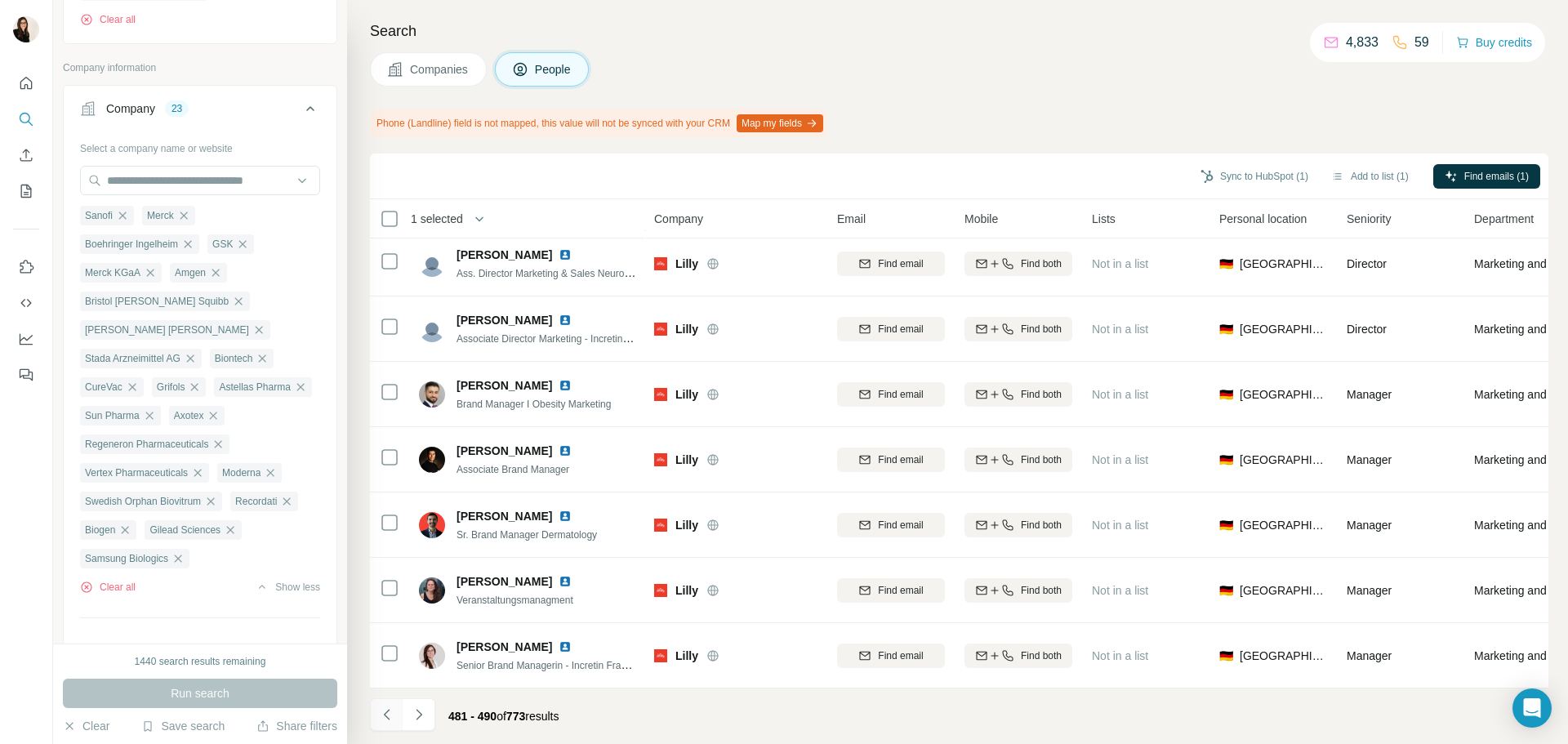 click 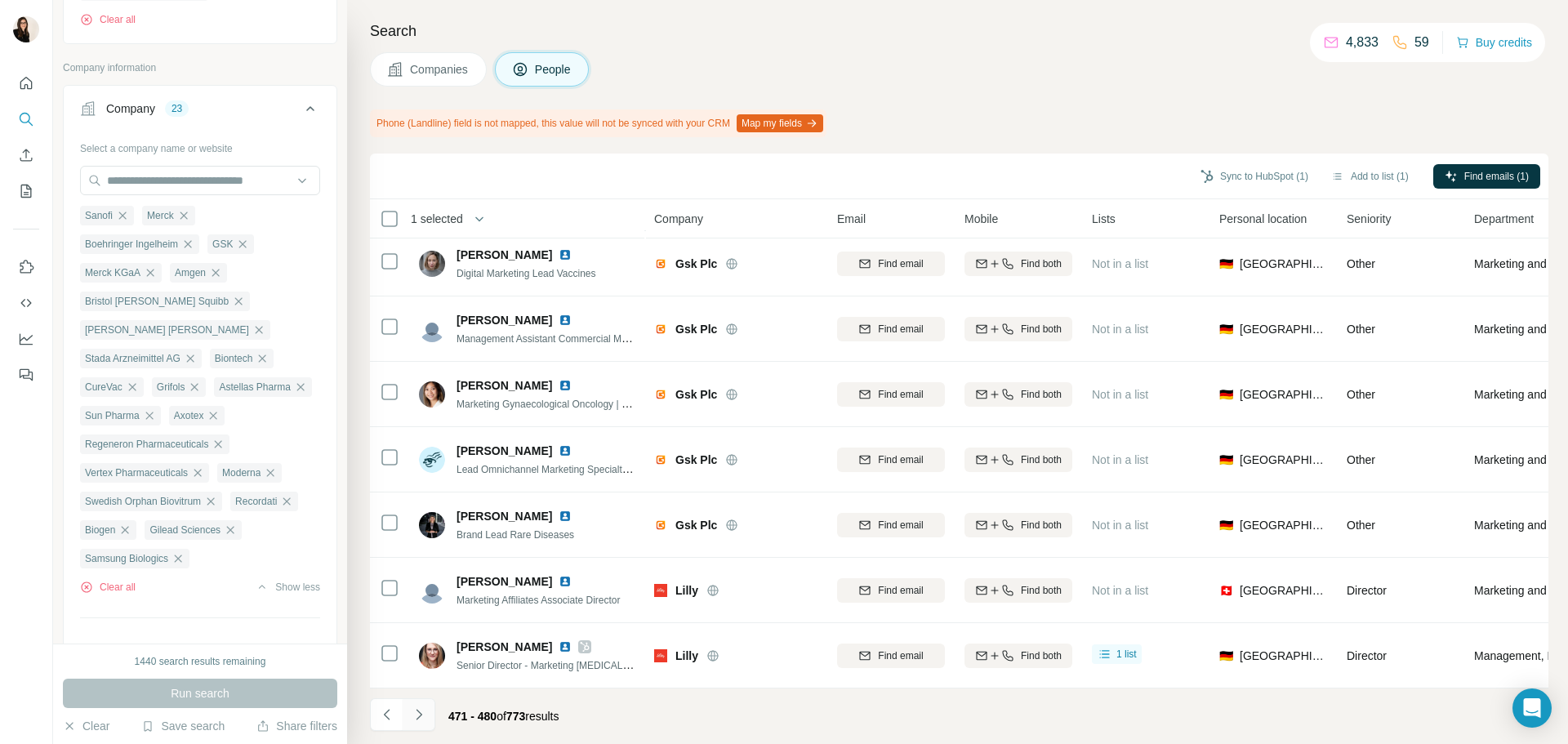 click at bounding box center [419, 715] 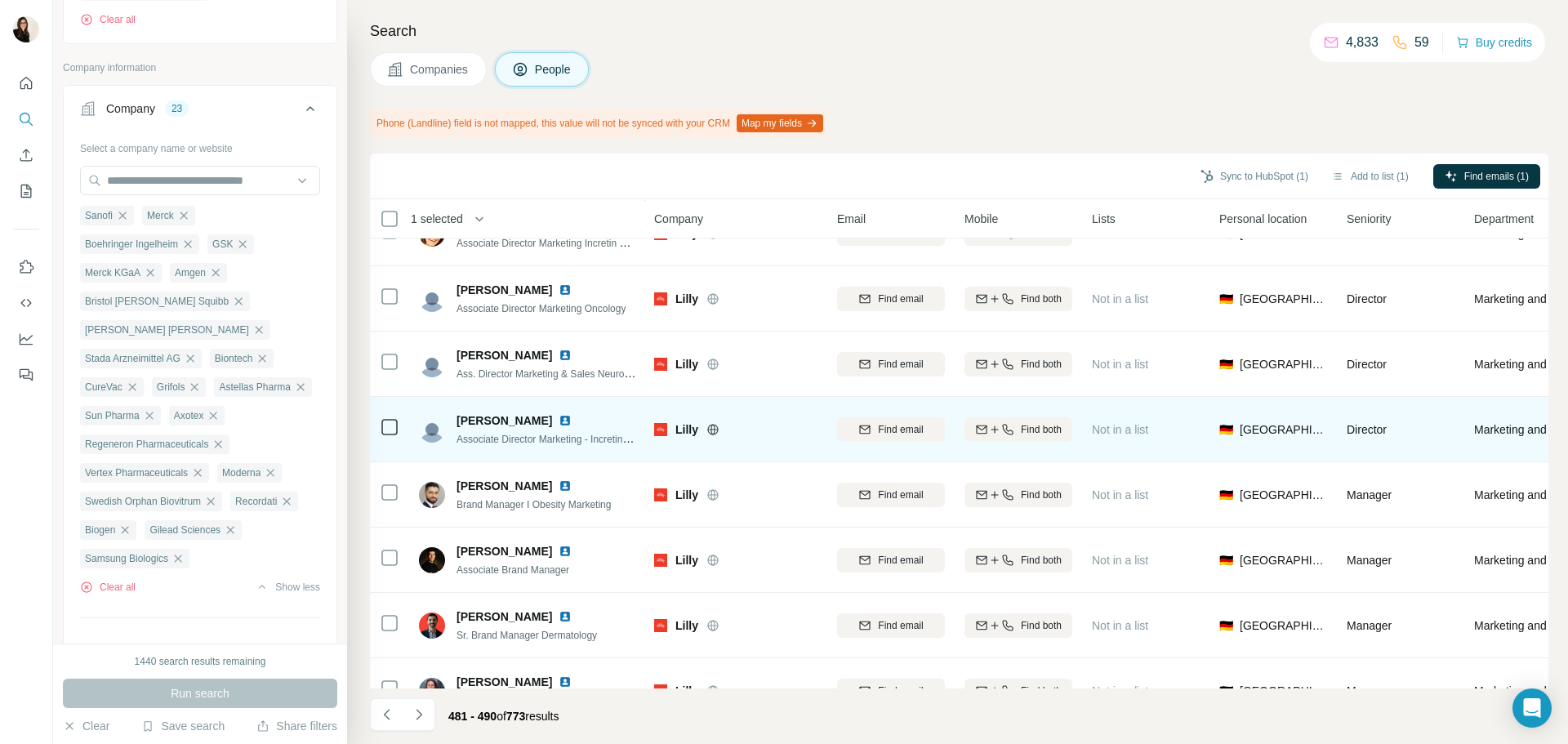 scroll, scrollTop: 212, scrollLeft: 0, axis: vertical 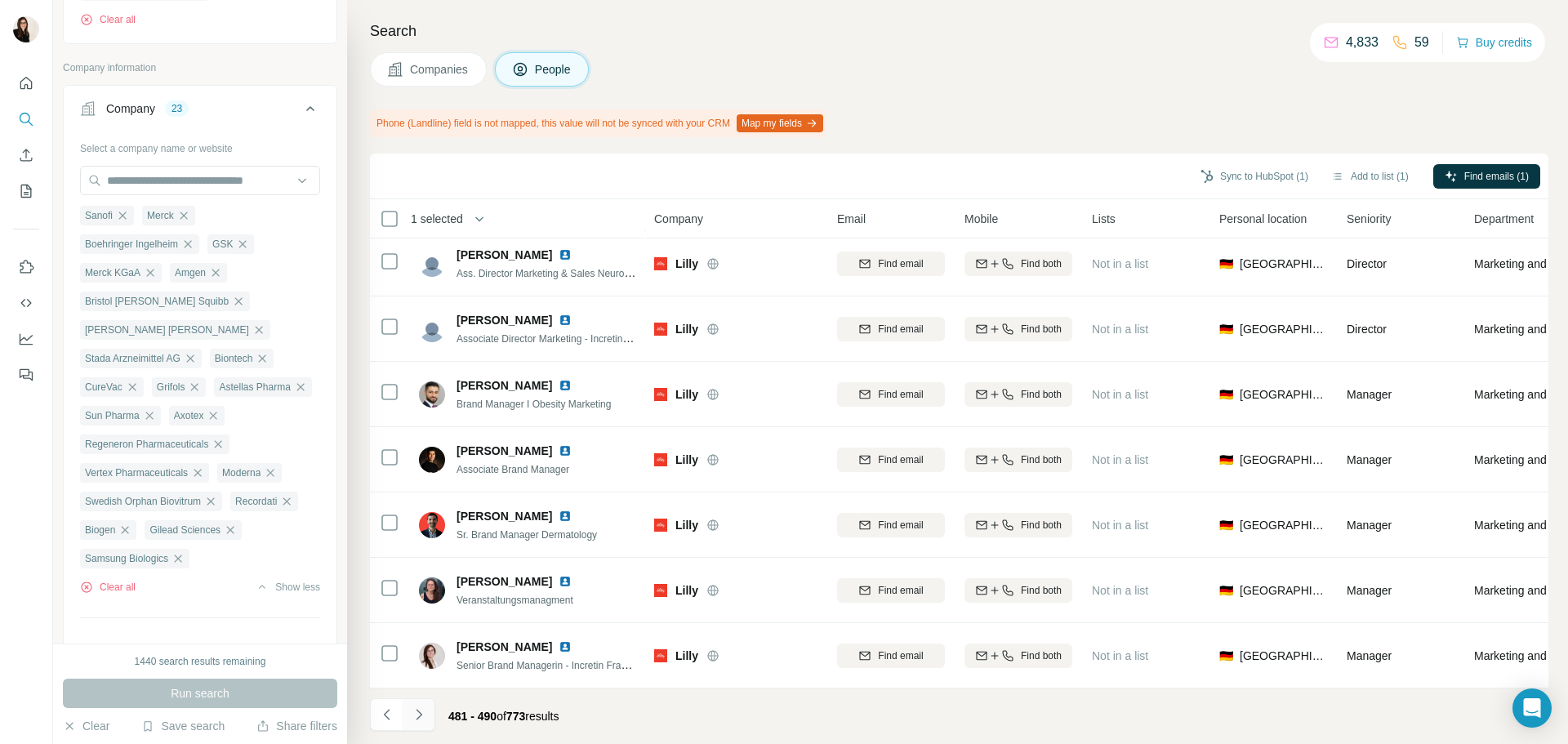 click 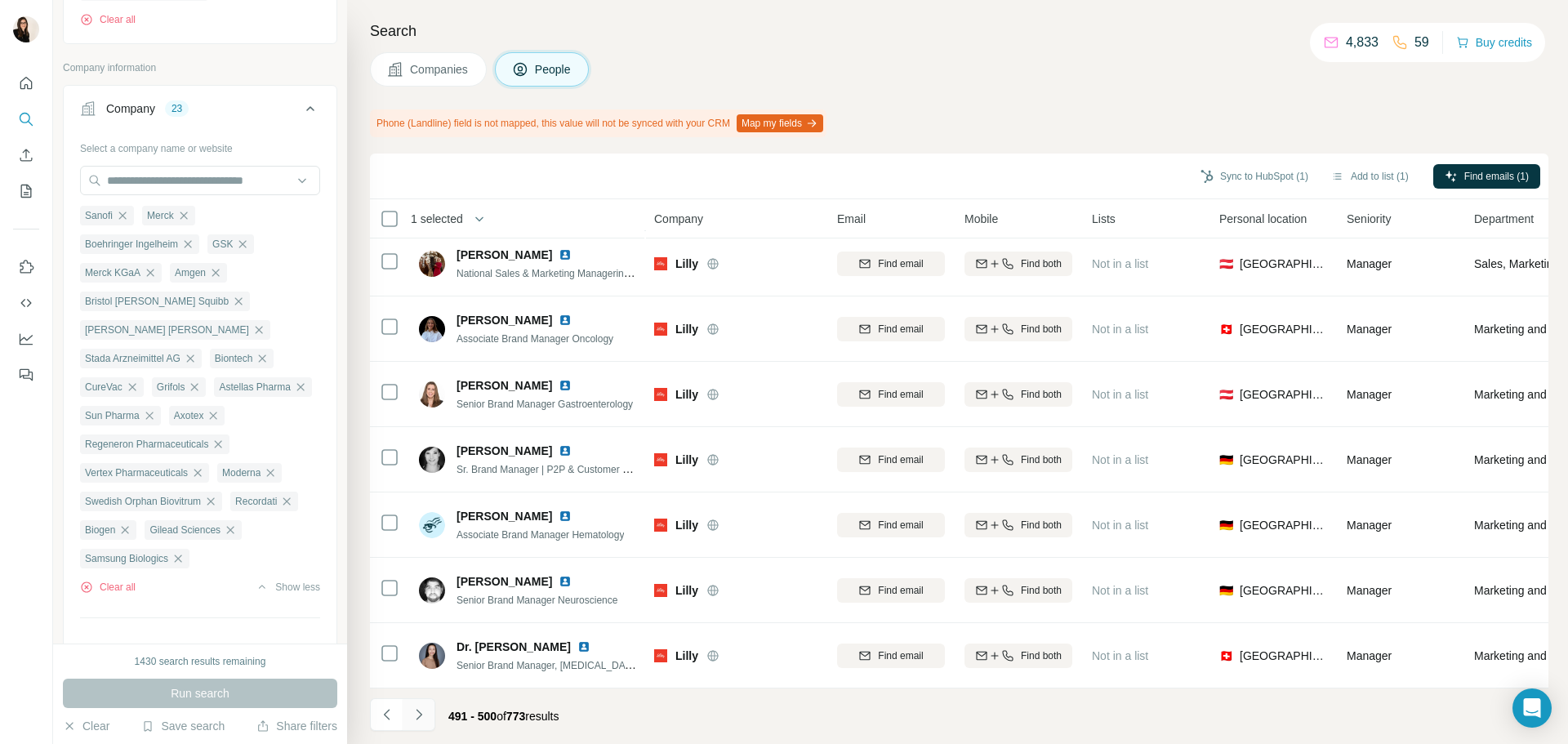 click at bounding box center (419, 715) 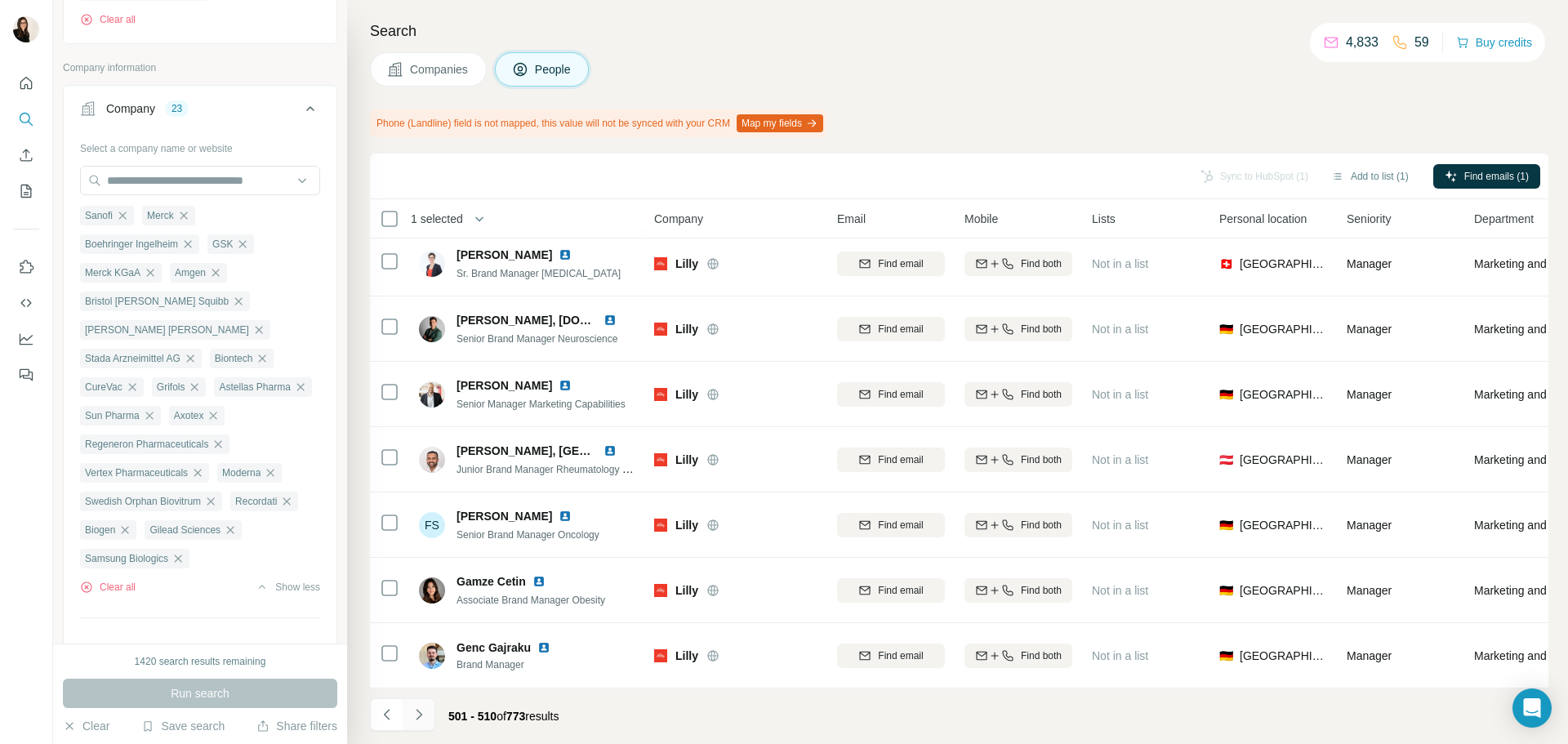 click 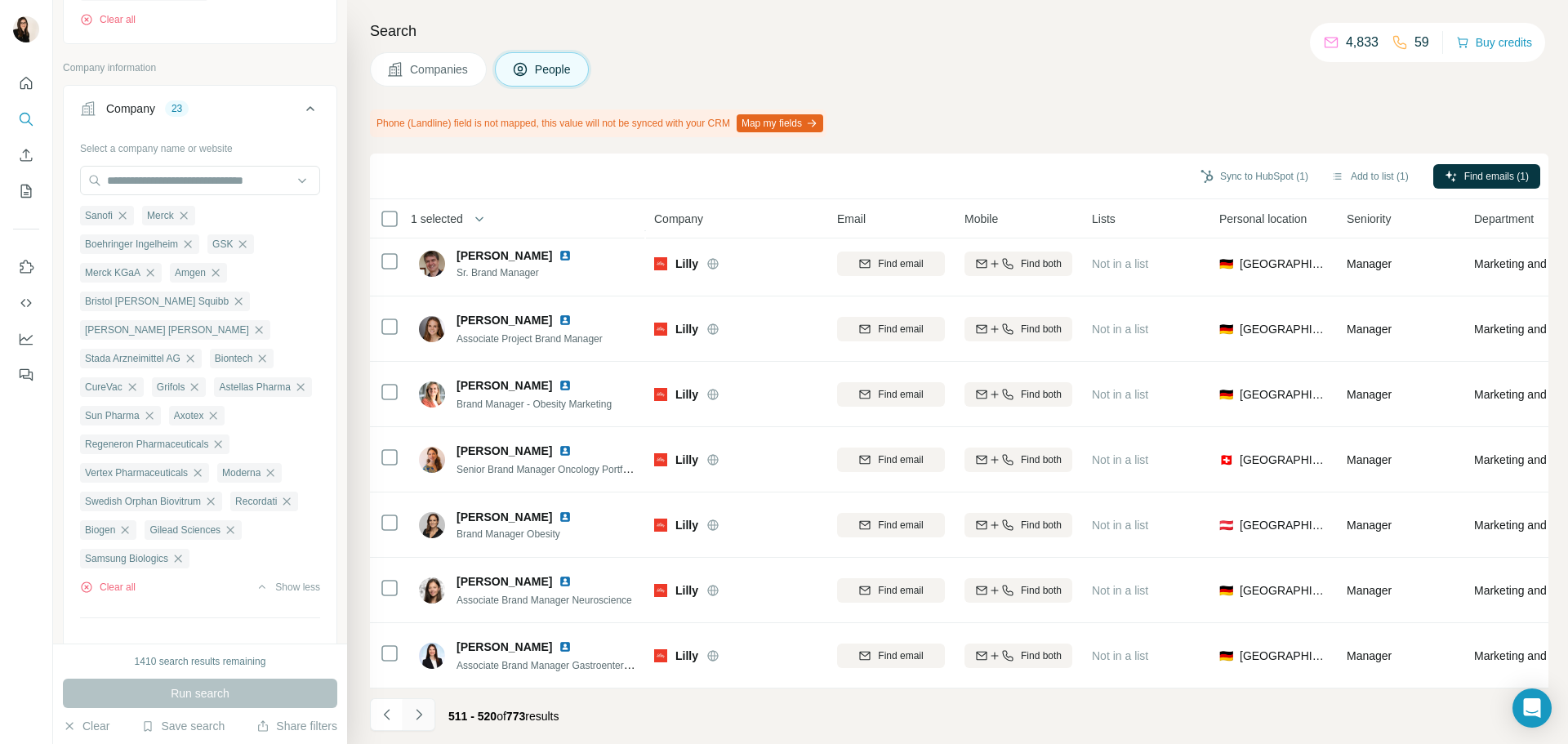 click 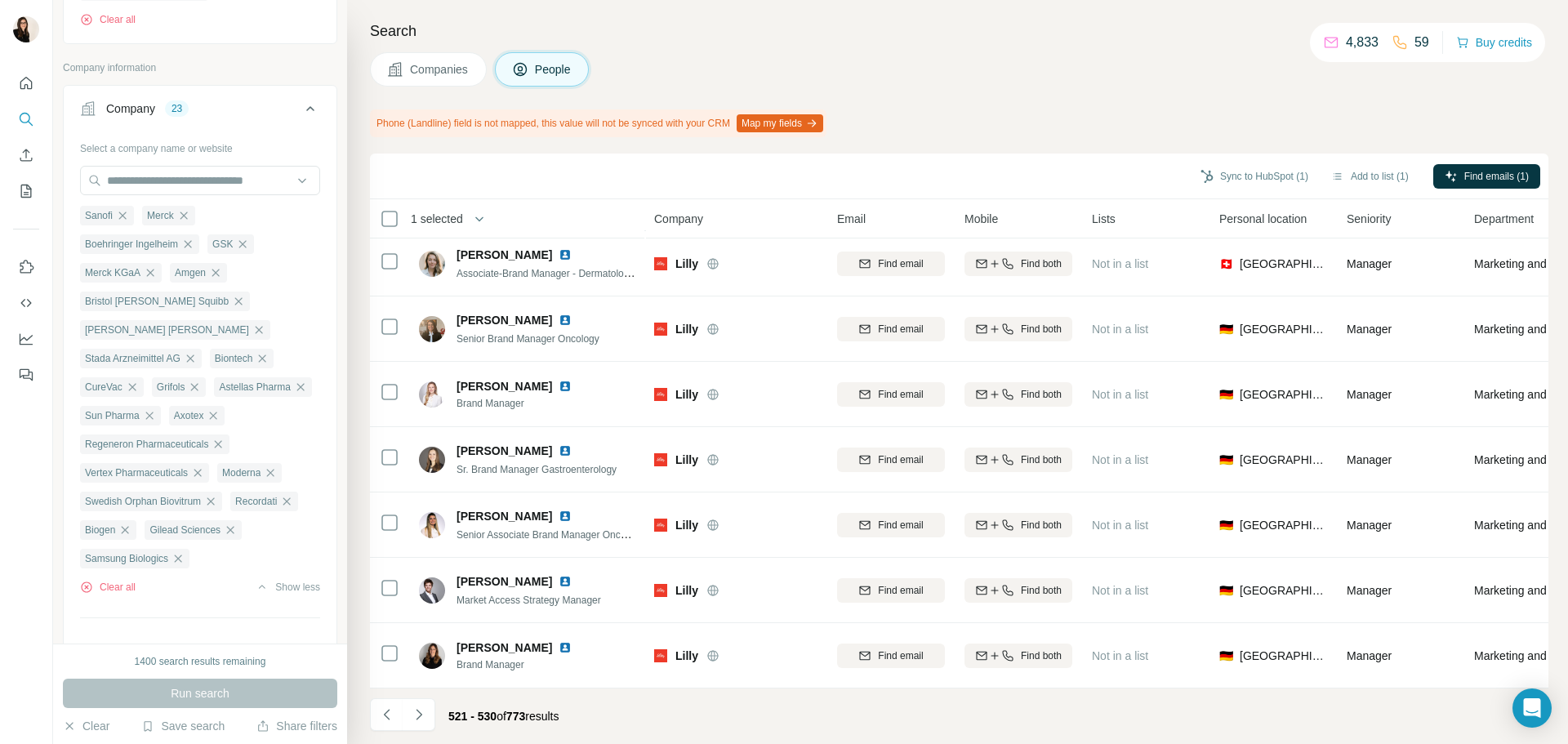 click 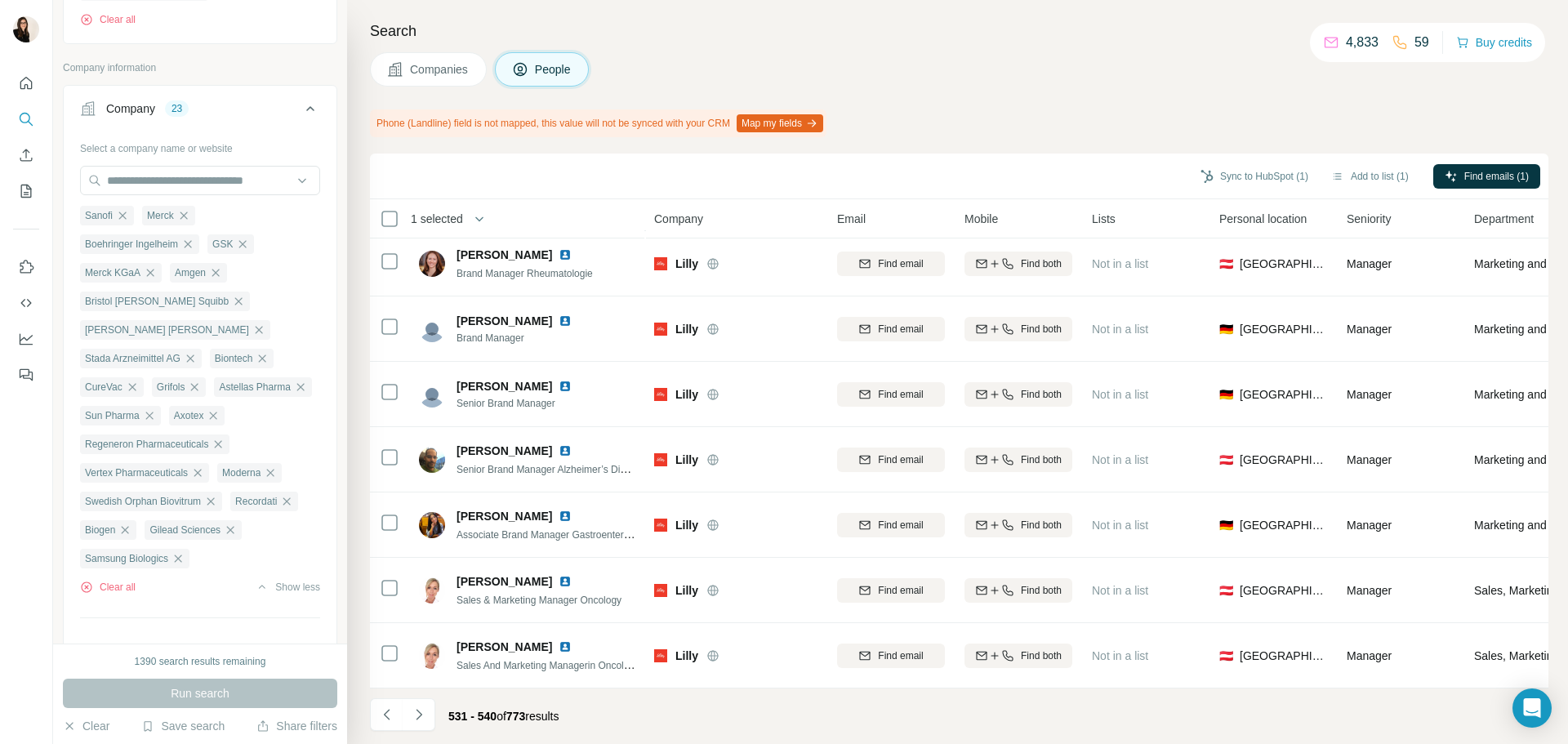 click 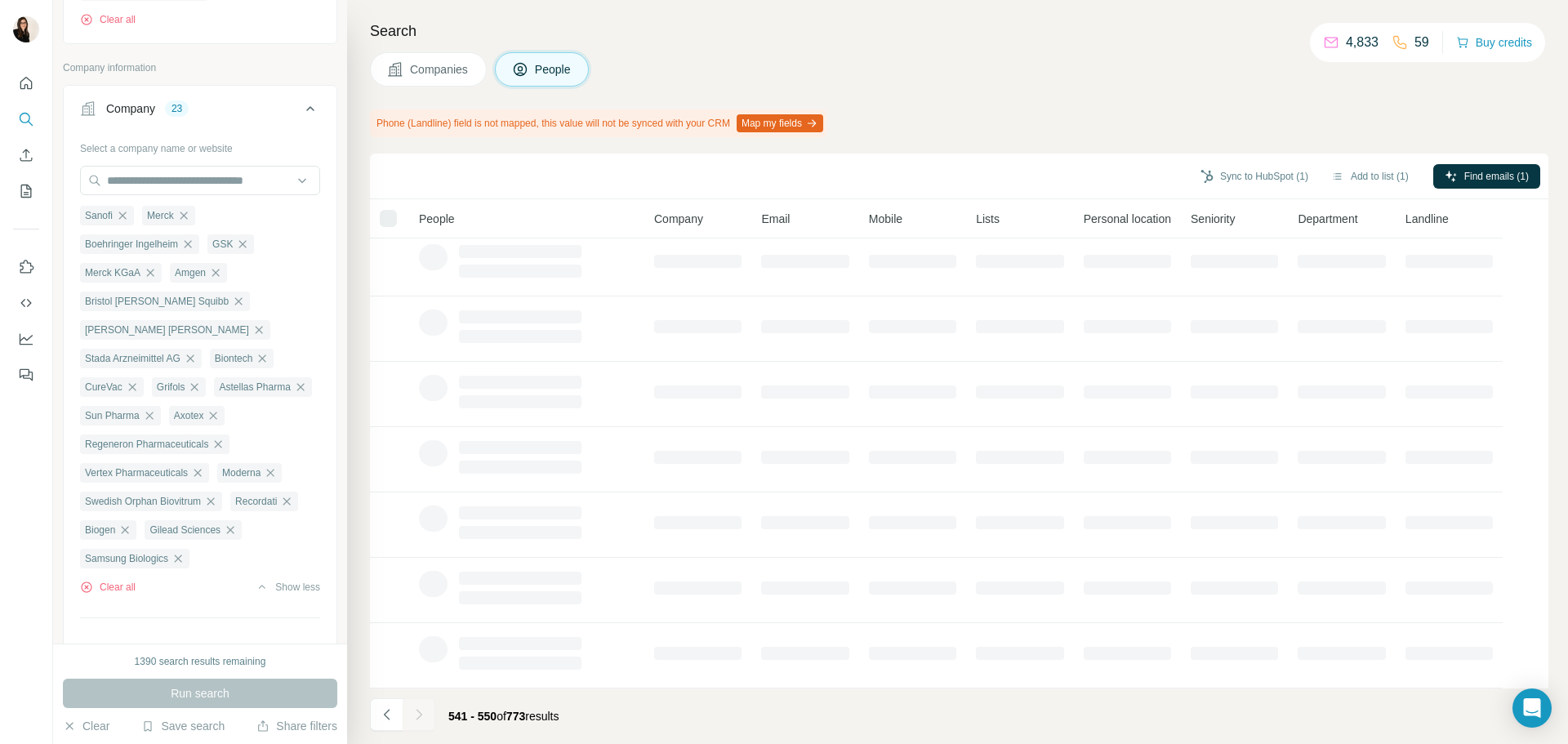 click at bounding box center [419, 715] 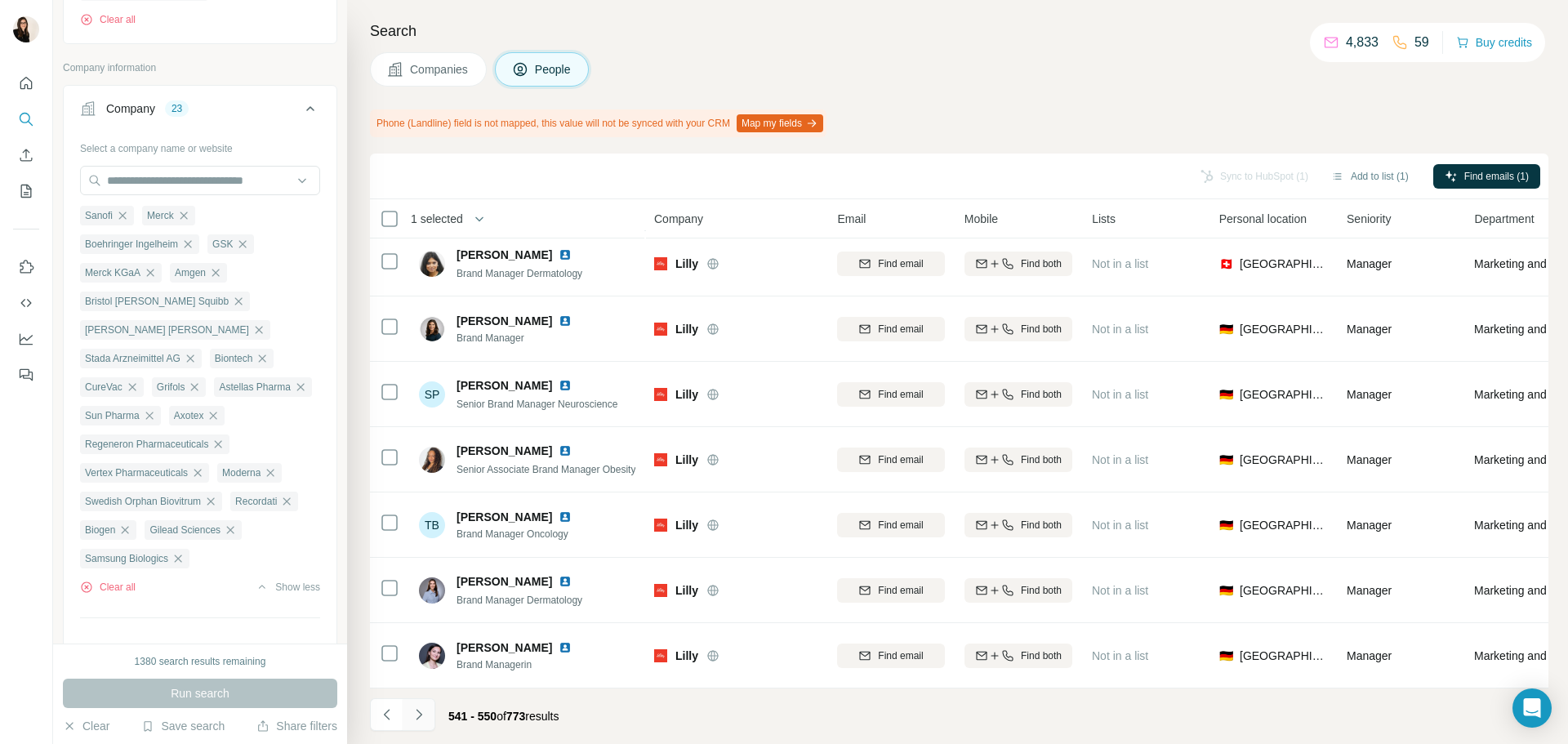 click 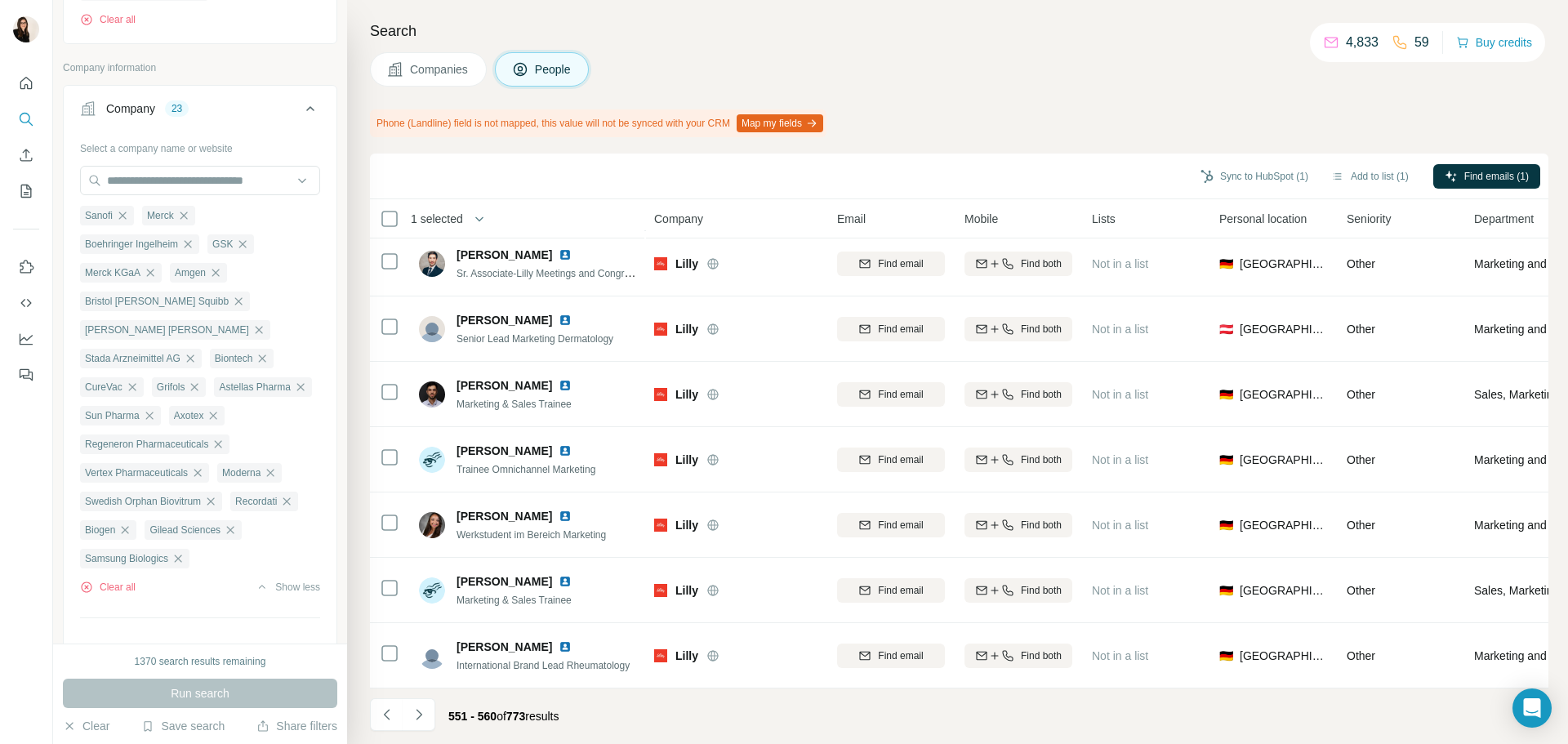 click 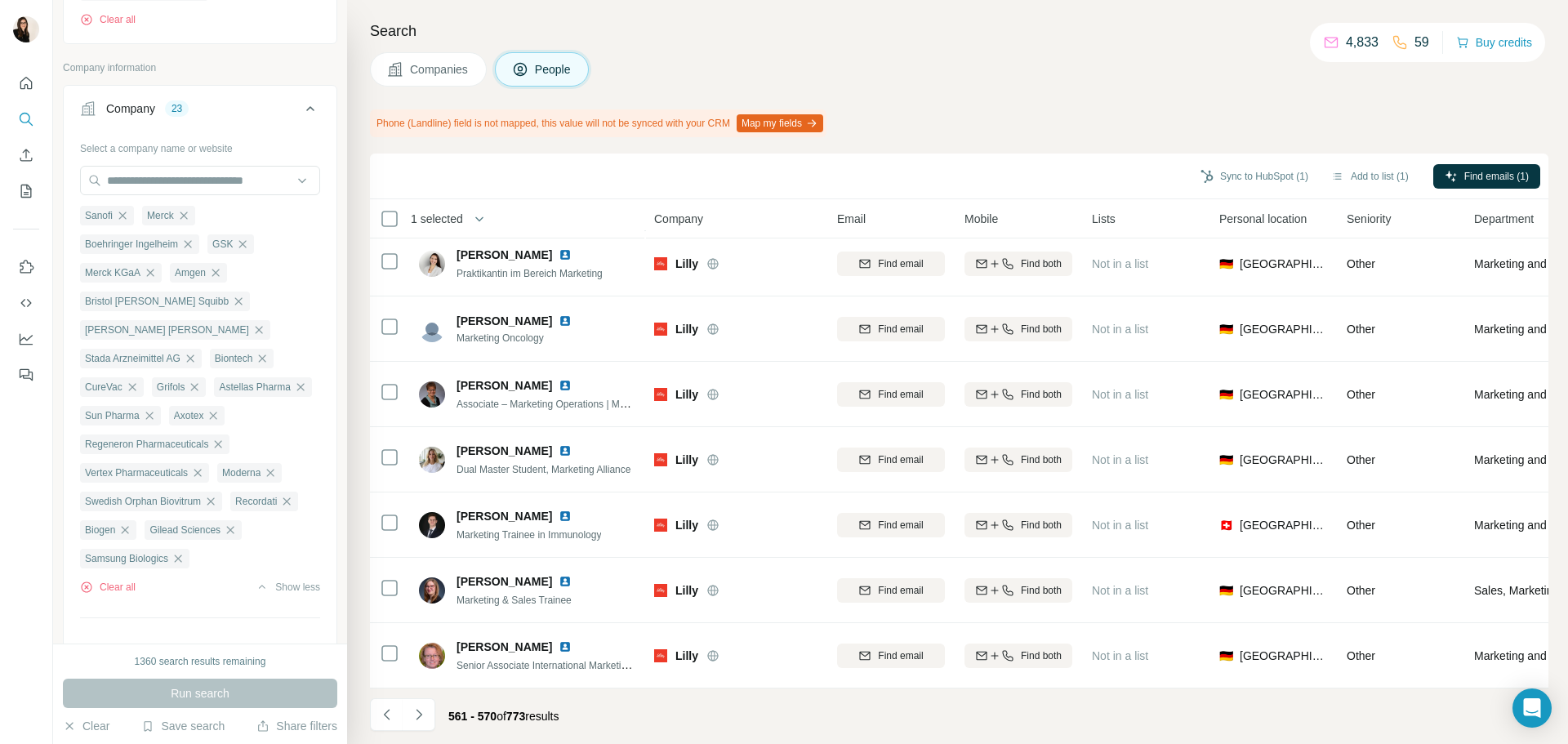 click 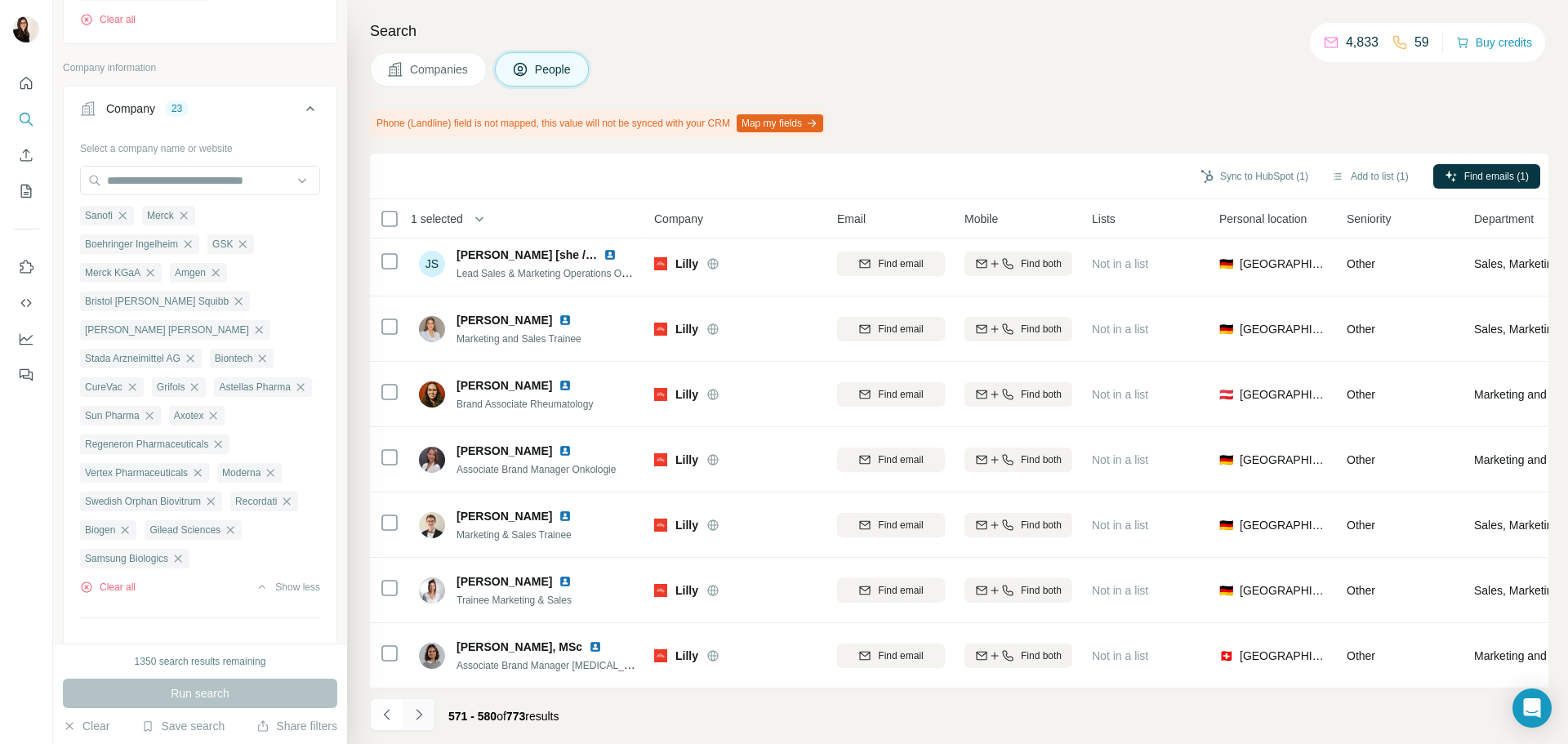 click 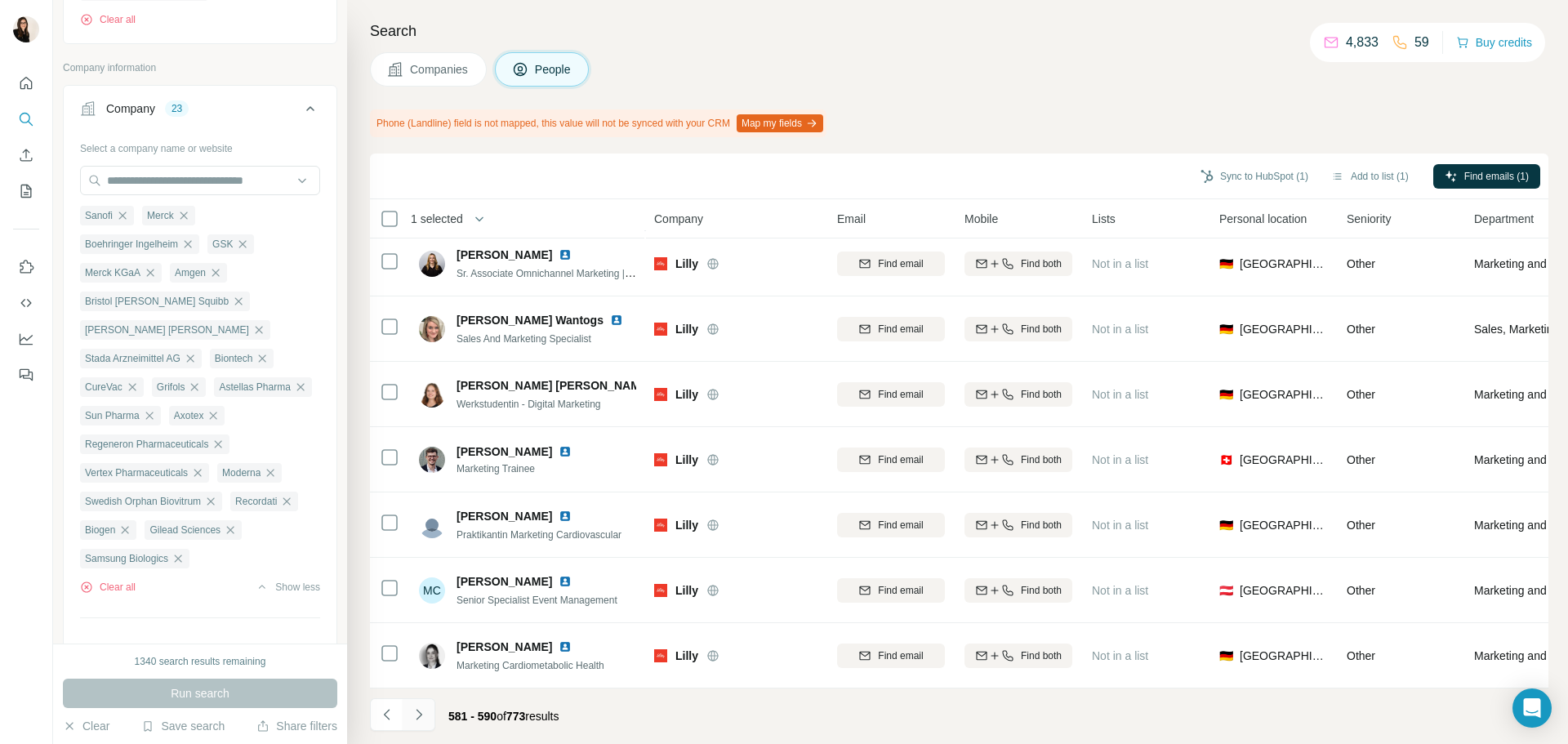 click 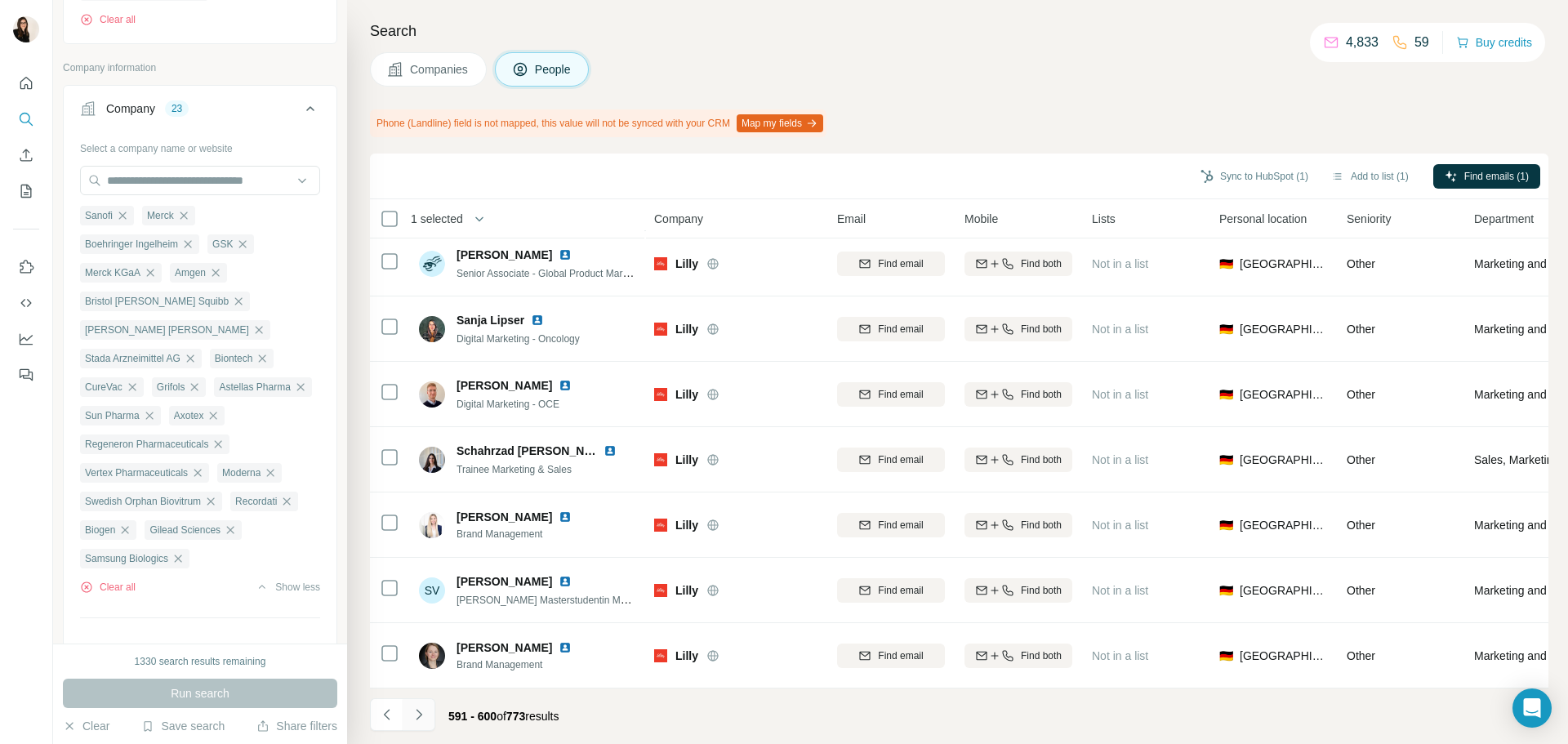 click 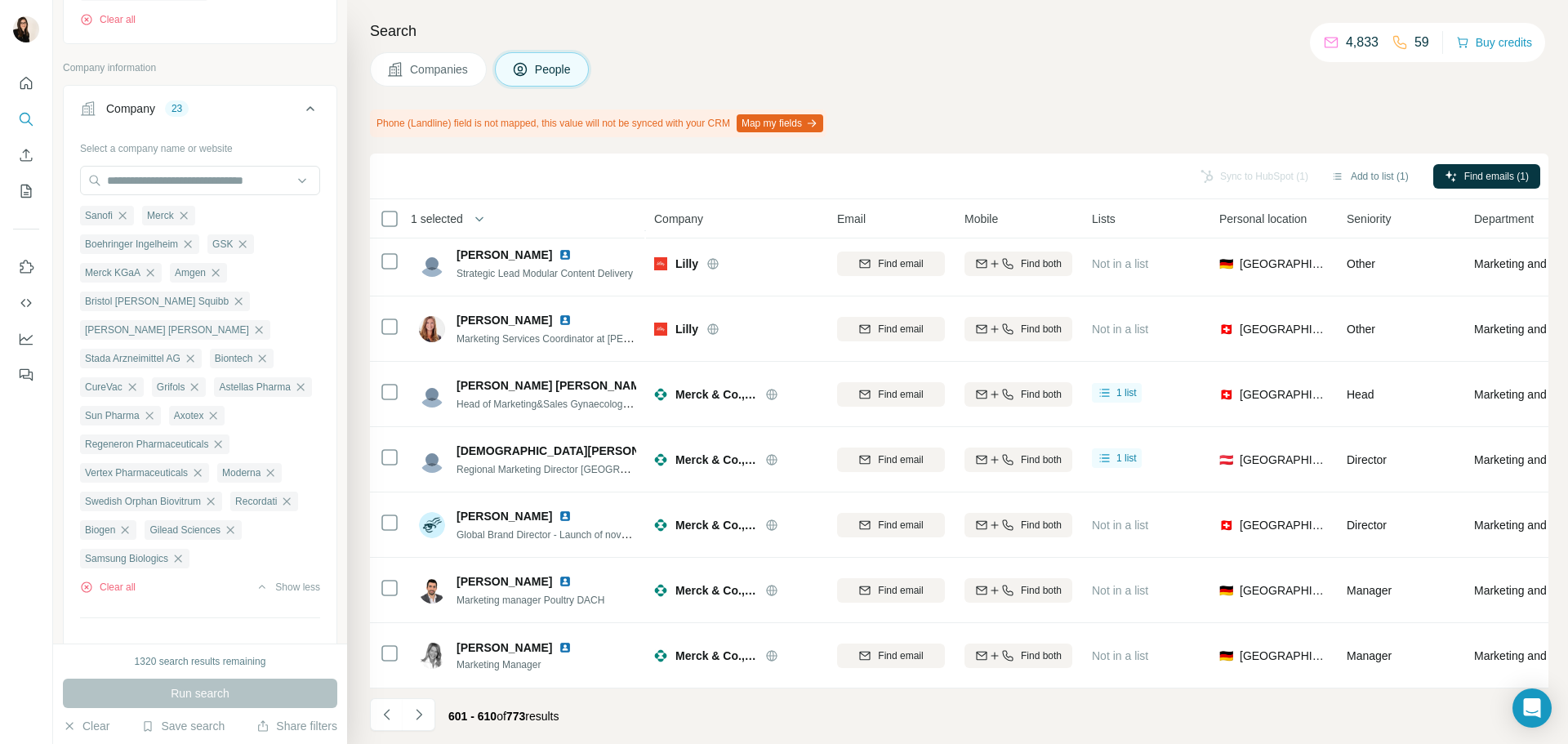 drag, startPoint x: 424, startPoint y: 713, endPoint x: 489, endPoint y: 724, distance: 65.9242 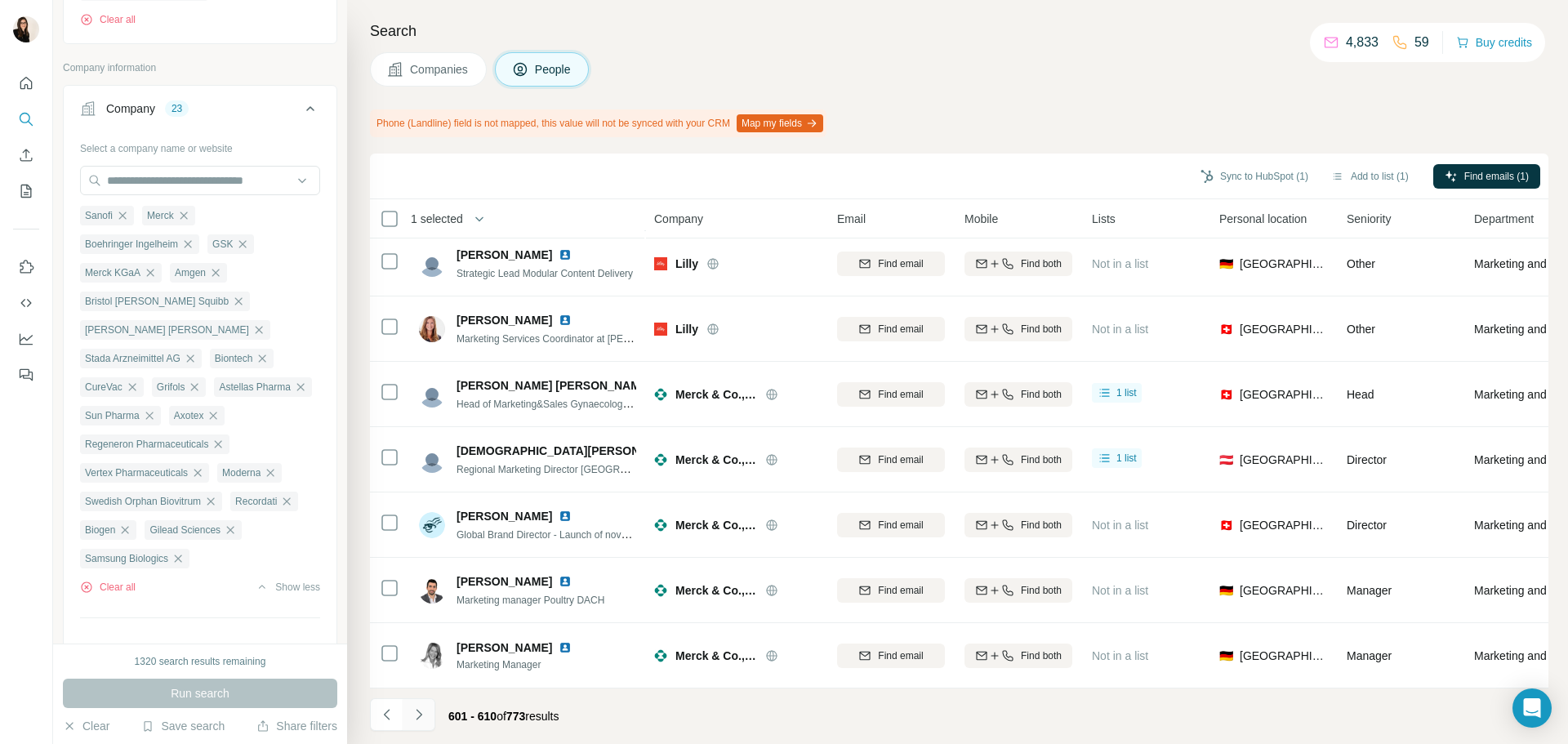 click 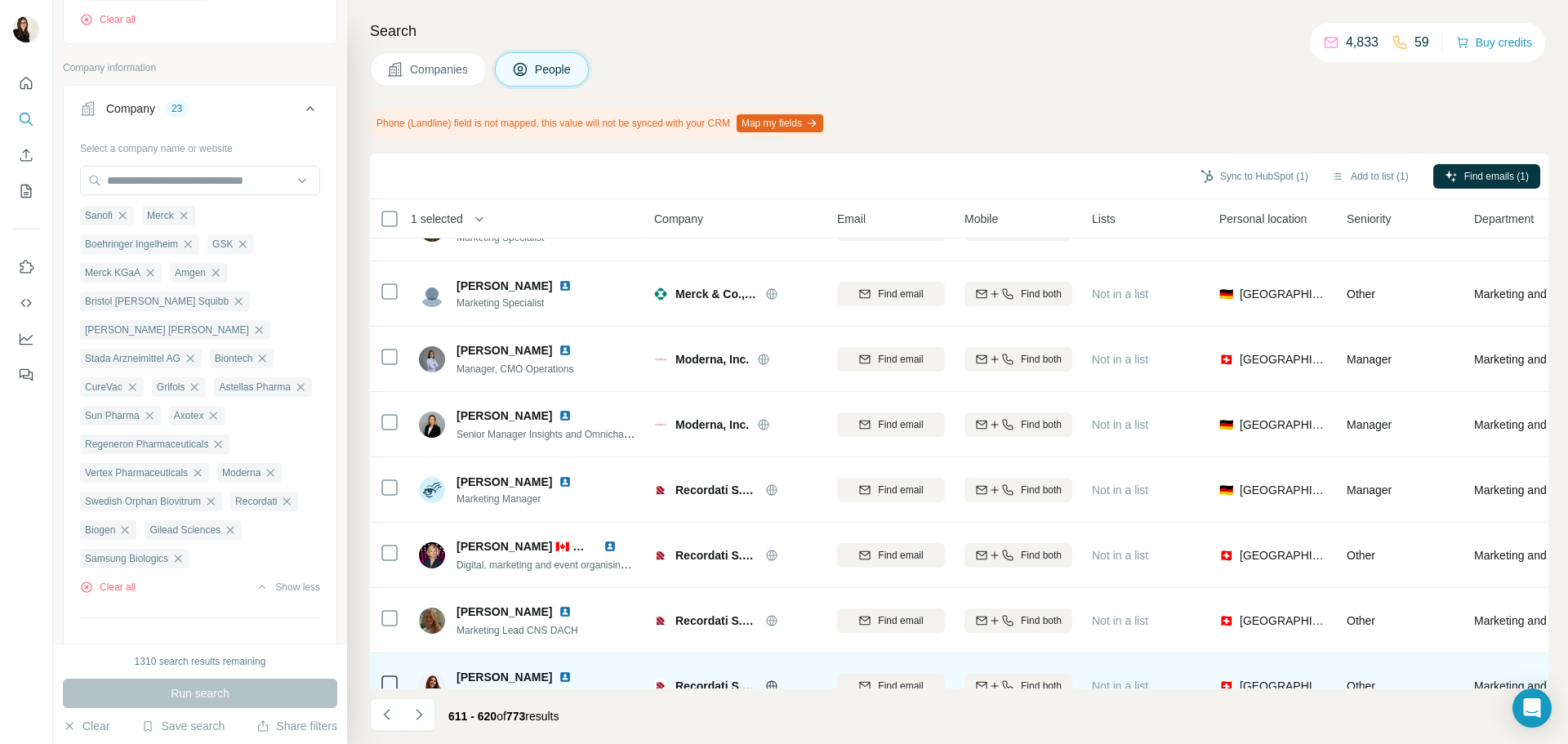 scroll, scrollTop: 0, scrollLeft: 0, axis: both 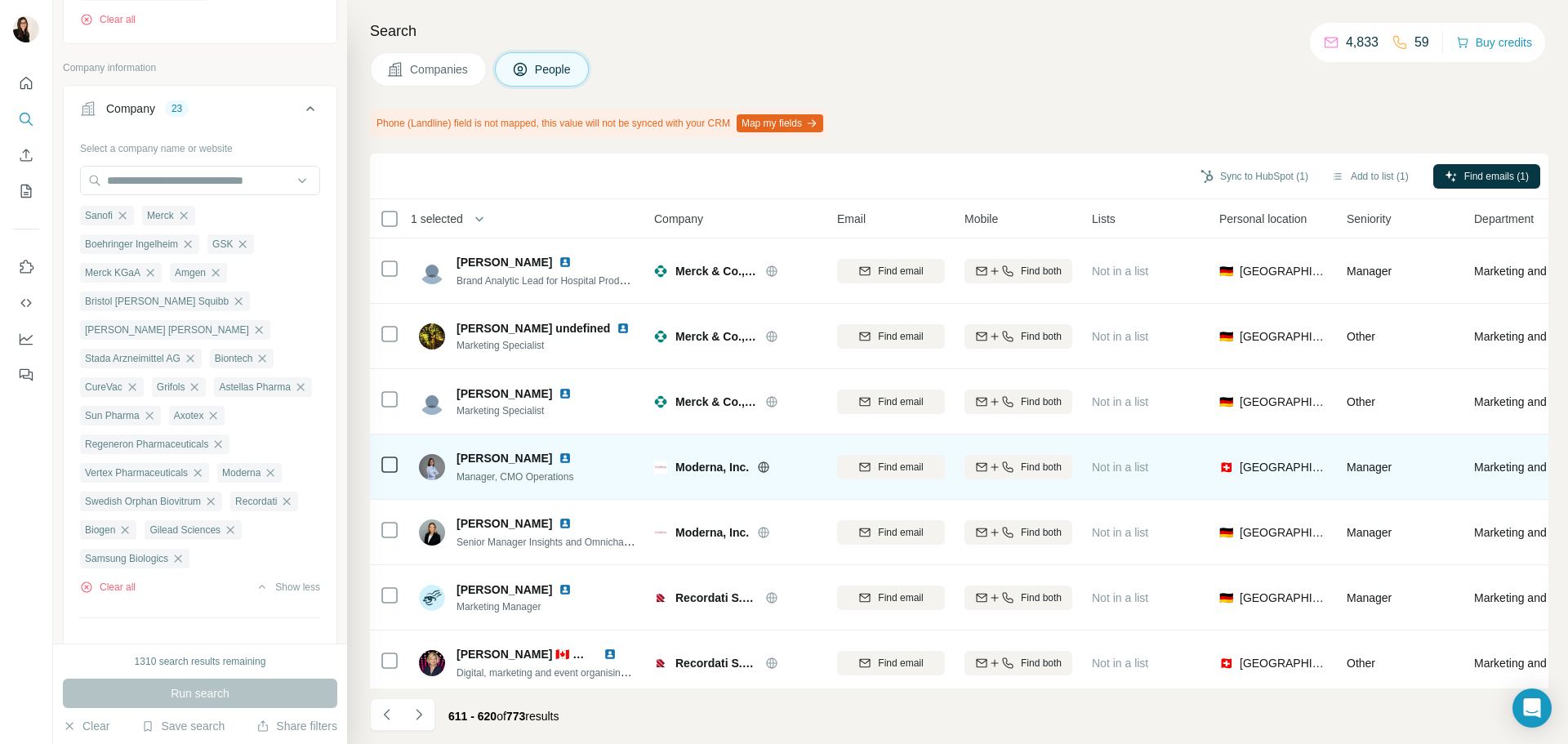 click at bounding box center (390, 467) 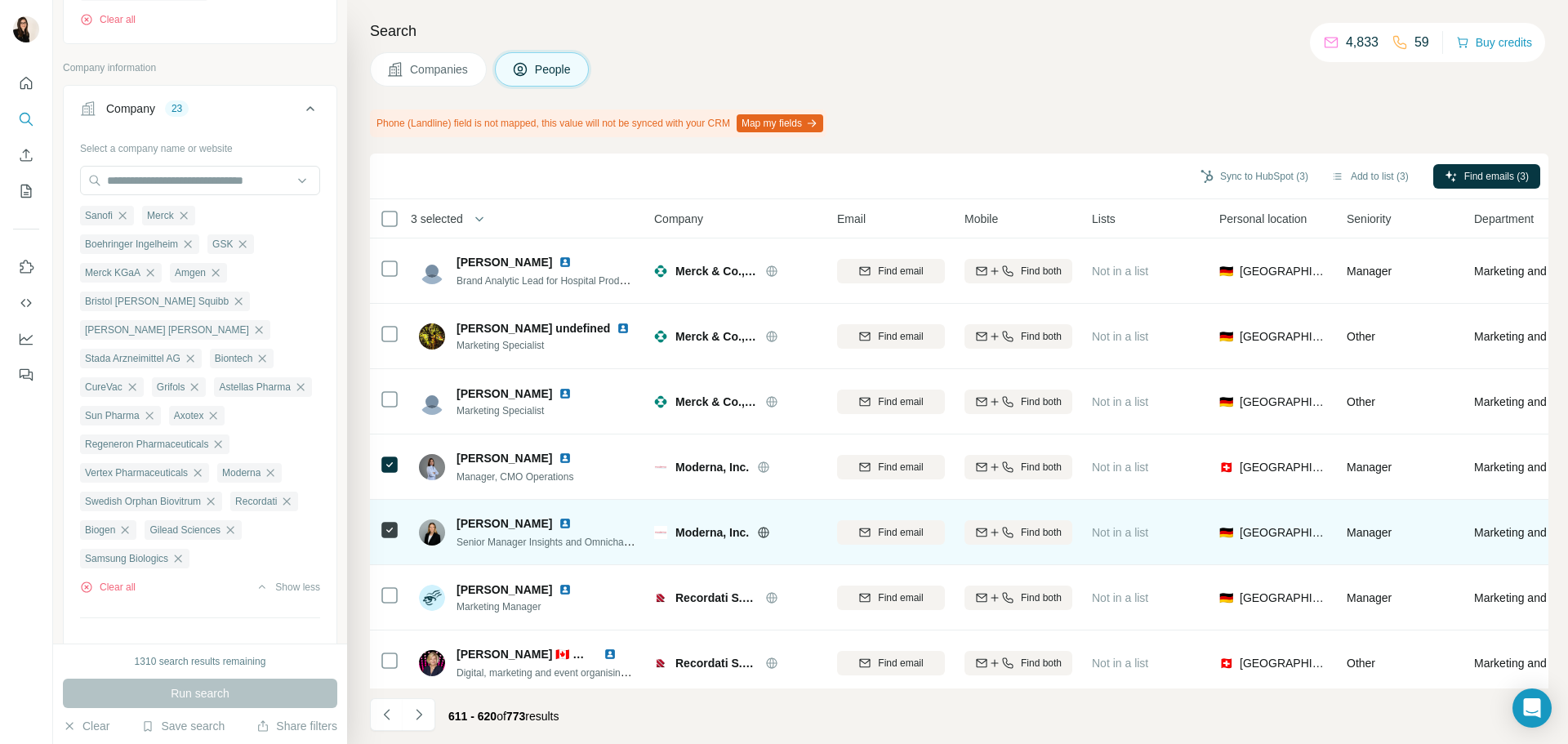 scroll, scrollTop: 163, scrollLeft: 0, axis: vertical 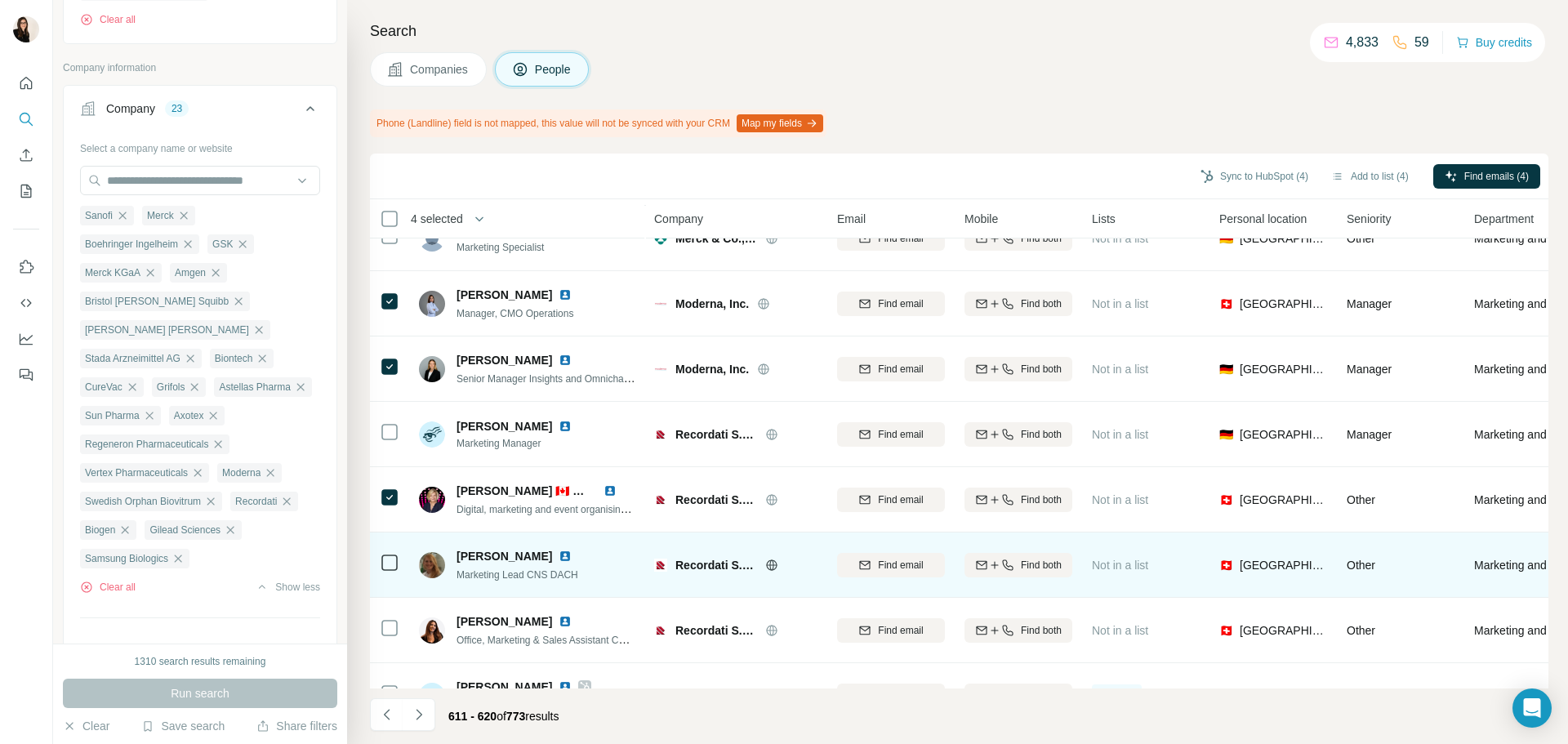 click 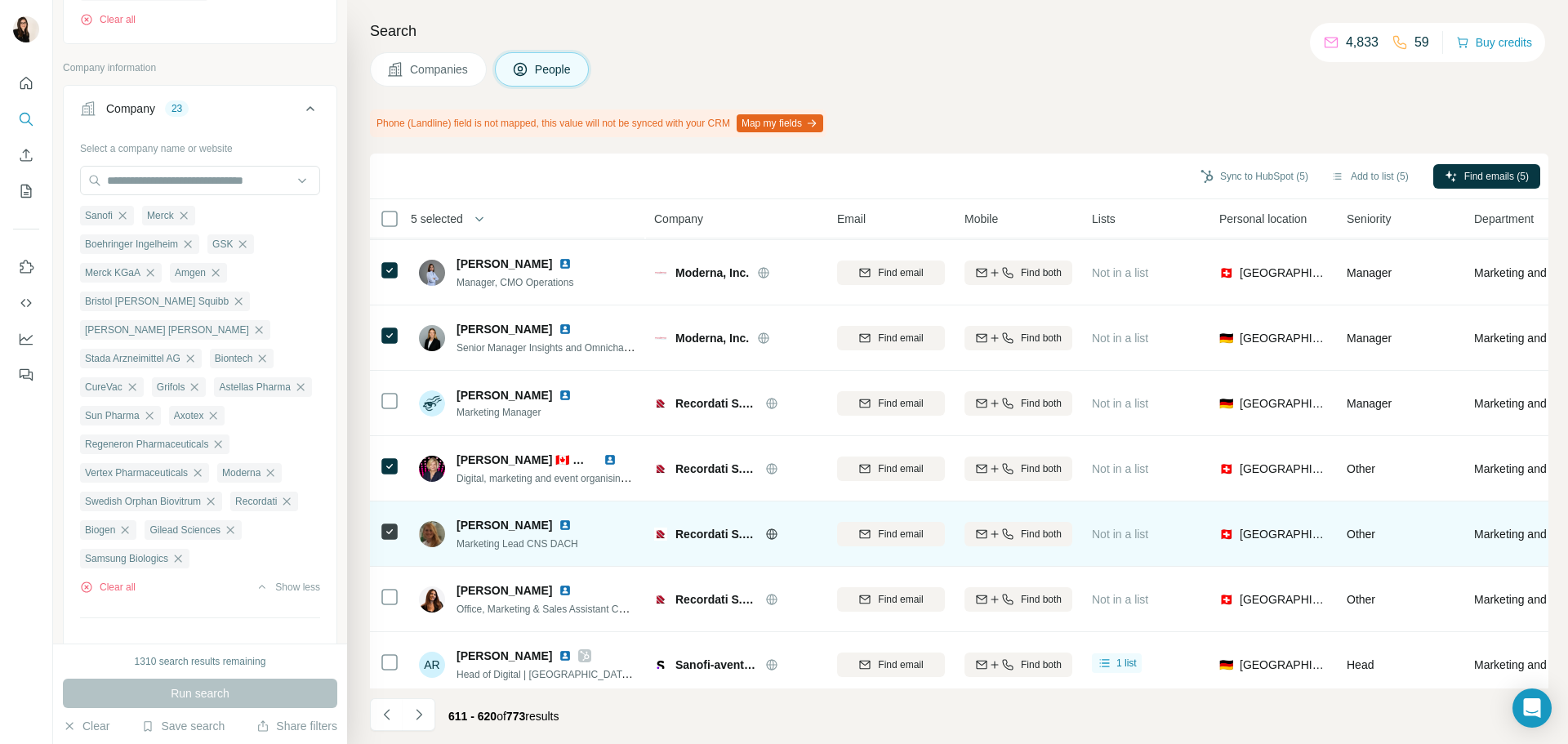 scroll, scrollTop: 212, scrollLeft: 0, axis: vertical 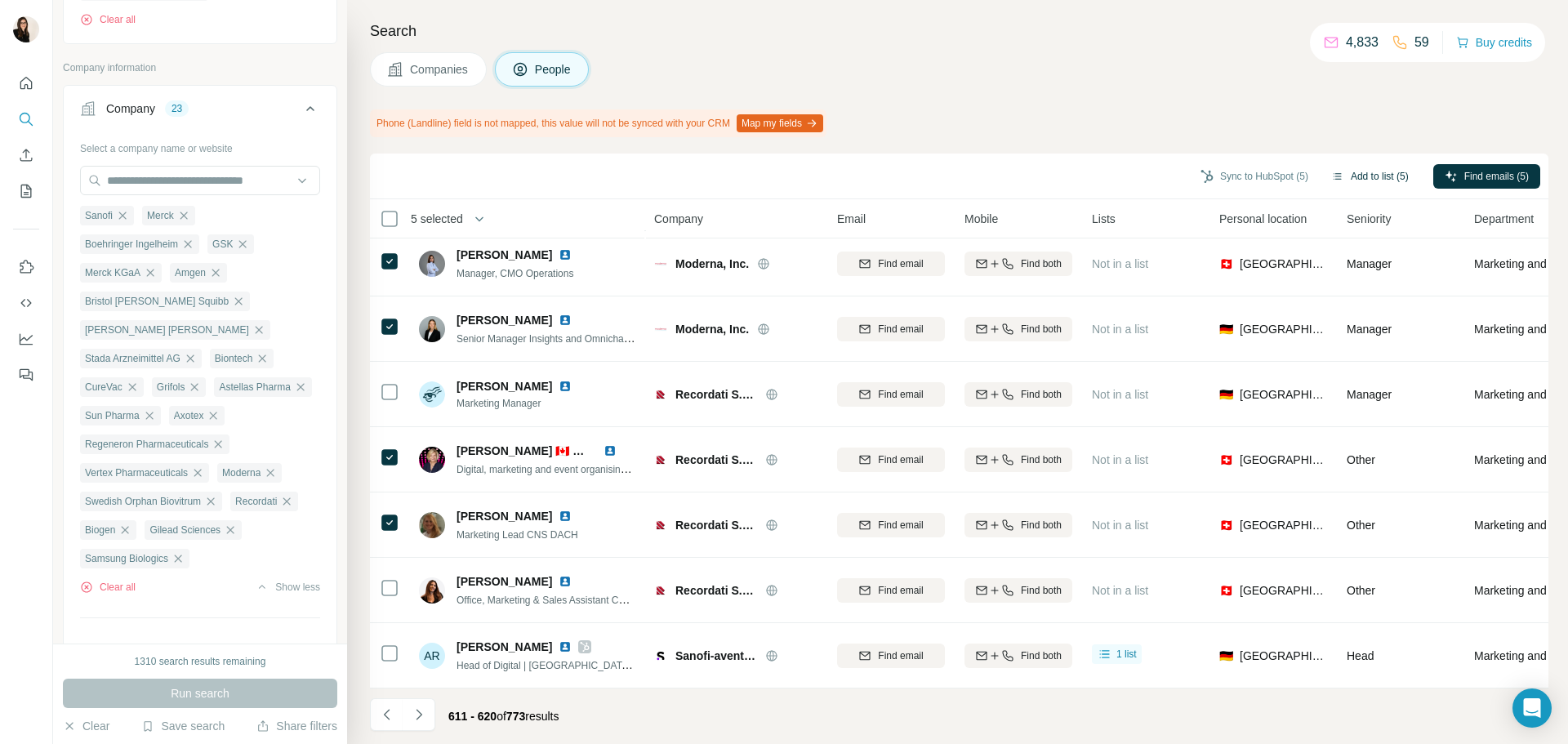 click on "Add to list (5)" at bounding box center (1370, 176) 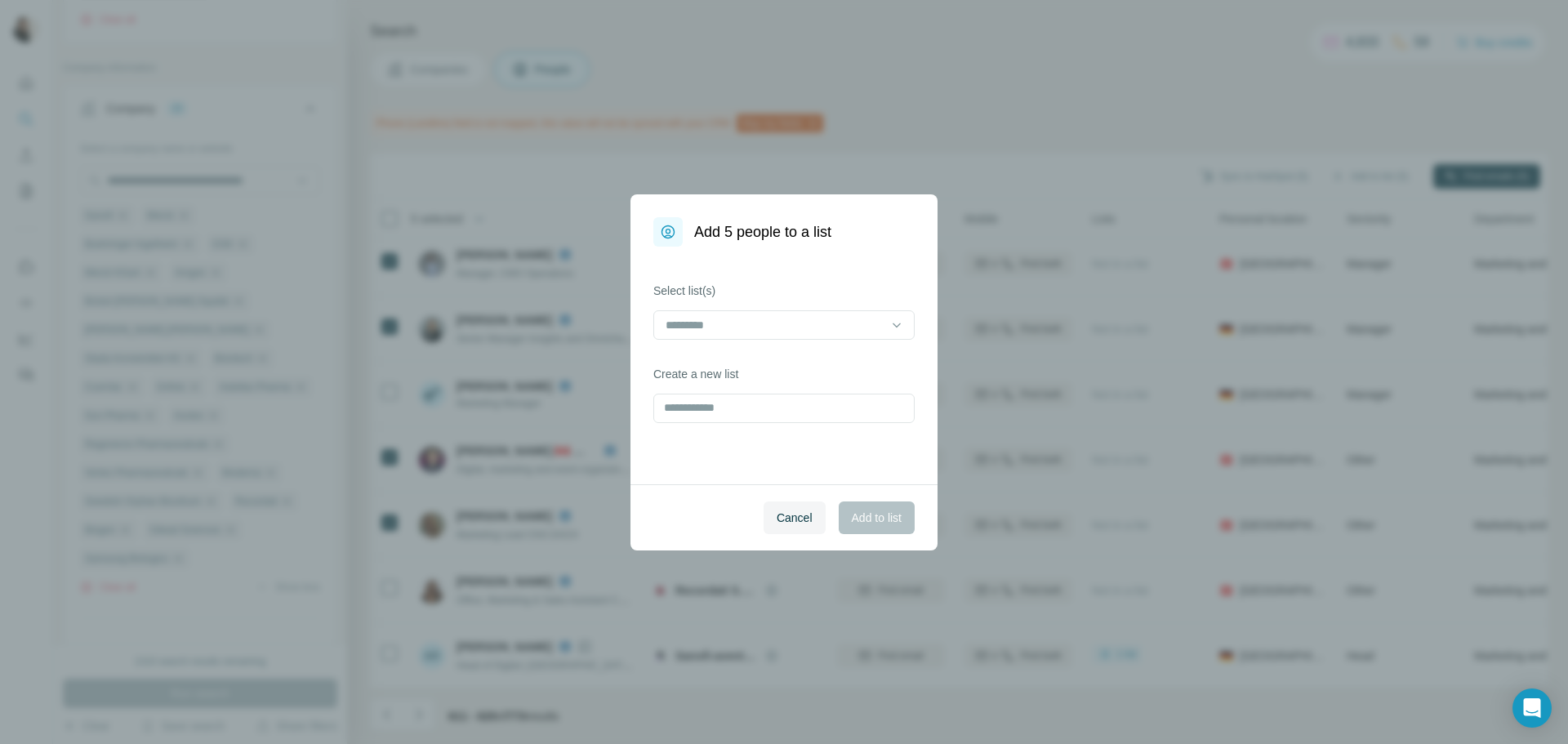 click on "Select list(s) Create a new list" at bounding box center [784, 365] 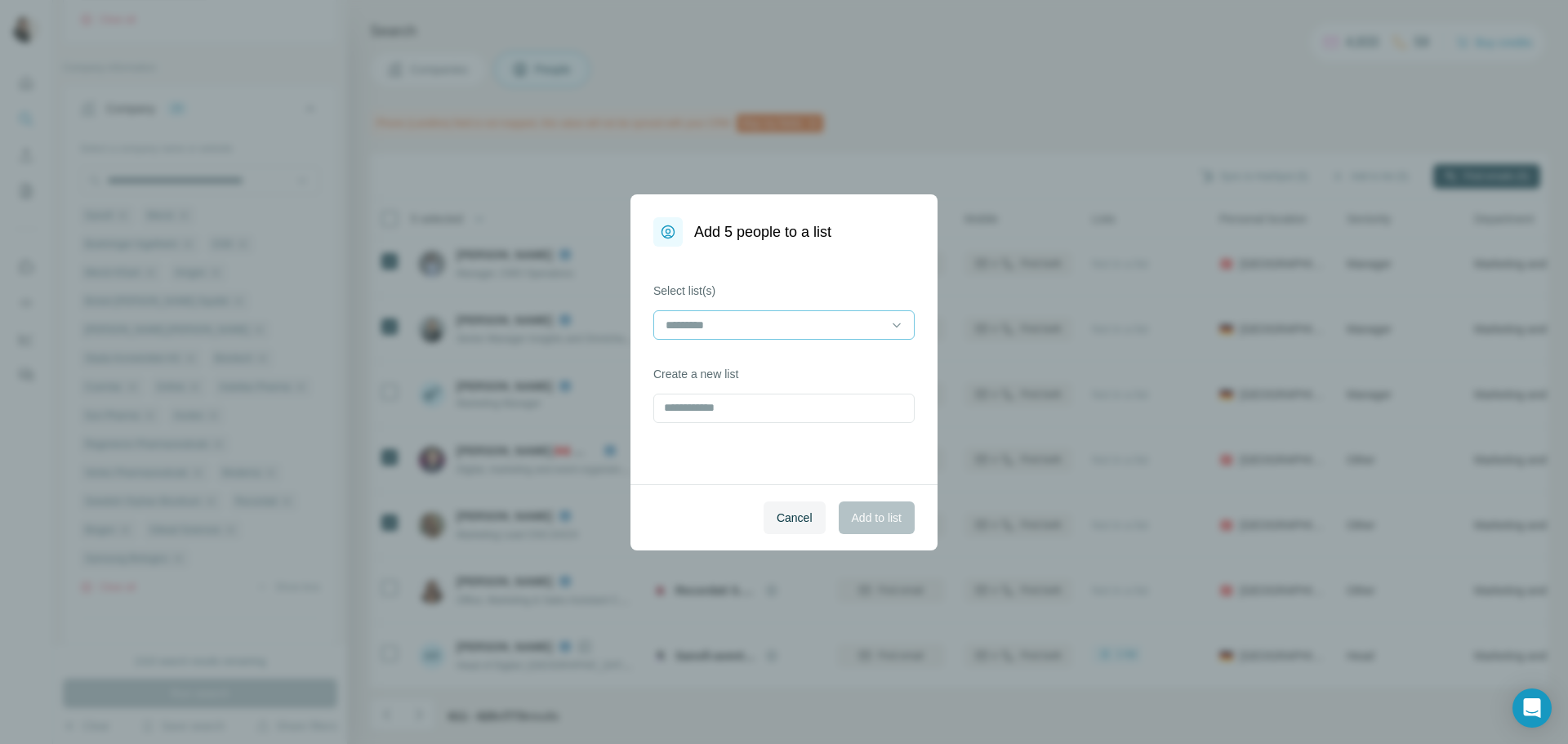 click at bounding box center [774, 325] 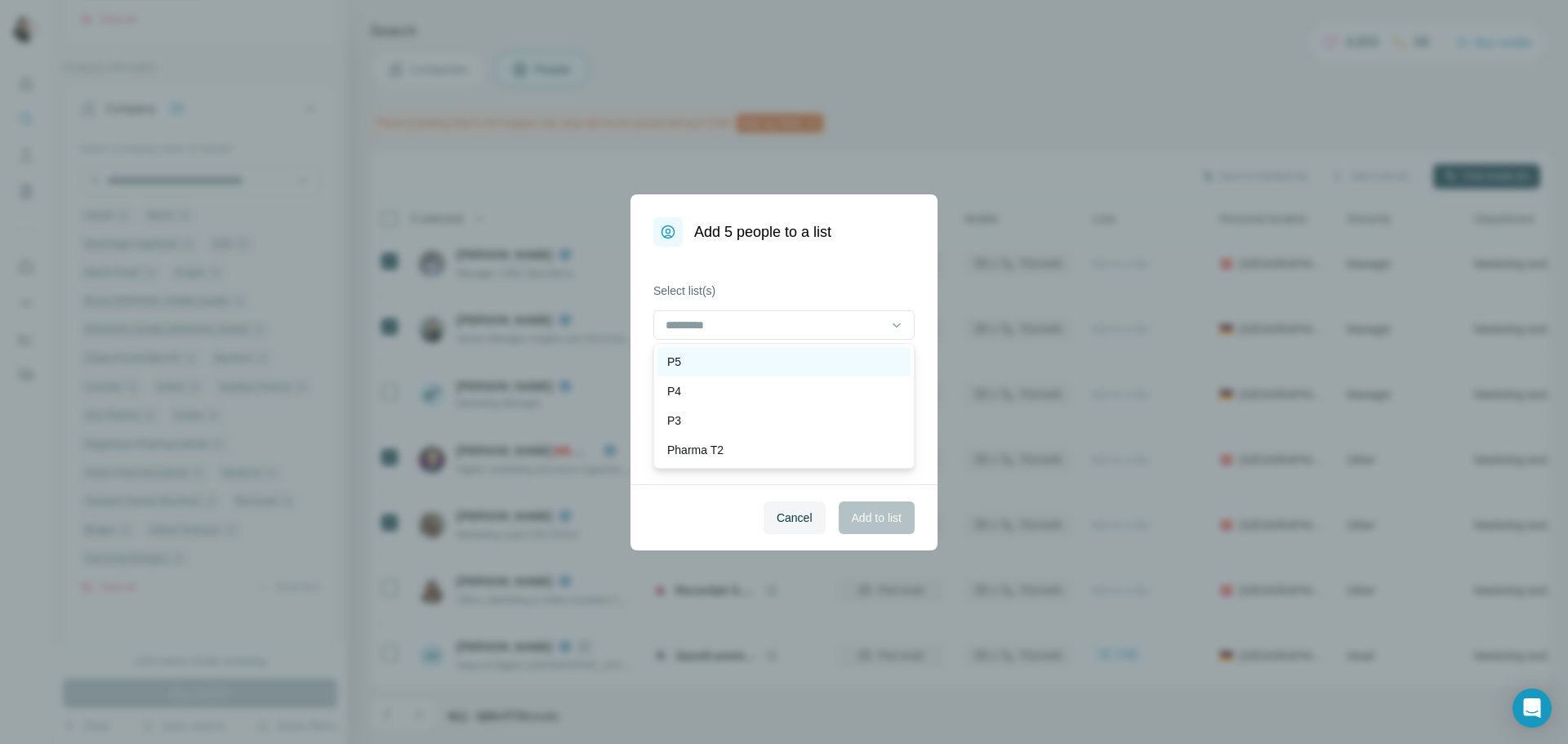 click on "P5" at bounding box center (784, 362) 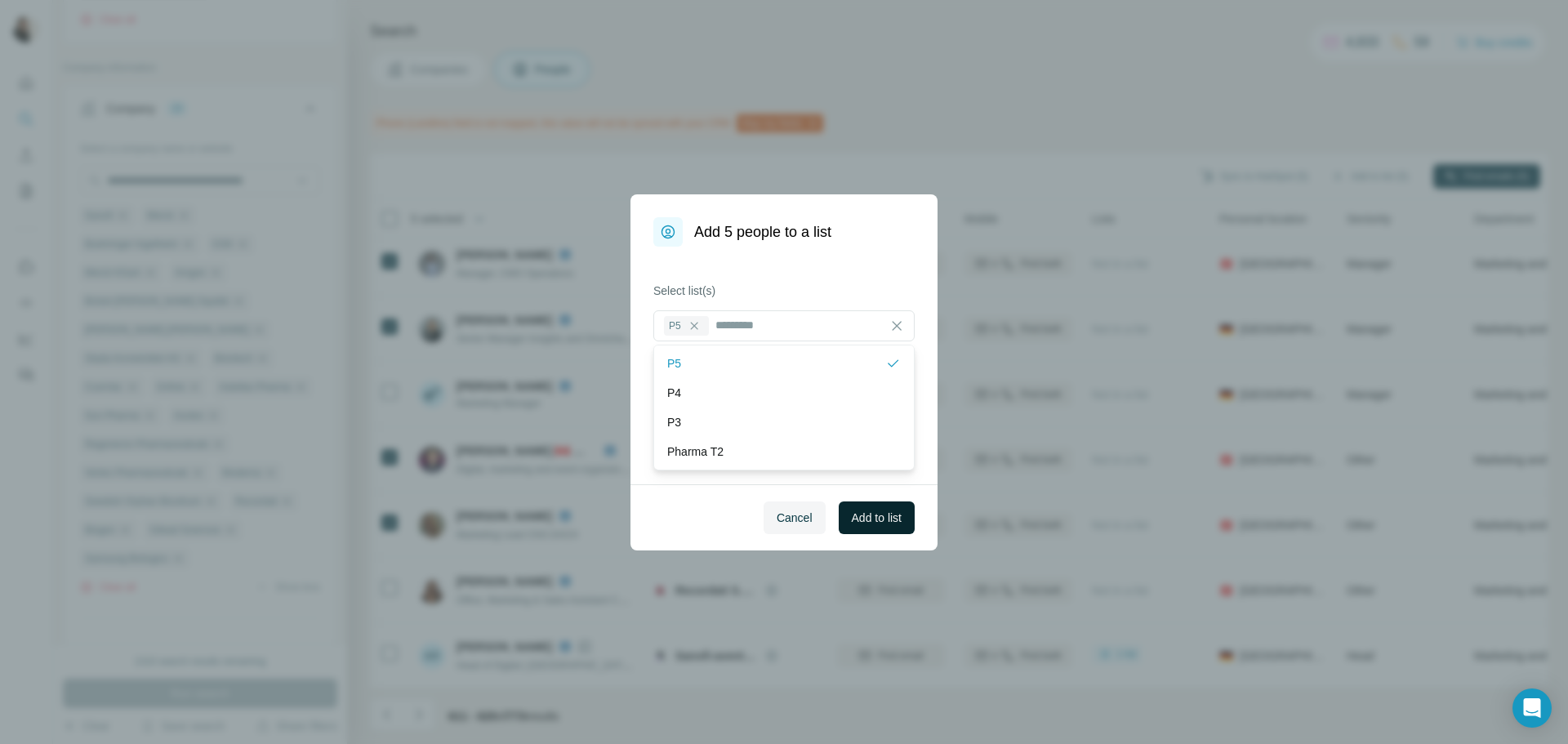 click on "Add to list" at bounding box center (876, 518) 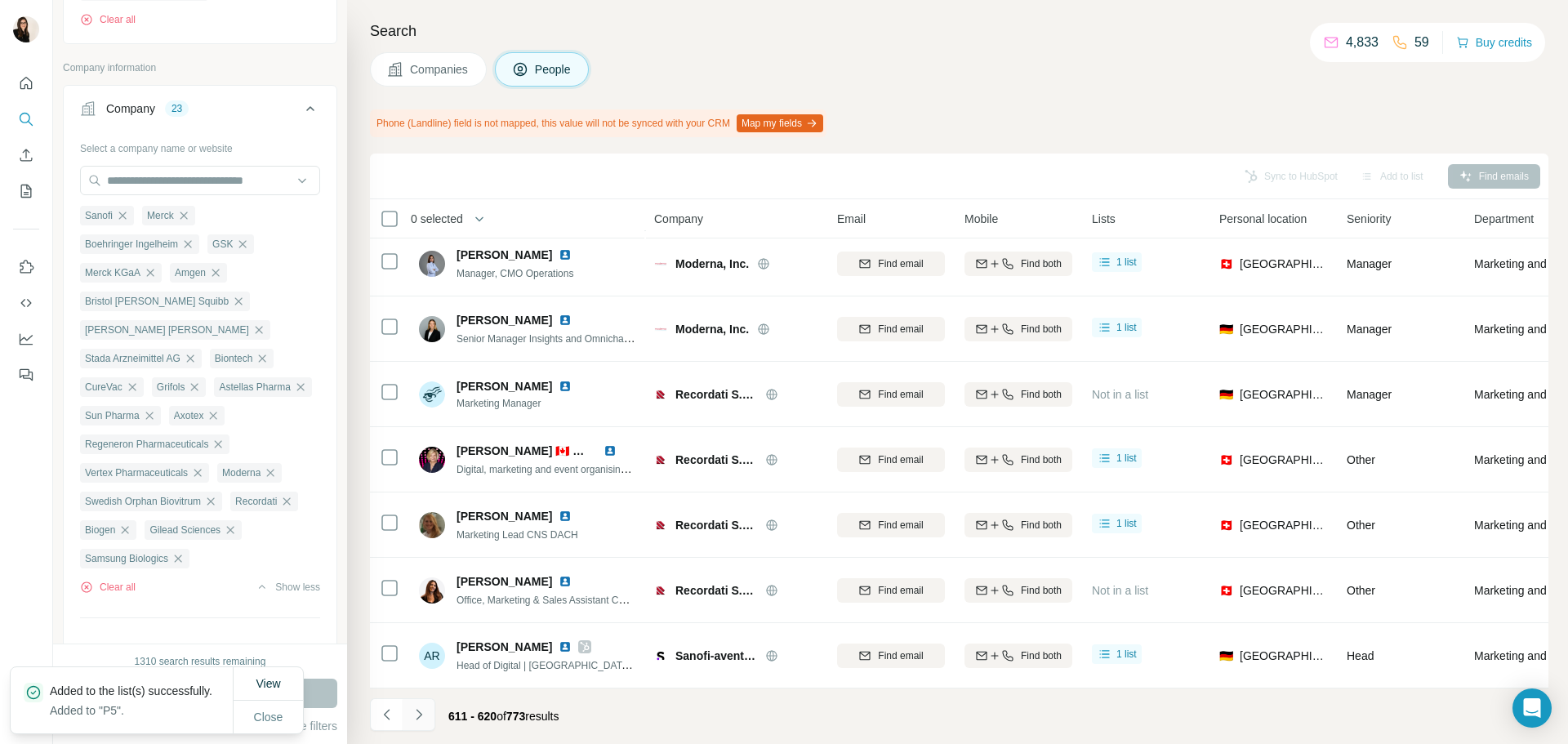 click at bounding box center [419, 715] 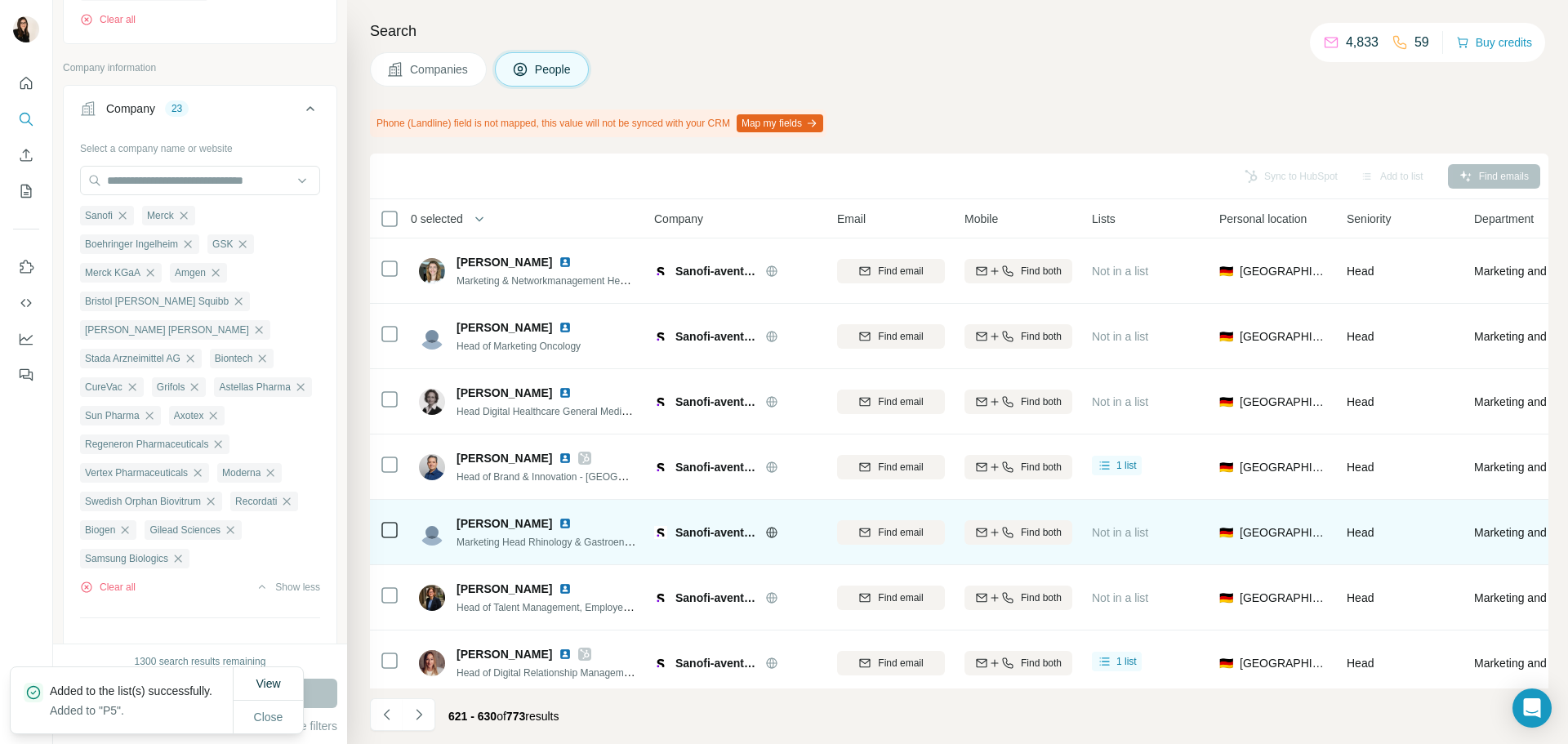 scroll, scrollTop: 212, scrollLeft: 0, axis: vertical 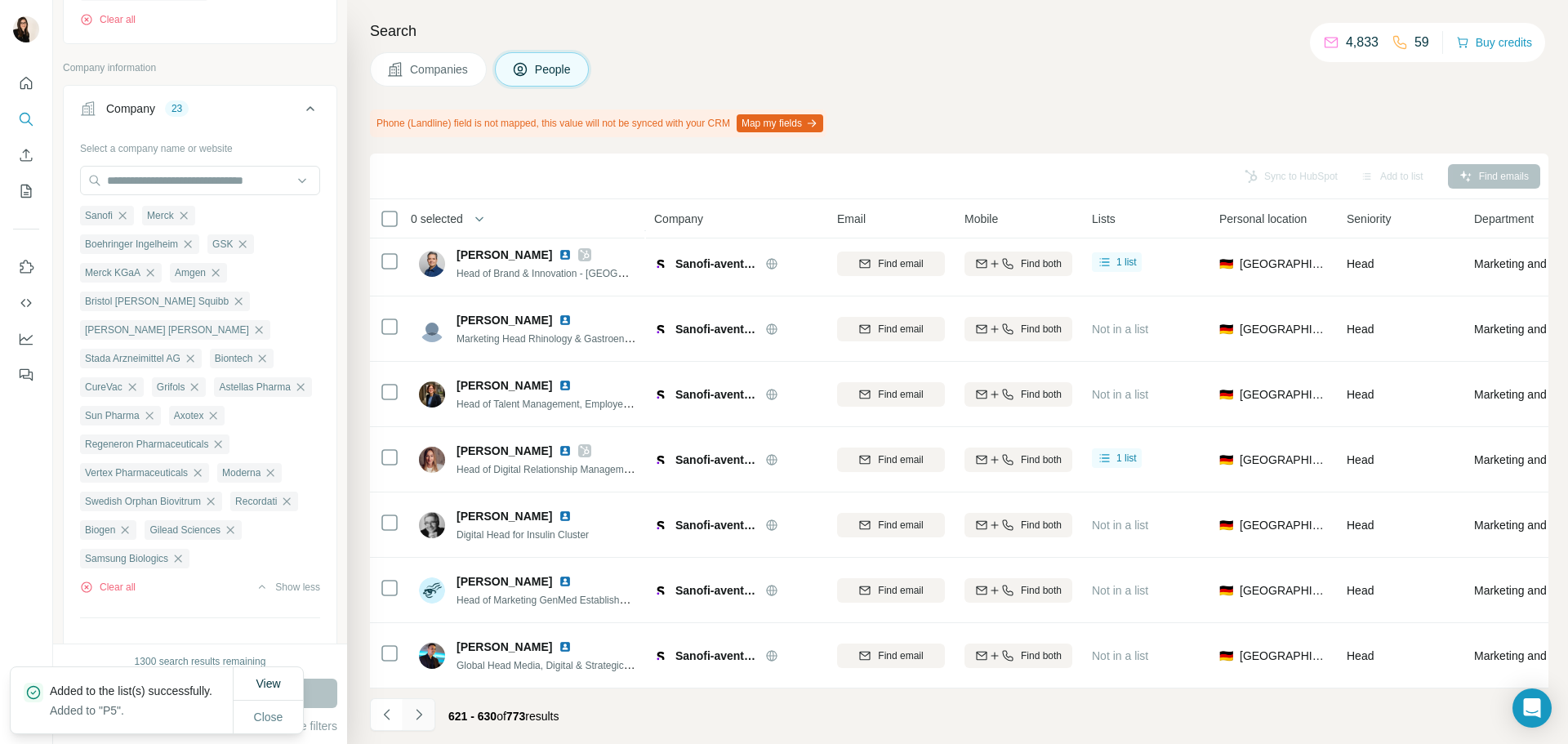 click at bounding box center [419, 715] 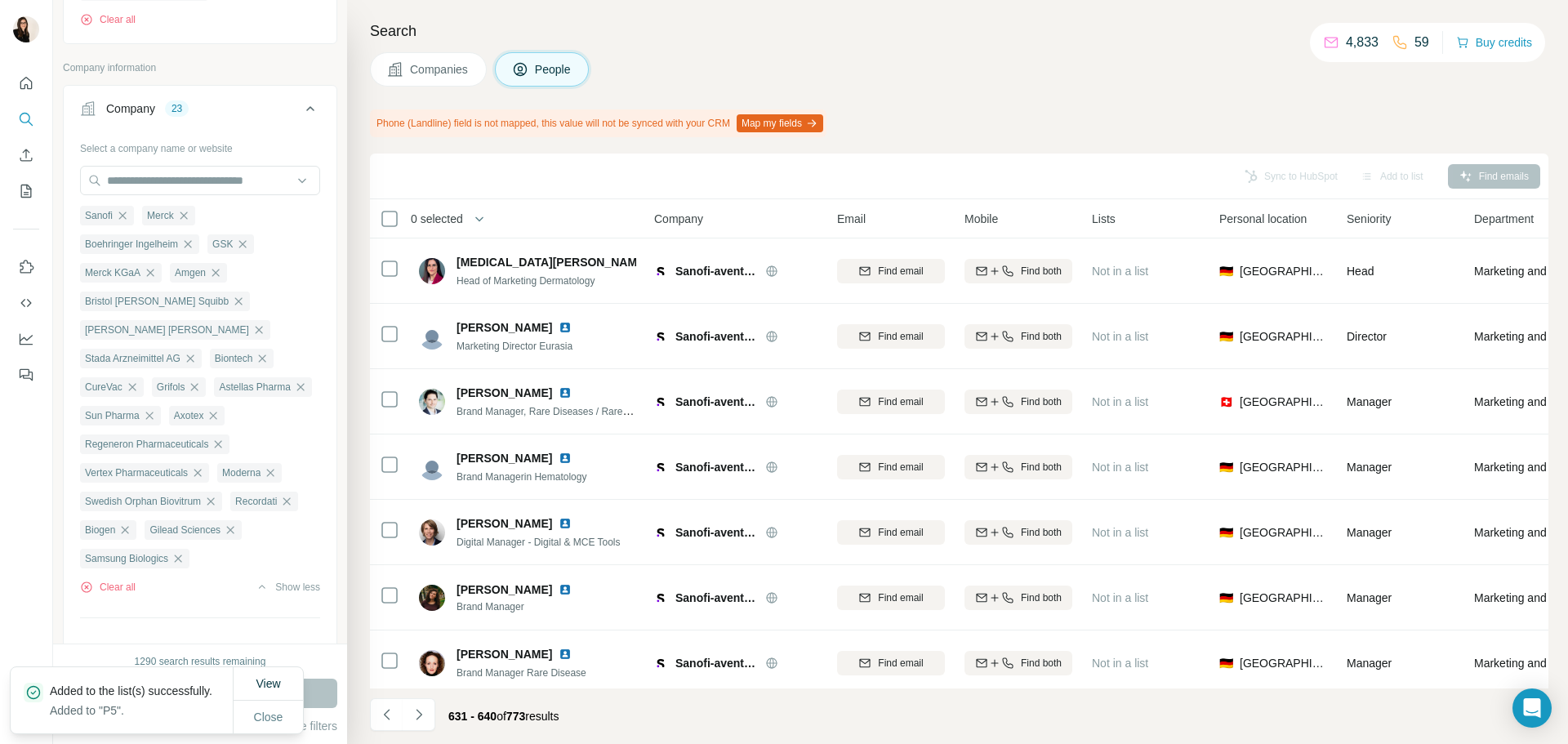 scroll, scrollTop: 212, scrollLeft: 0, axis: vertical 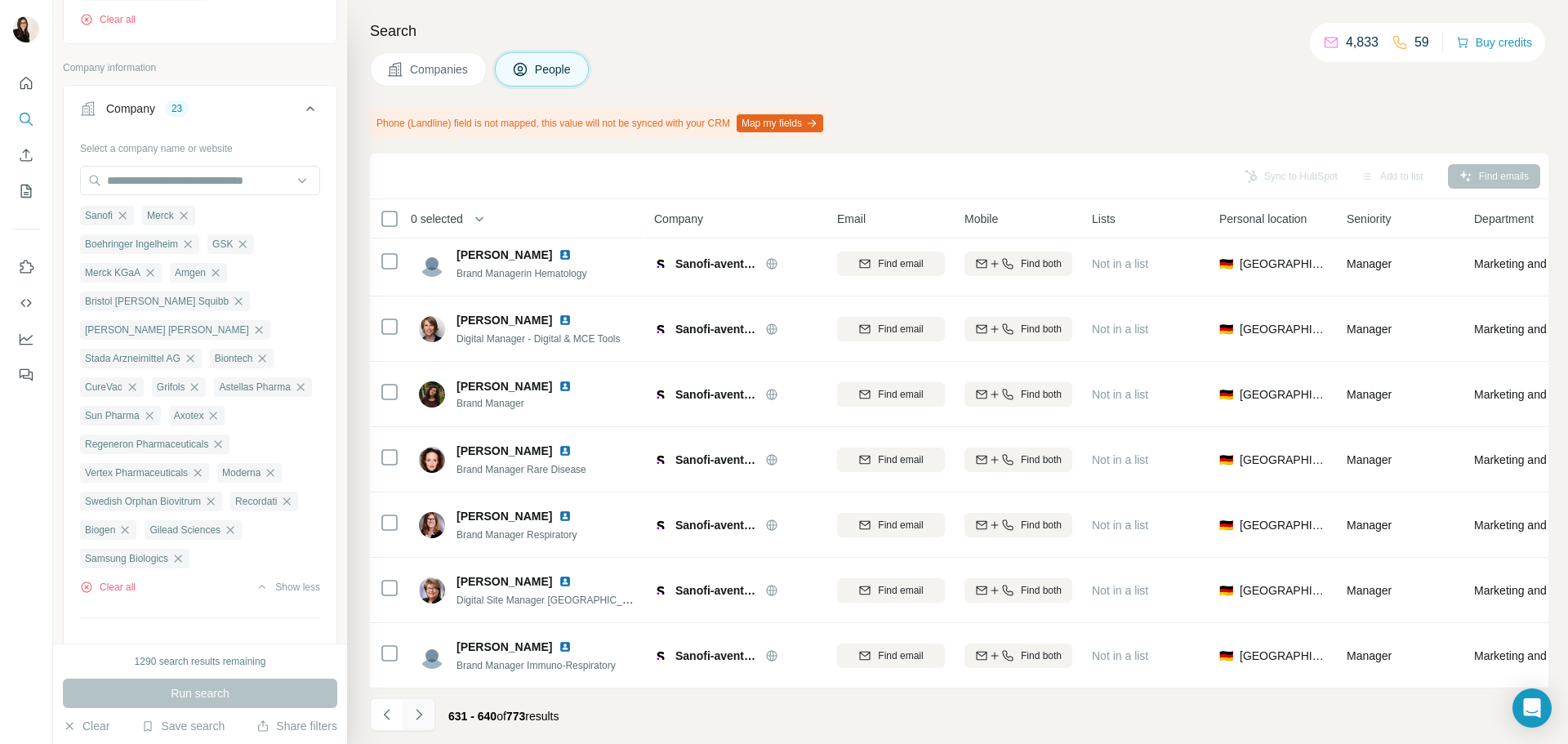 click 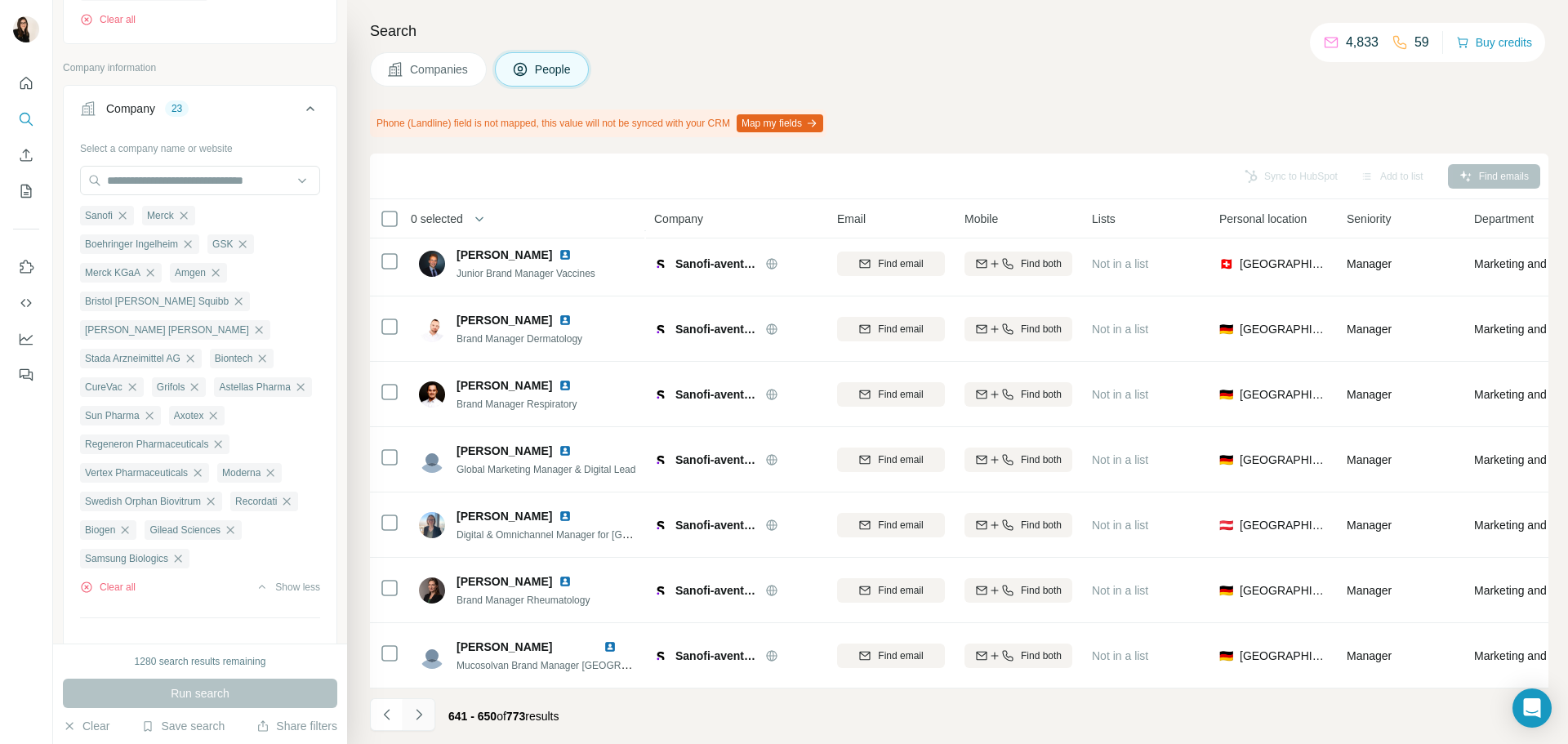 drag, startPoint x: 425, startPoint y: 697, endPoint x: 426, endPoint y: 706, distance: 9.055385 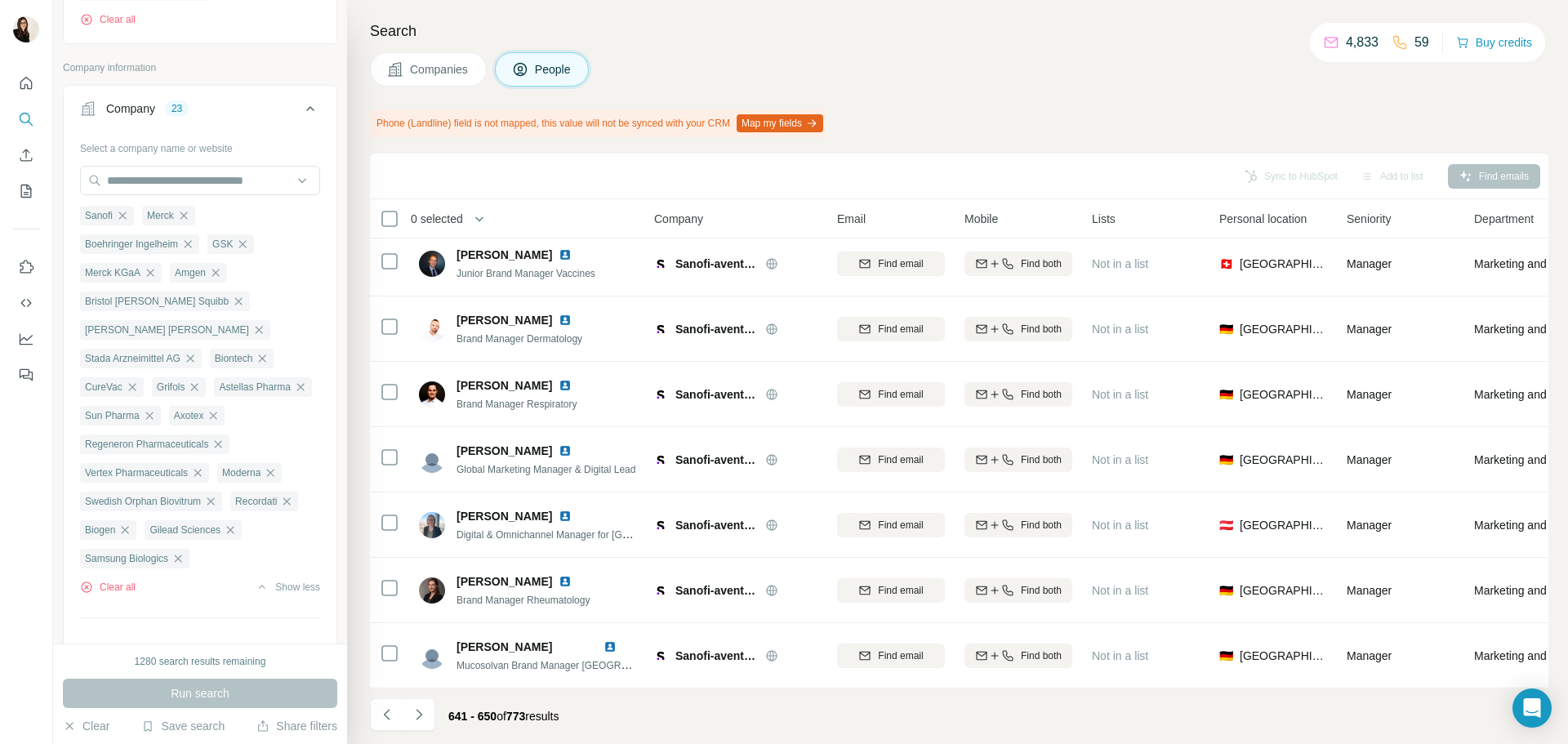 click at bounding box center (419, 715) 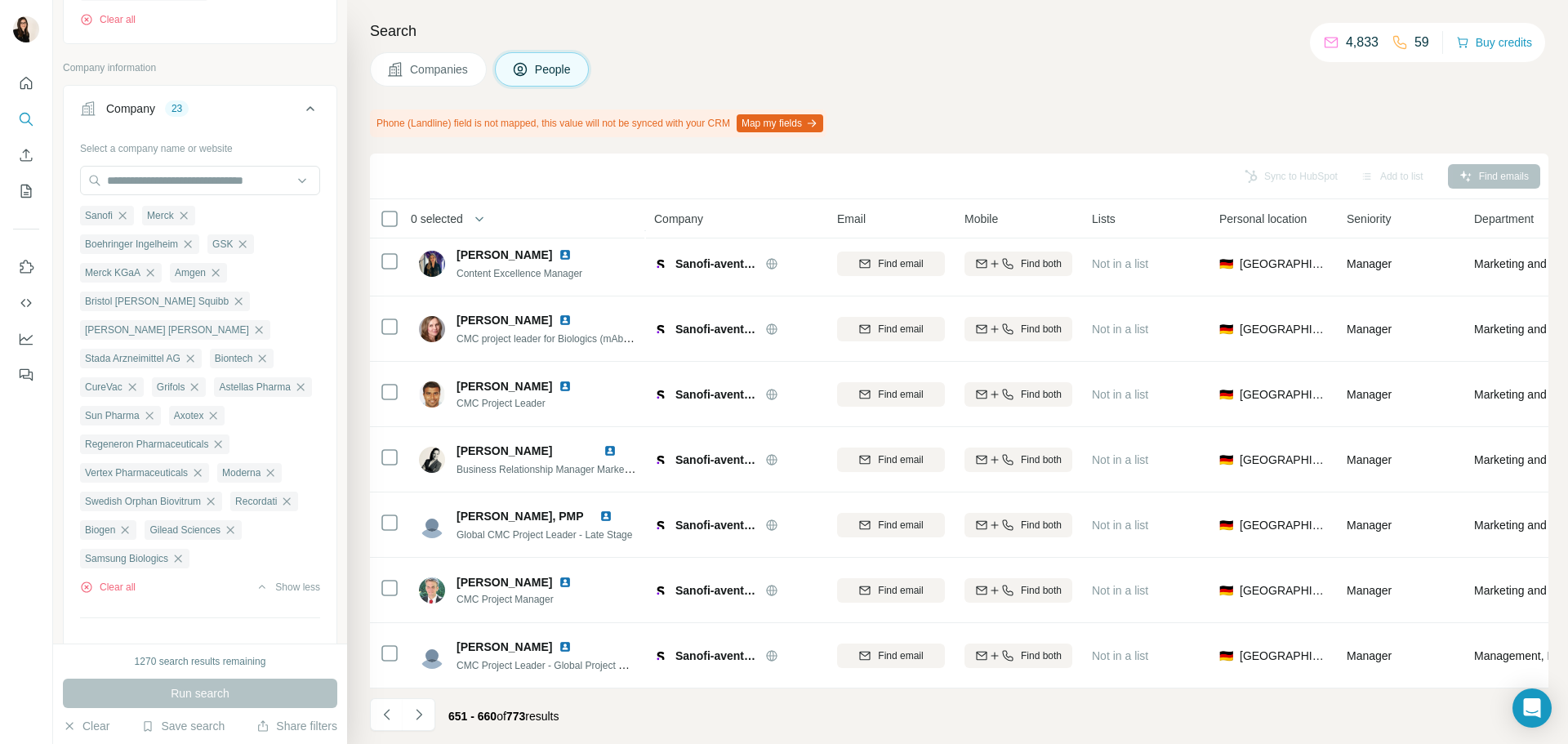 click at bounding box center (419, 715) 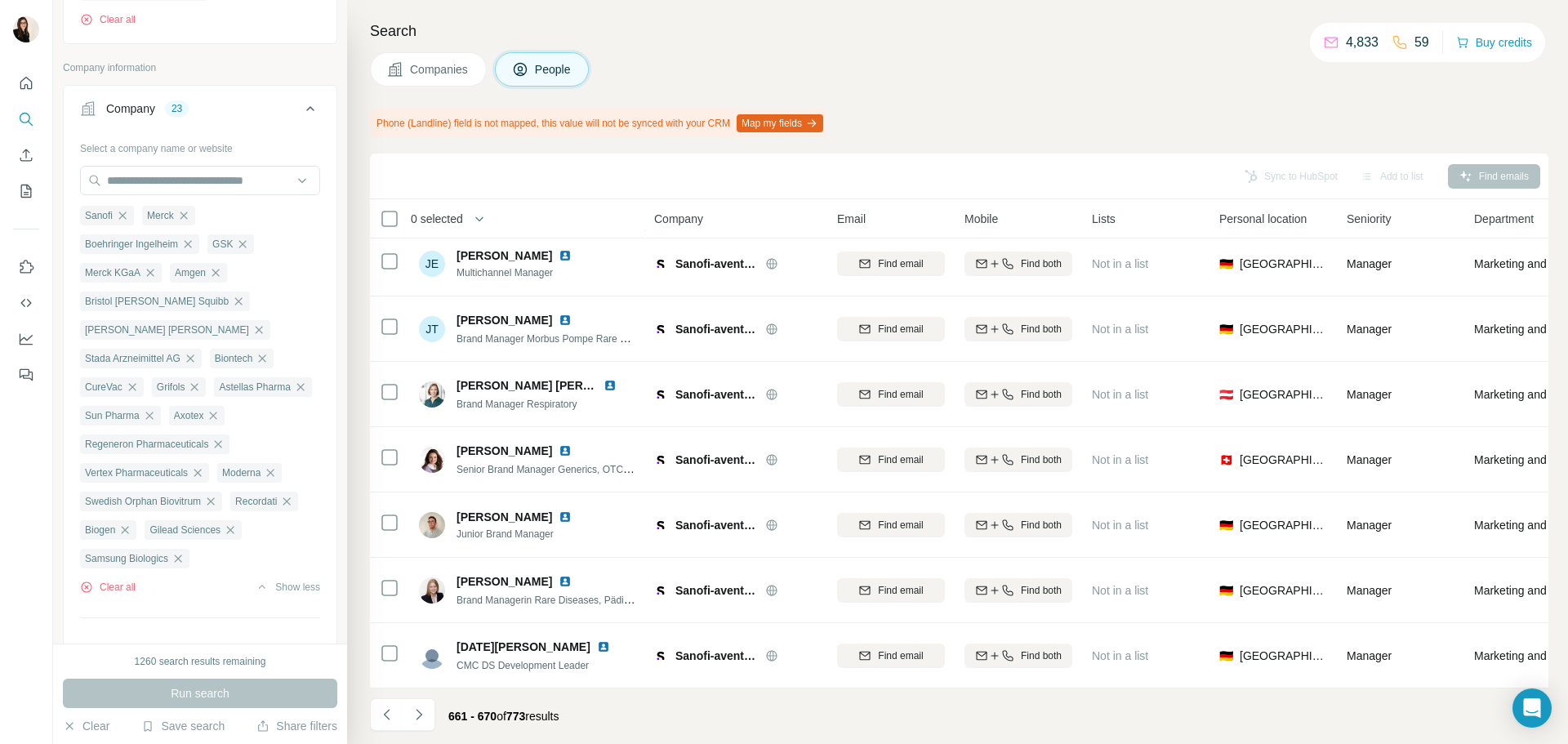 click 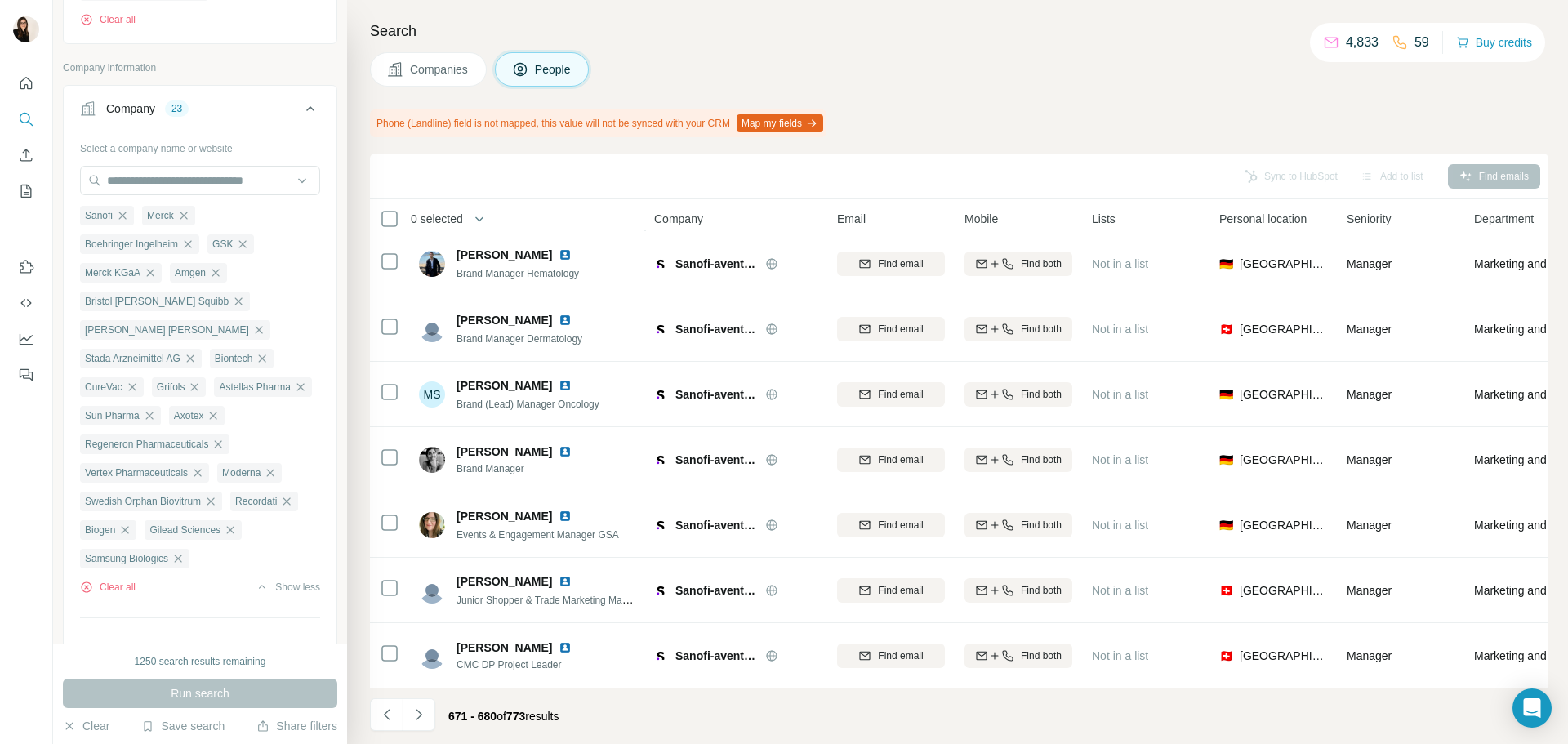 click 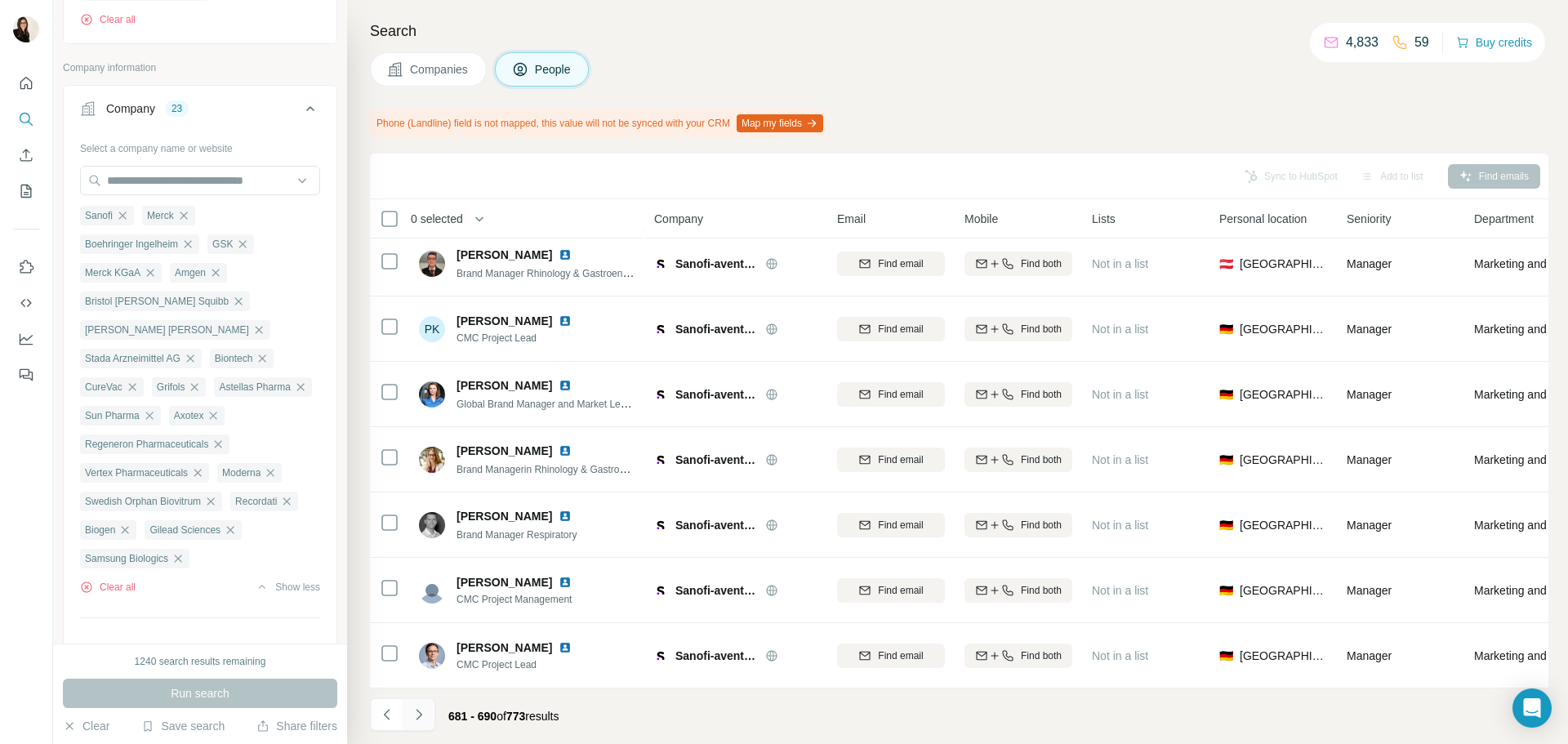 click 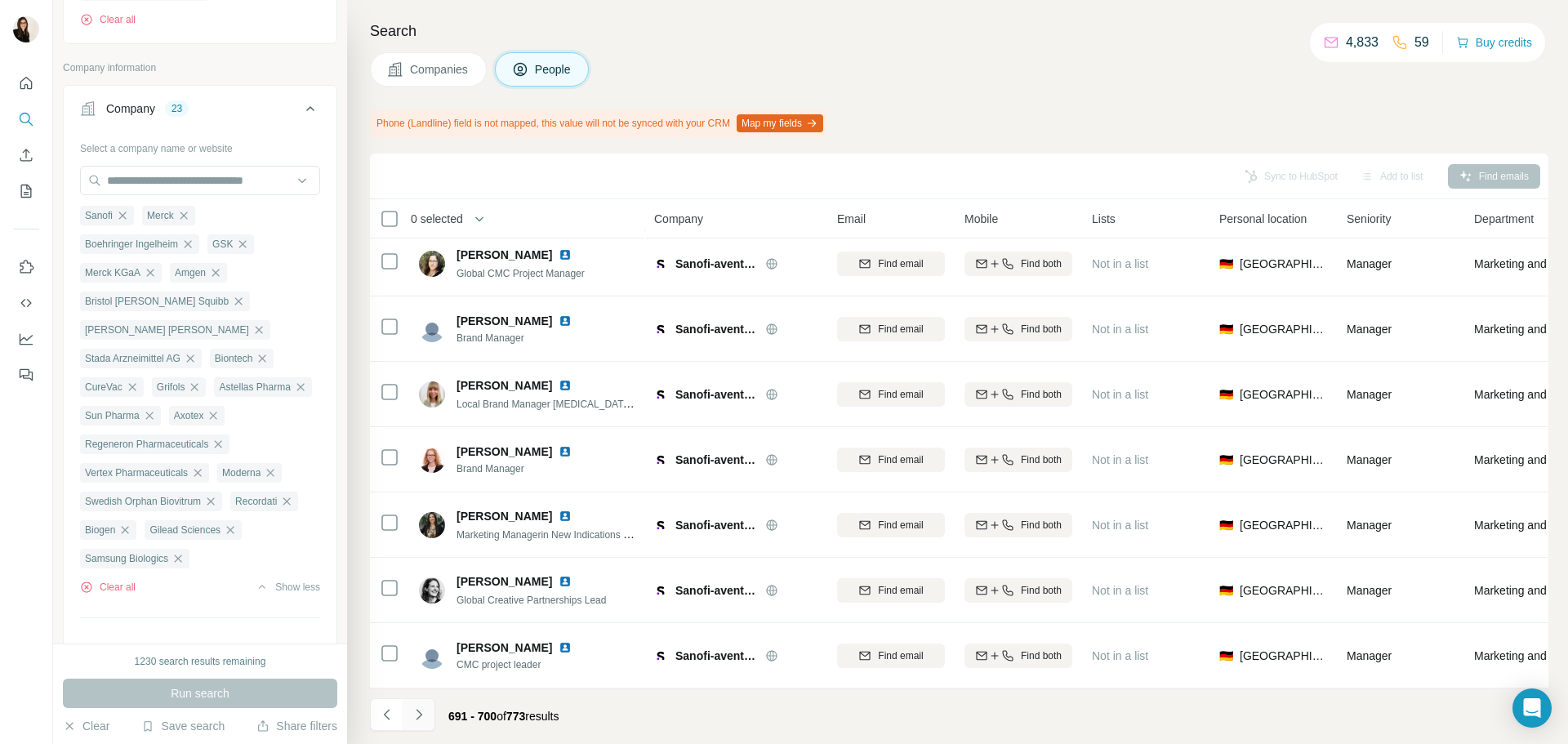 click 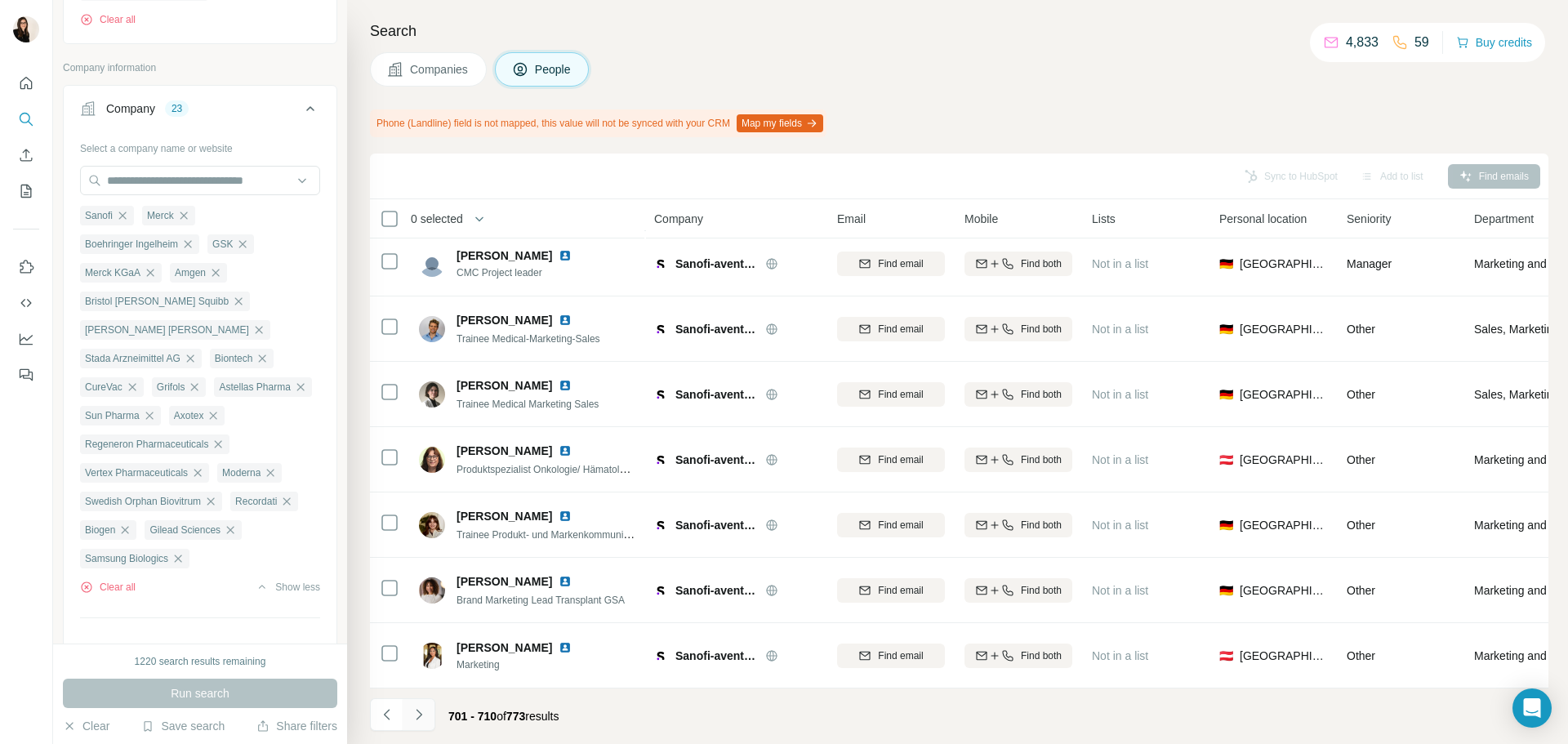 click 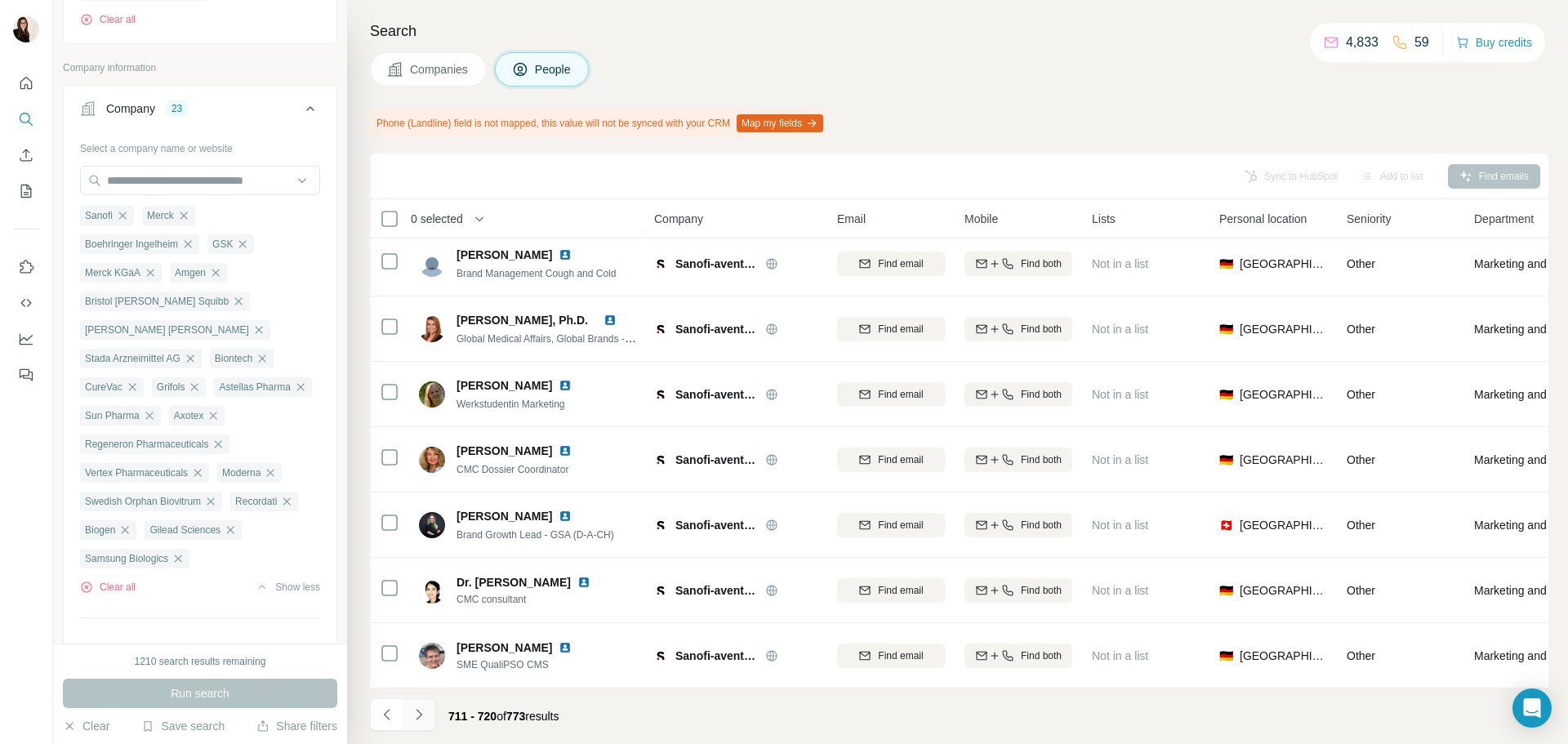 click 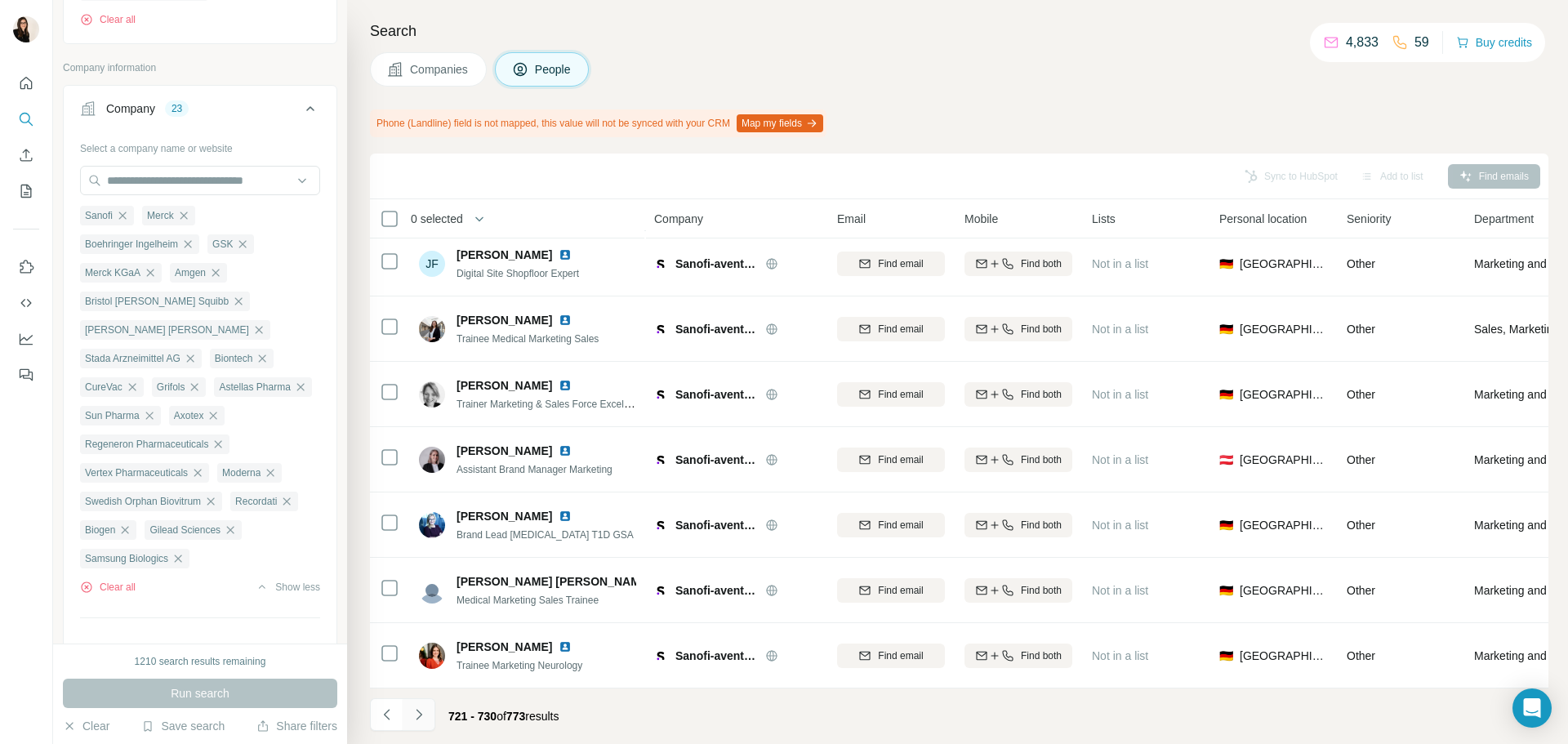 click 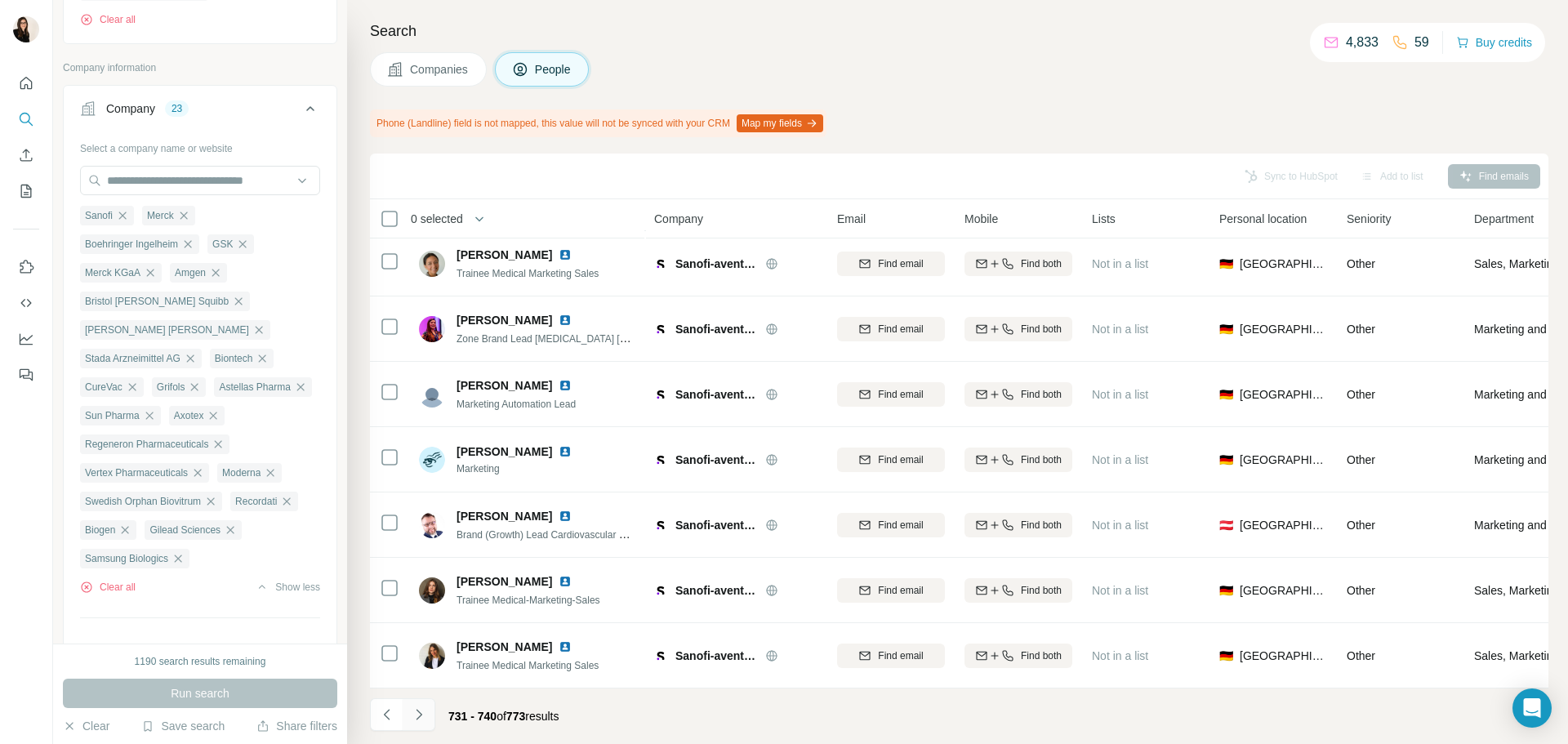 click 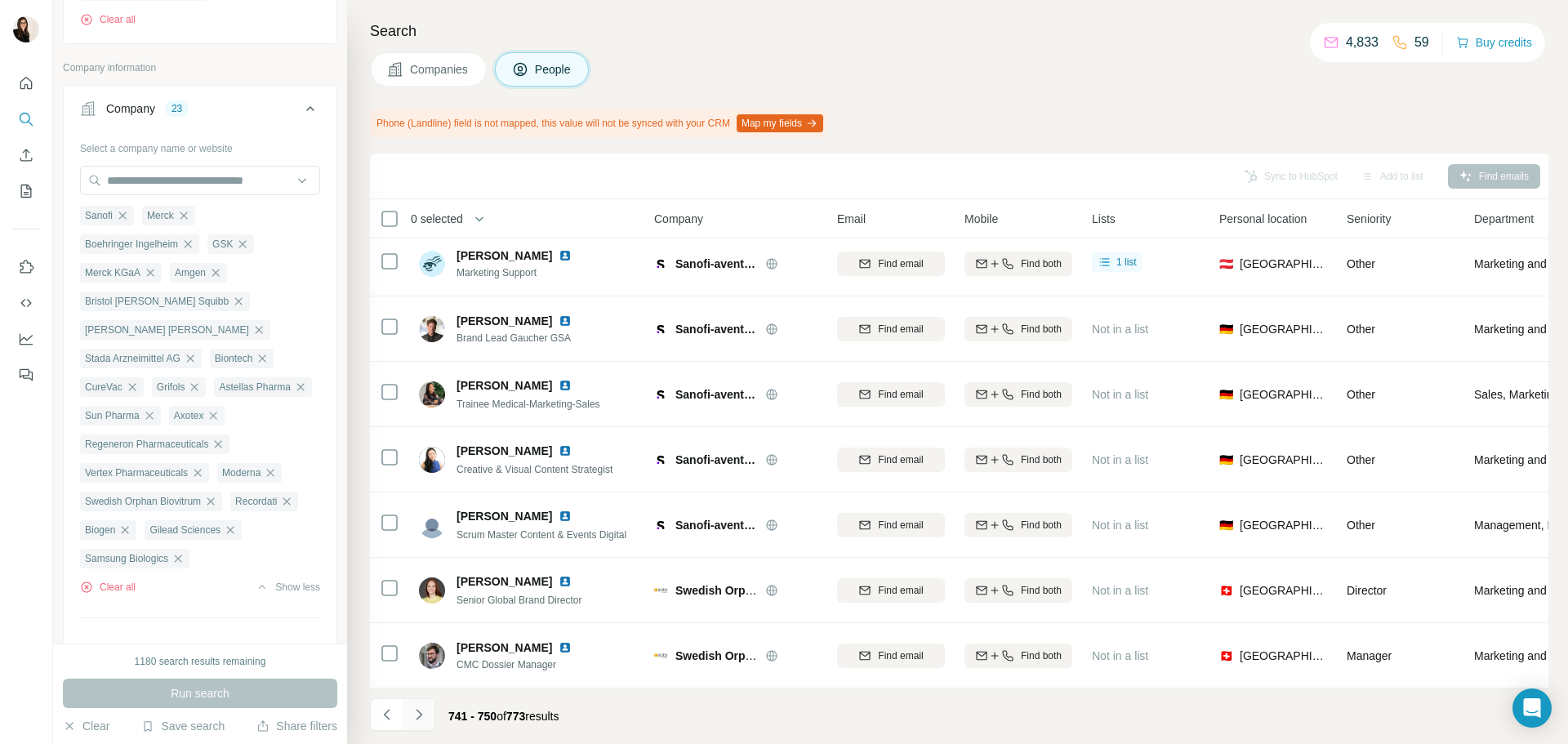 click 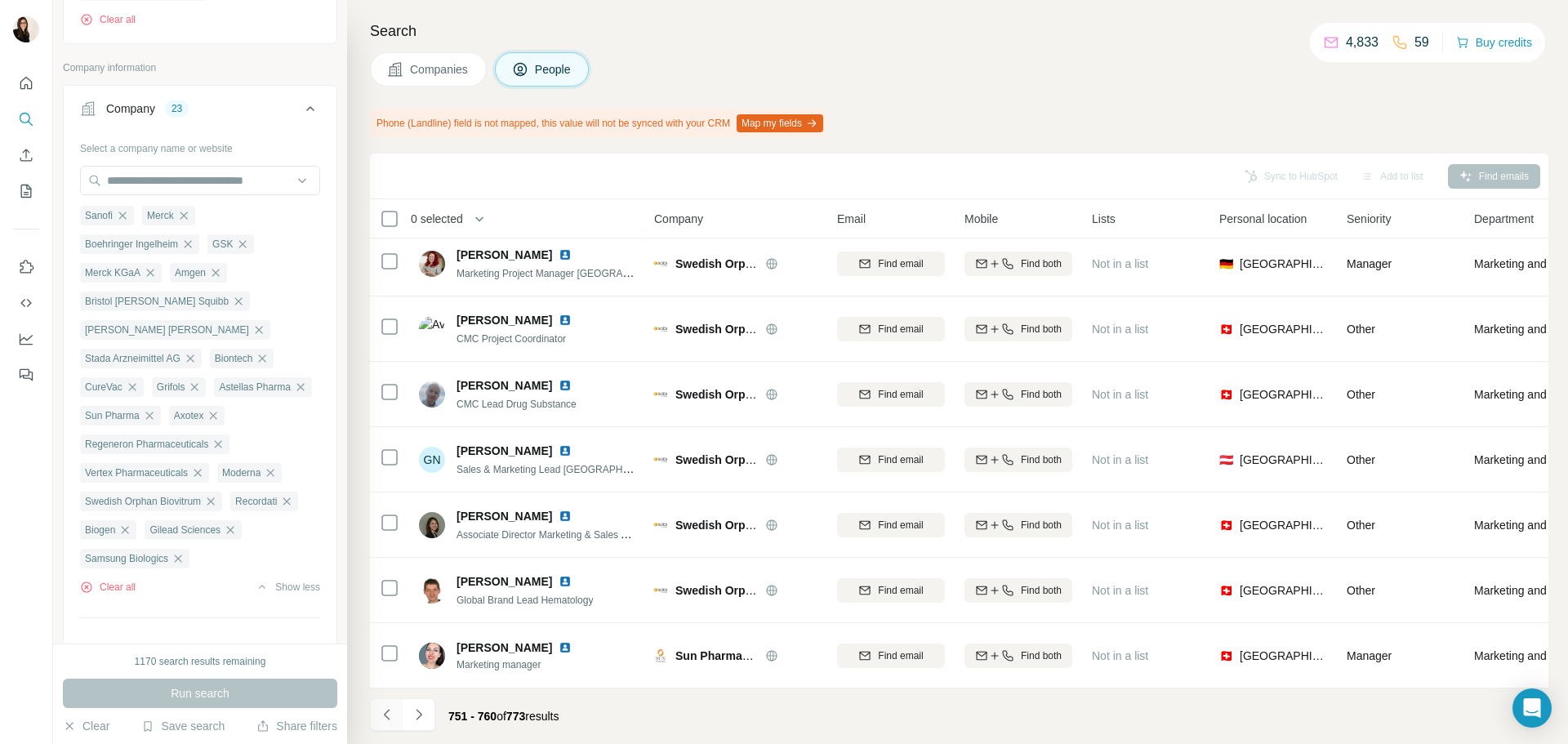 click 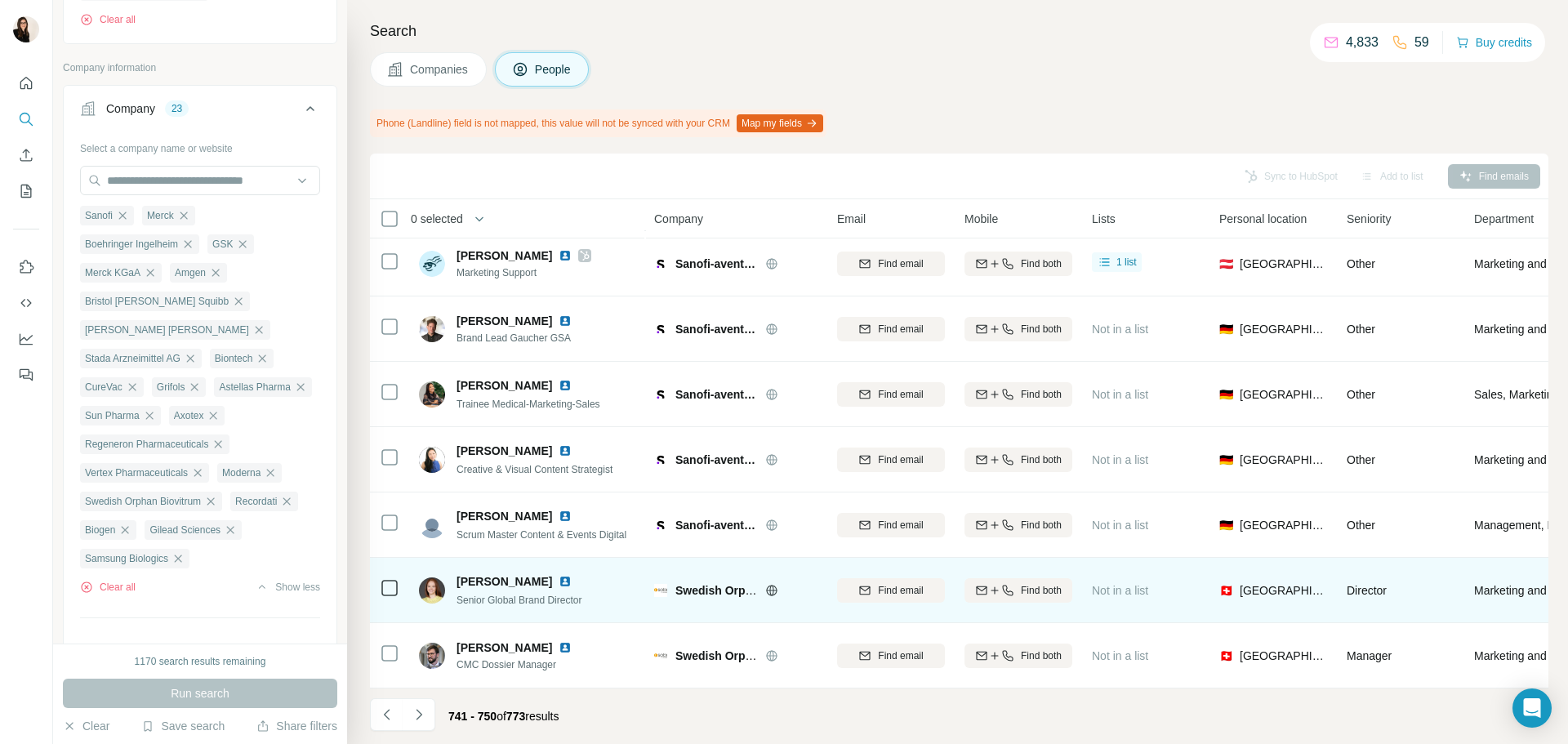 click at bounding box center [390, 590] 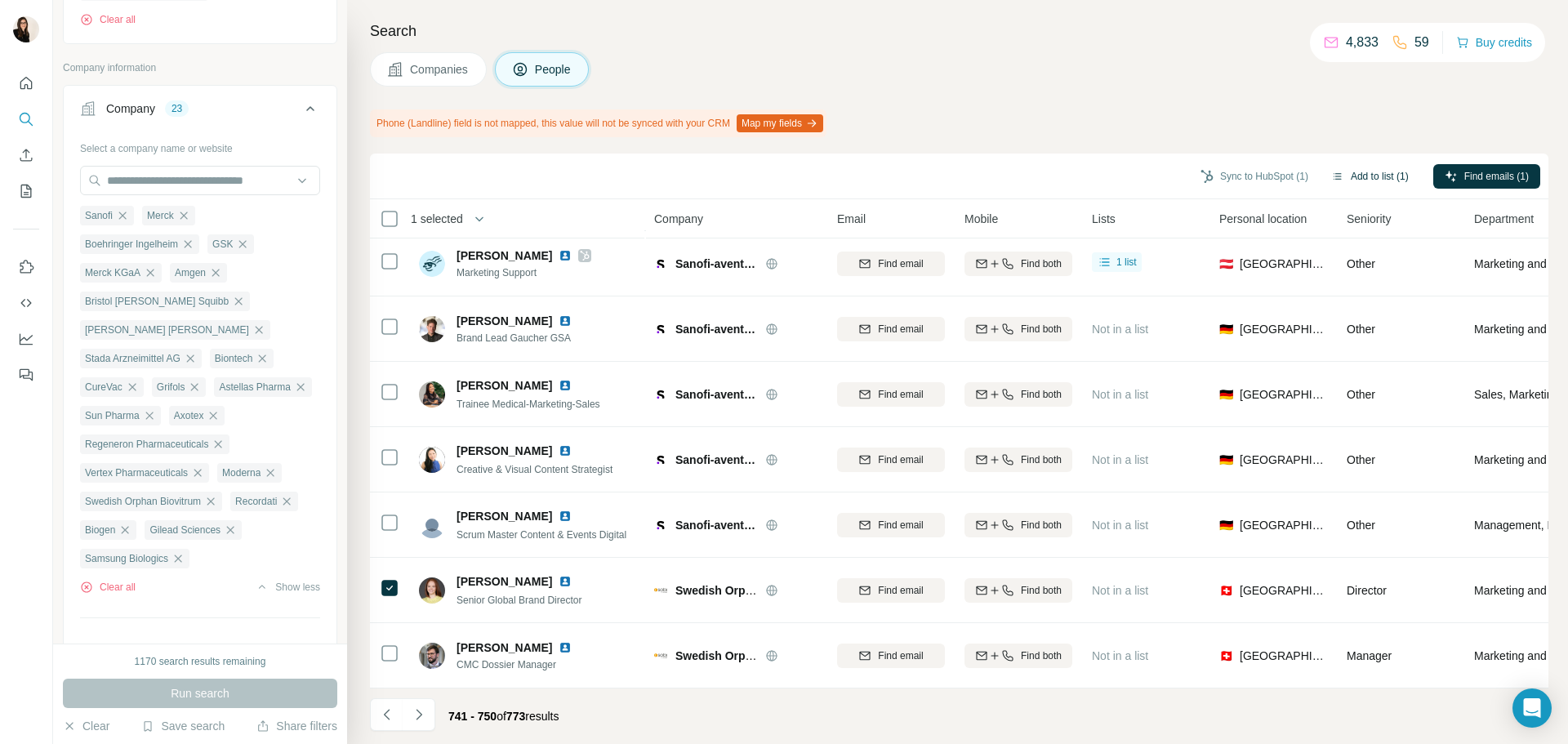 click on "Add to list (1)" at bounding box center [1370, 176] 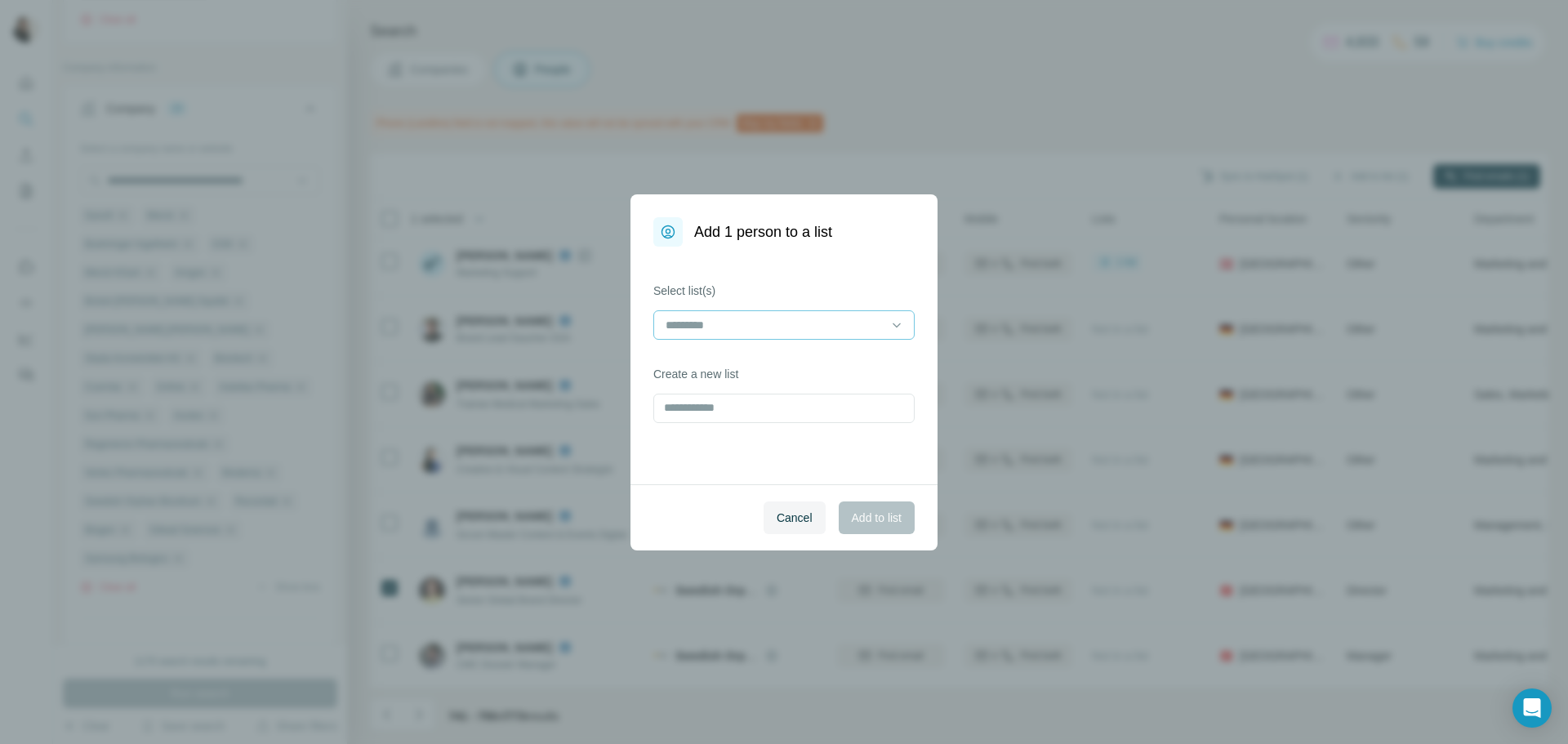 drag, startPoint x: 698, startPoint y: 318, endPoint x: 698, endPoint y: 338, distance: 20 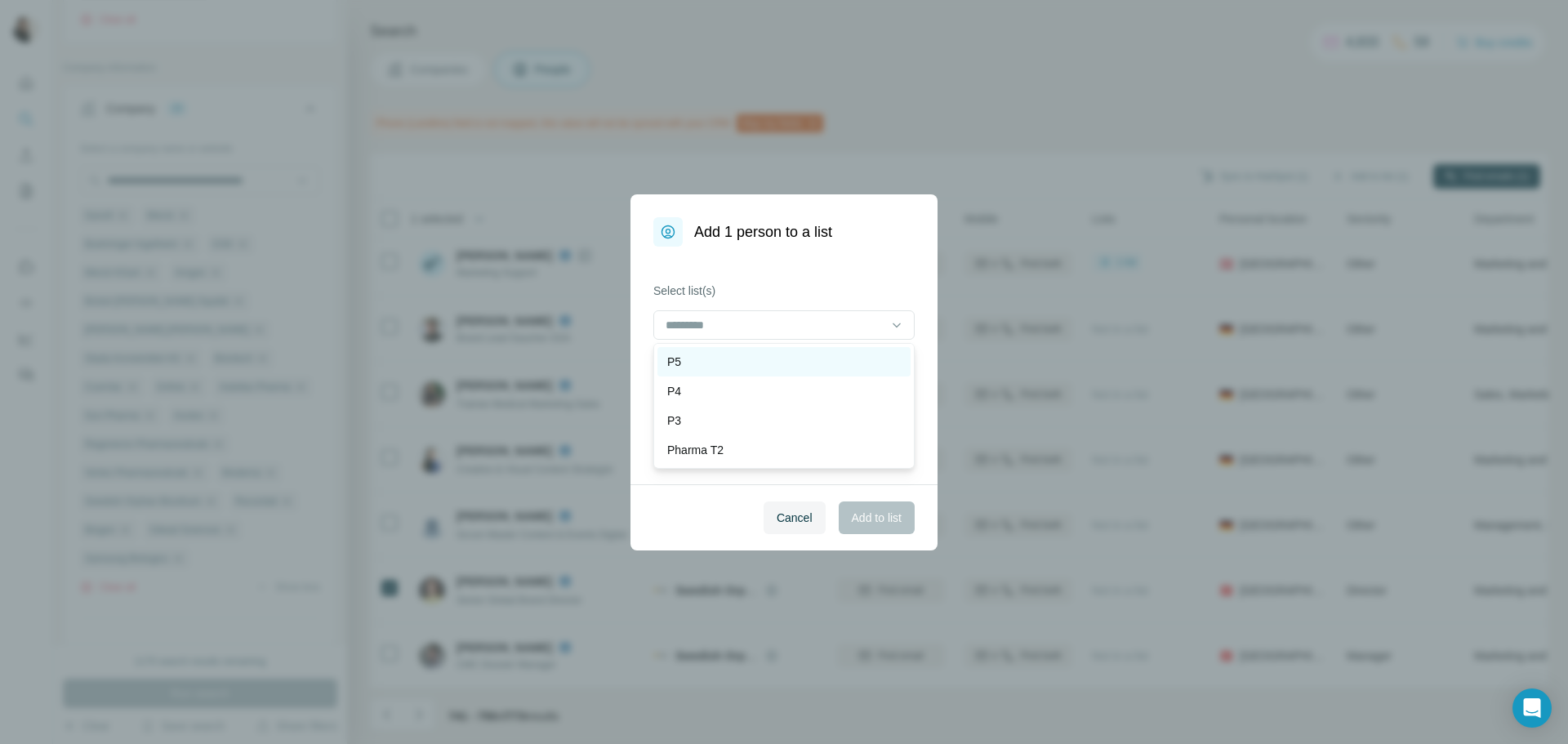 click on "P5" at bounding box center (784, 362) 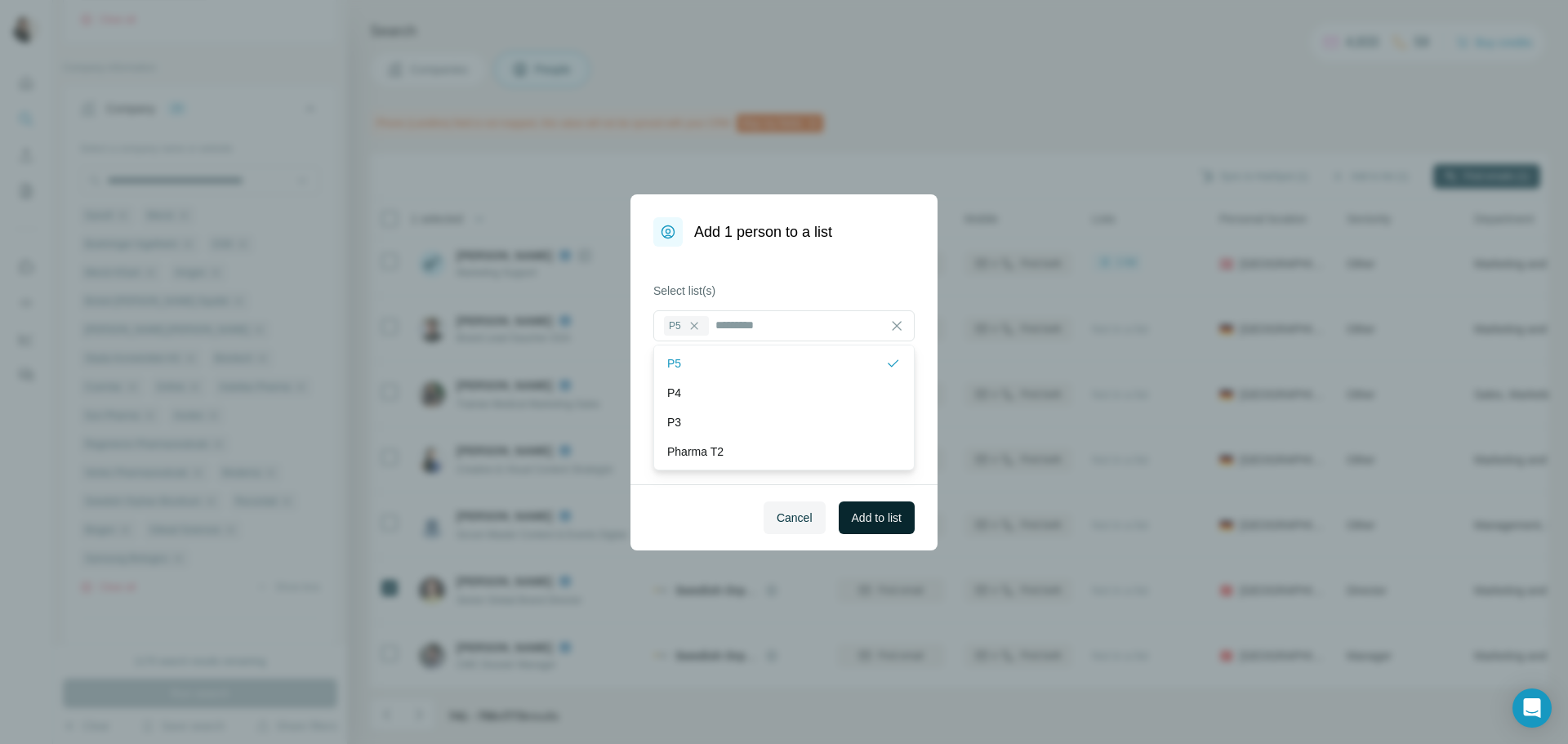 click on "Add to list" at bounding box center [876, 518] 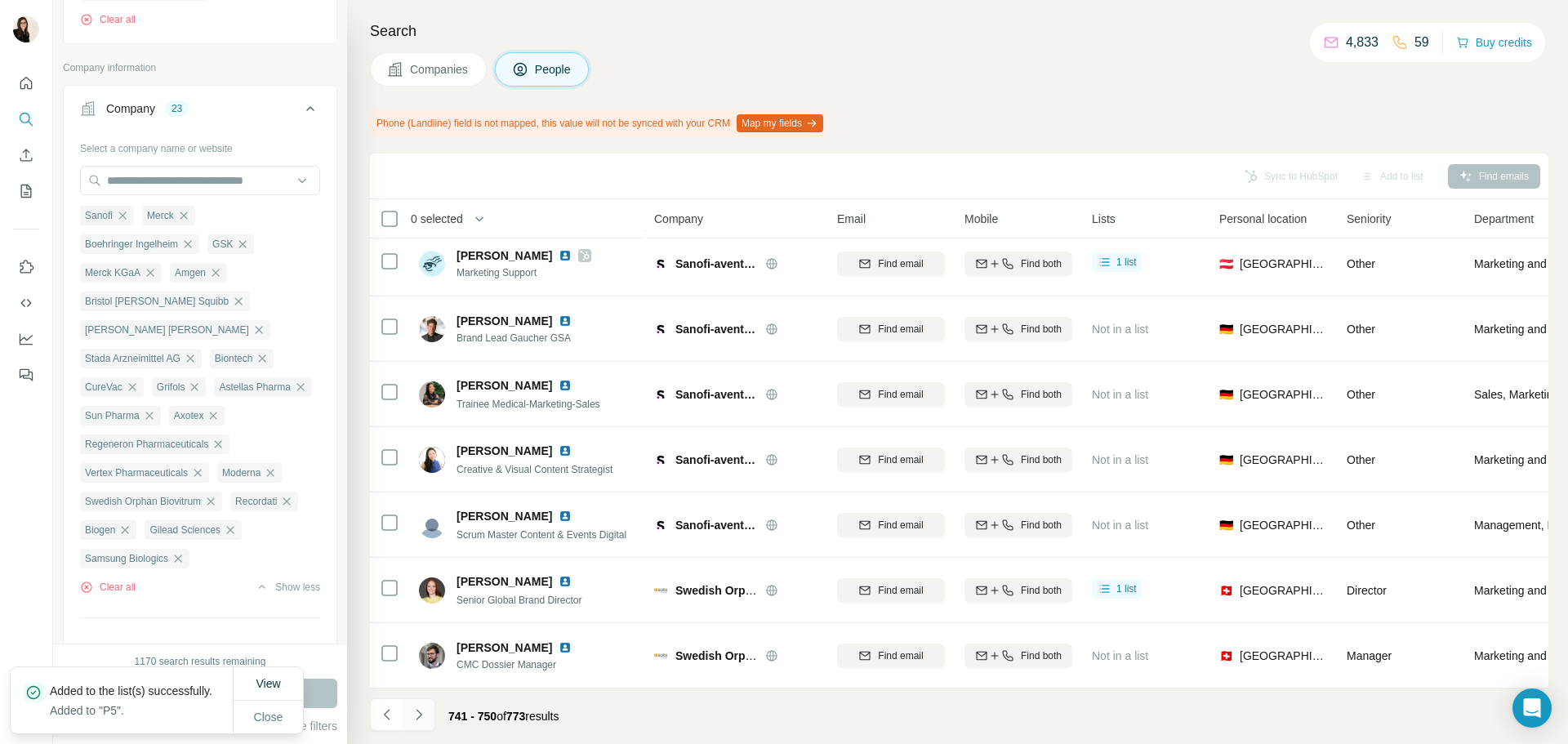 click 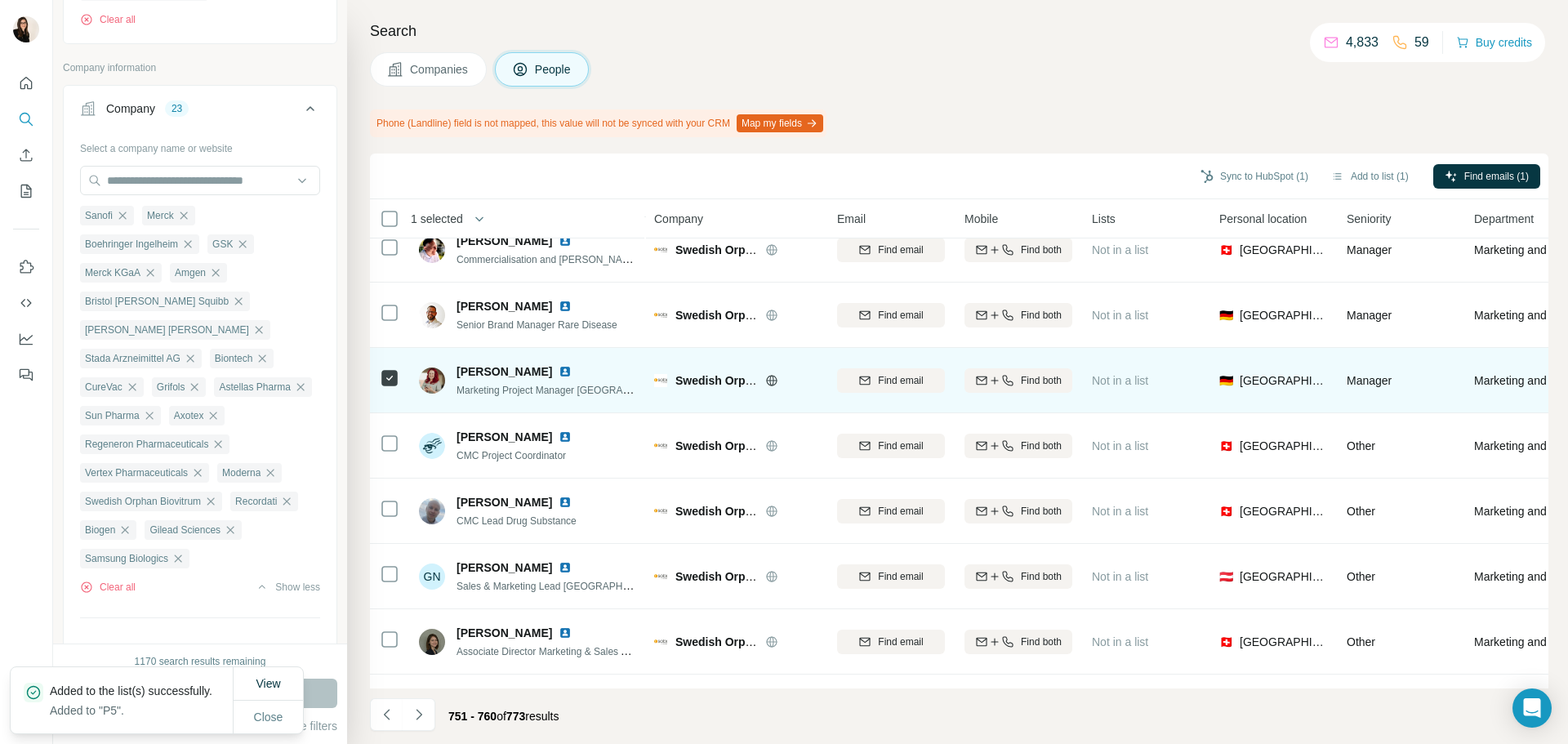 scroll, scrollTop: 212, scrollLeft: 0, axis: vertical 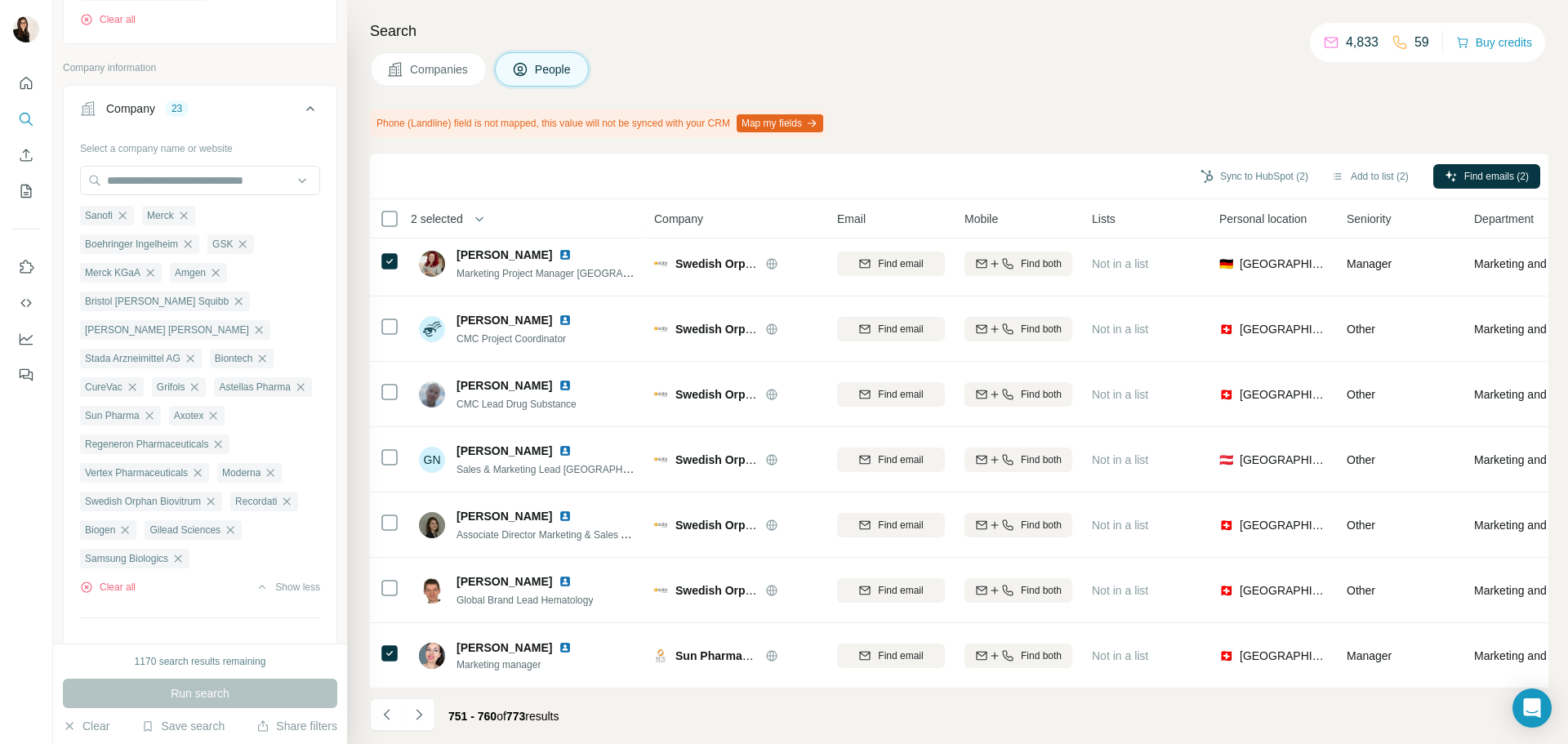 click on "Sync to HubSpot (2) Add to list (2) Find emails (2)" at bounding box center (959, 176) 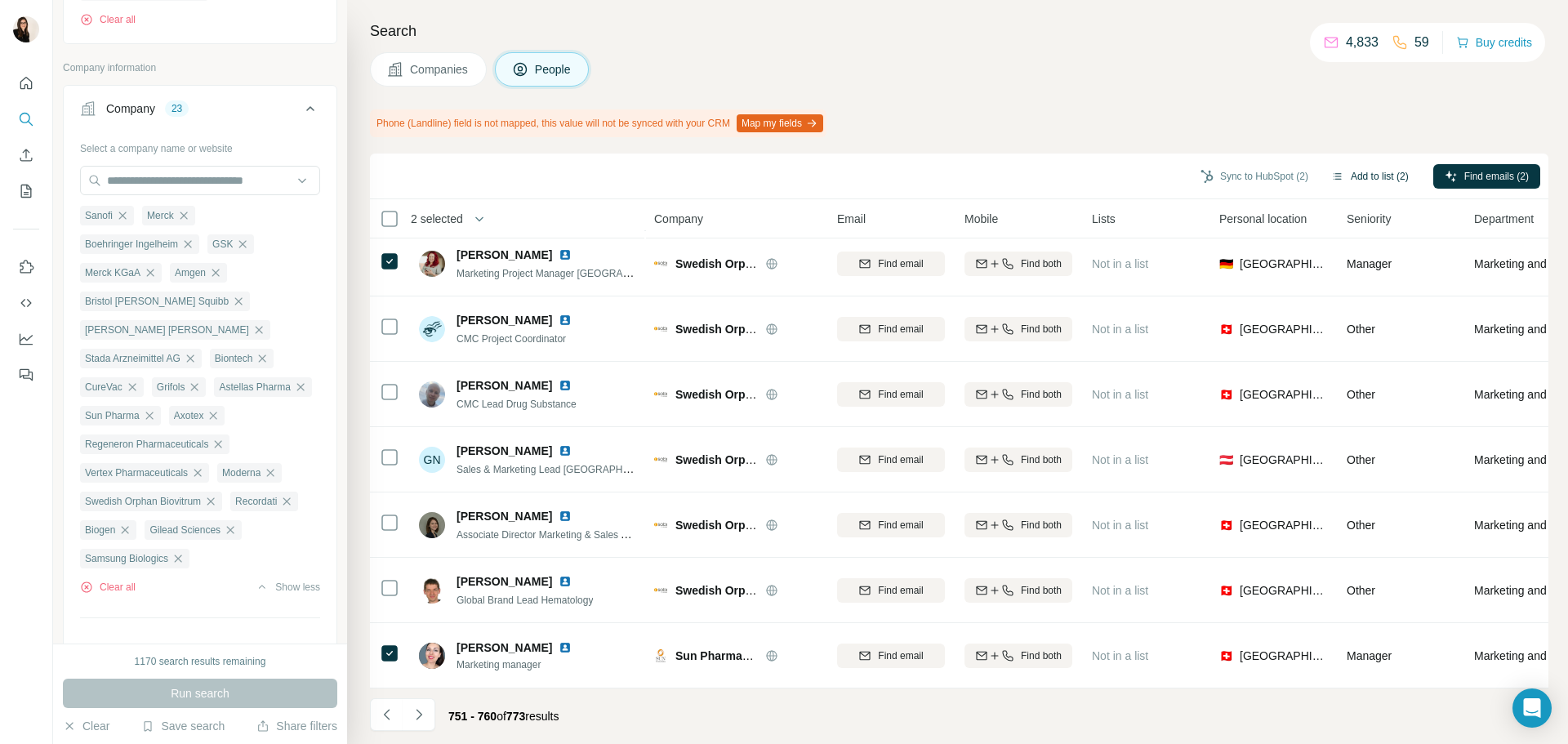 click 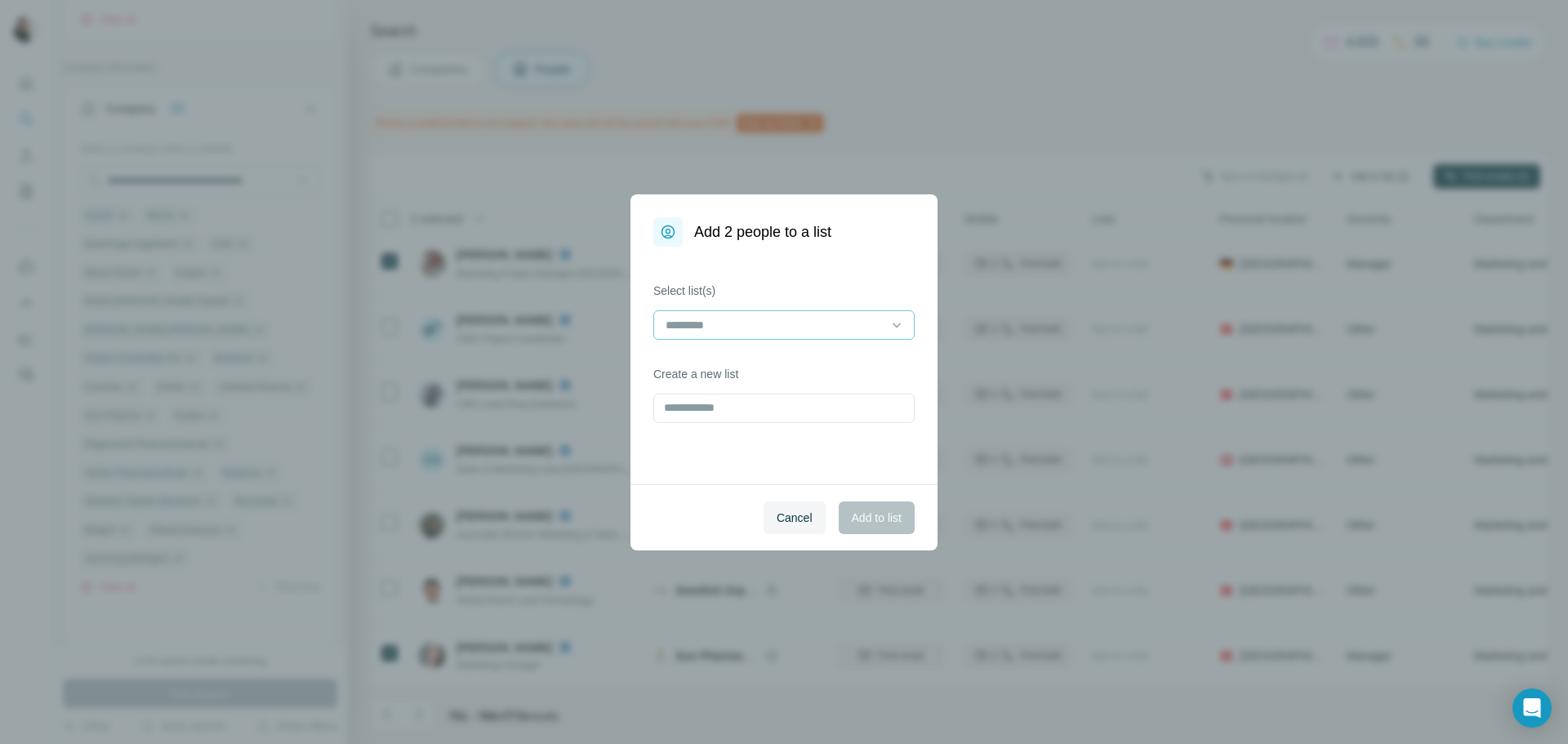click at bounding box center [774, 325] 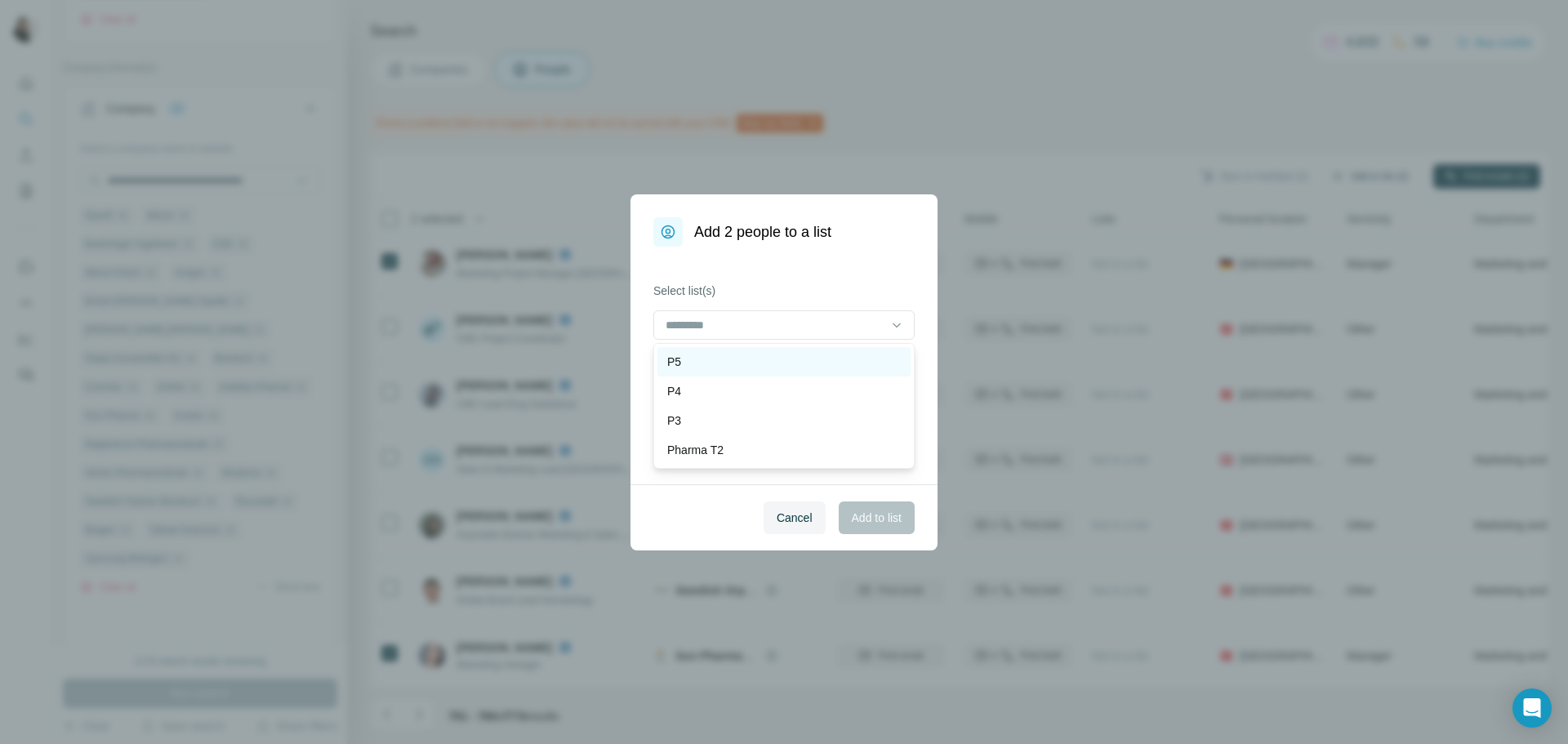 click on "P5" at bounding box center [784, 362] 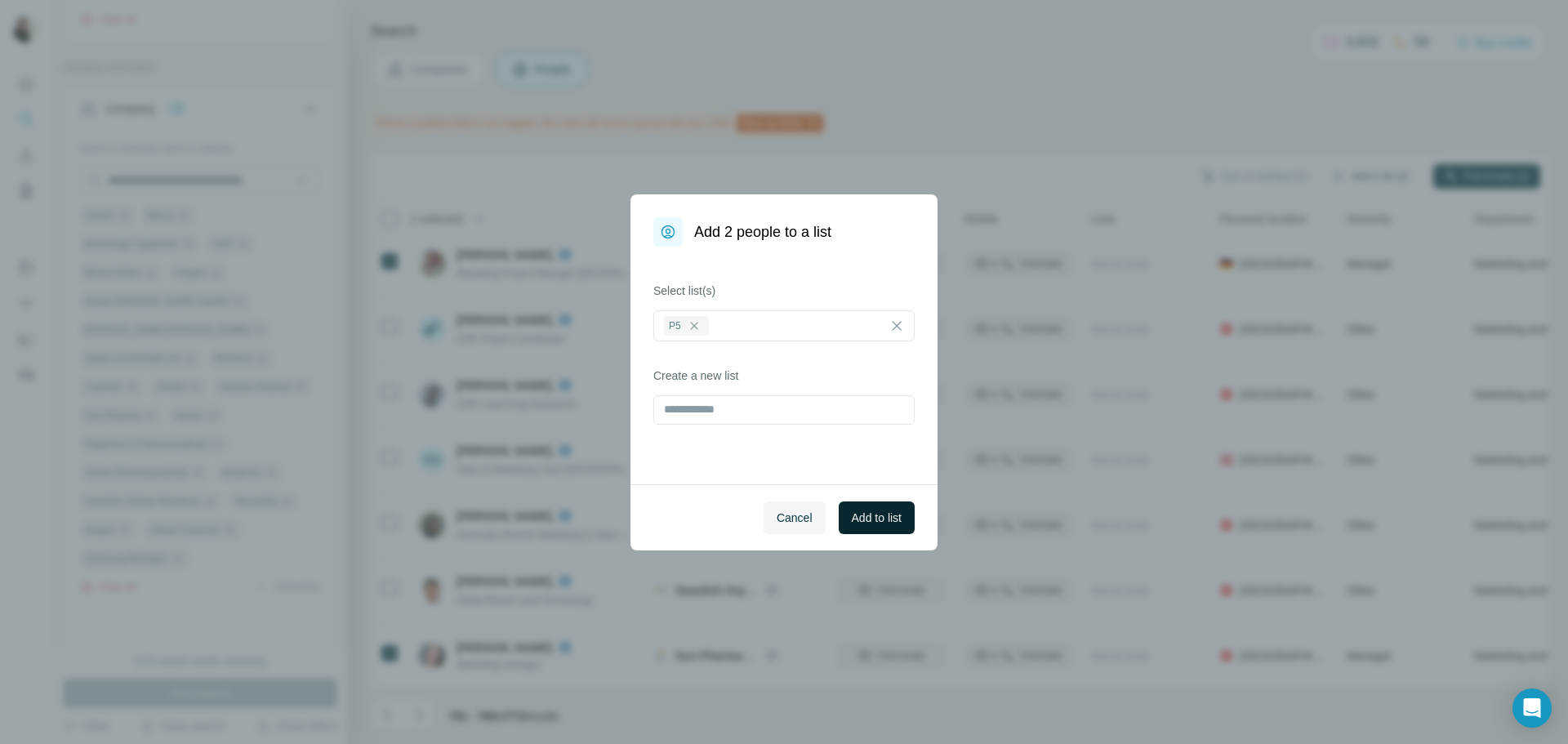 click on "Add to list" at bounding box center [876, 518] 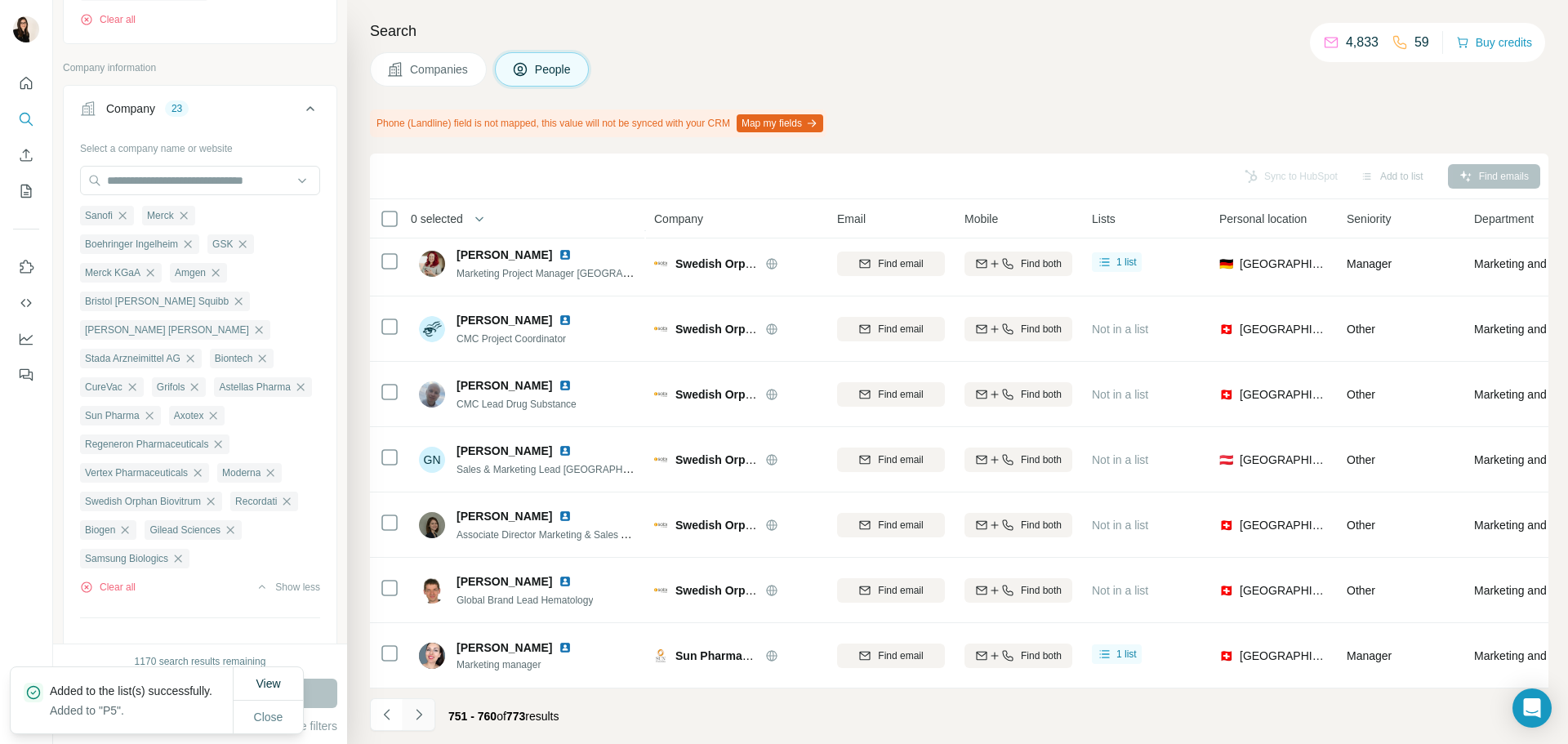 click at bounding box center (419, 715) 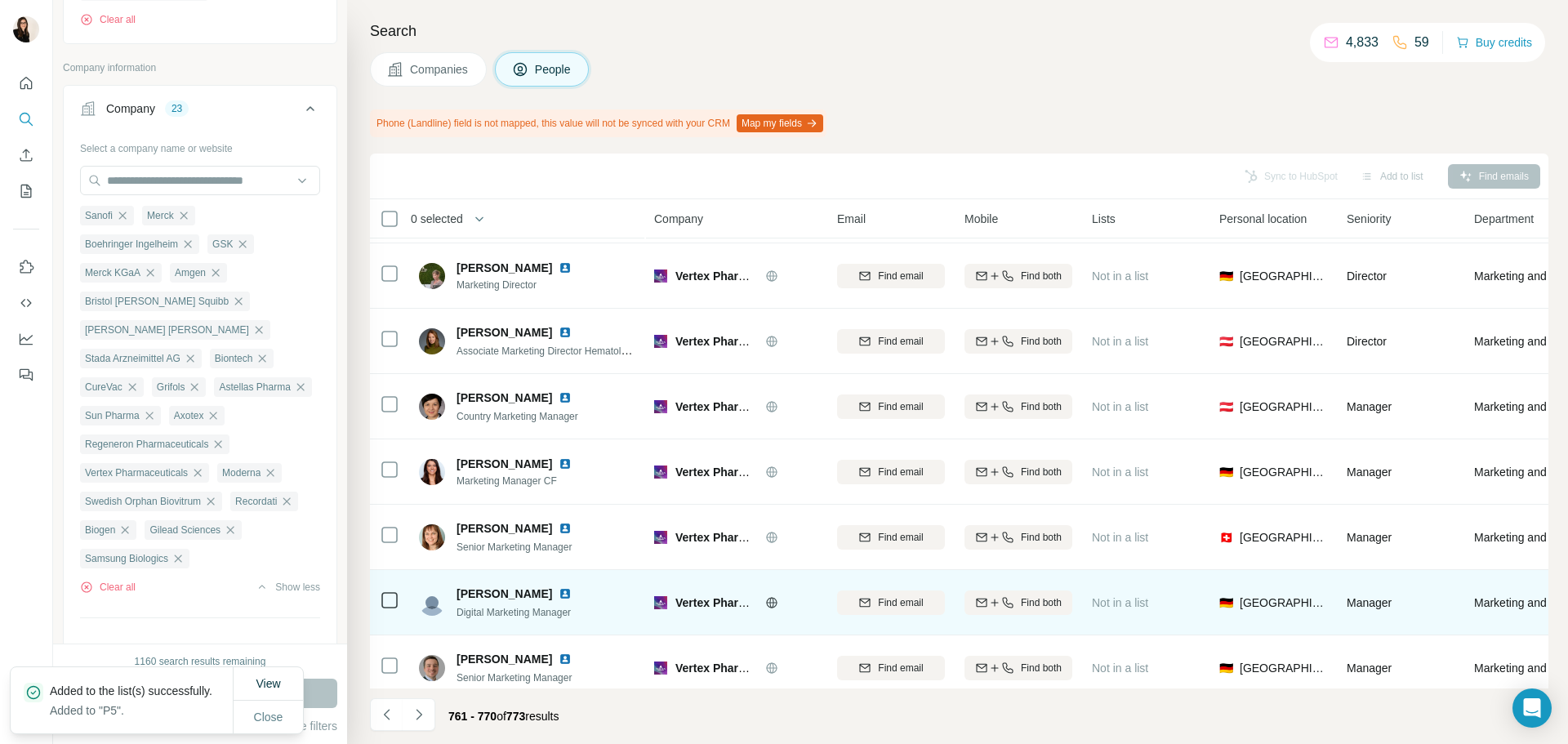 scroll, scrollTop: 0, scrollLeft: 0, axis: both 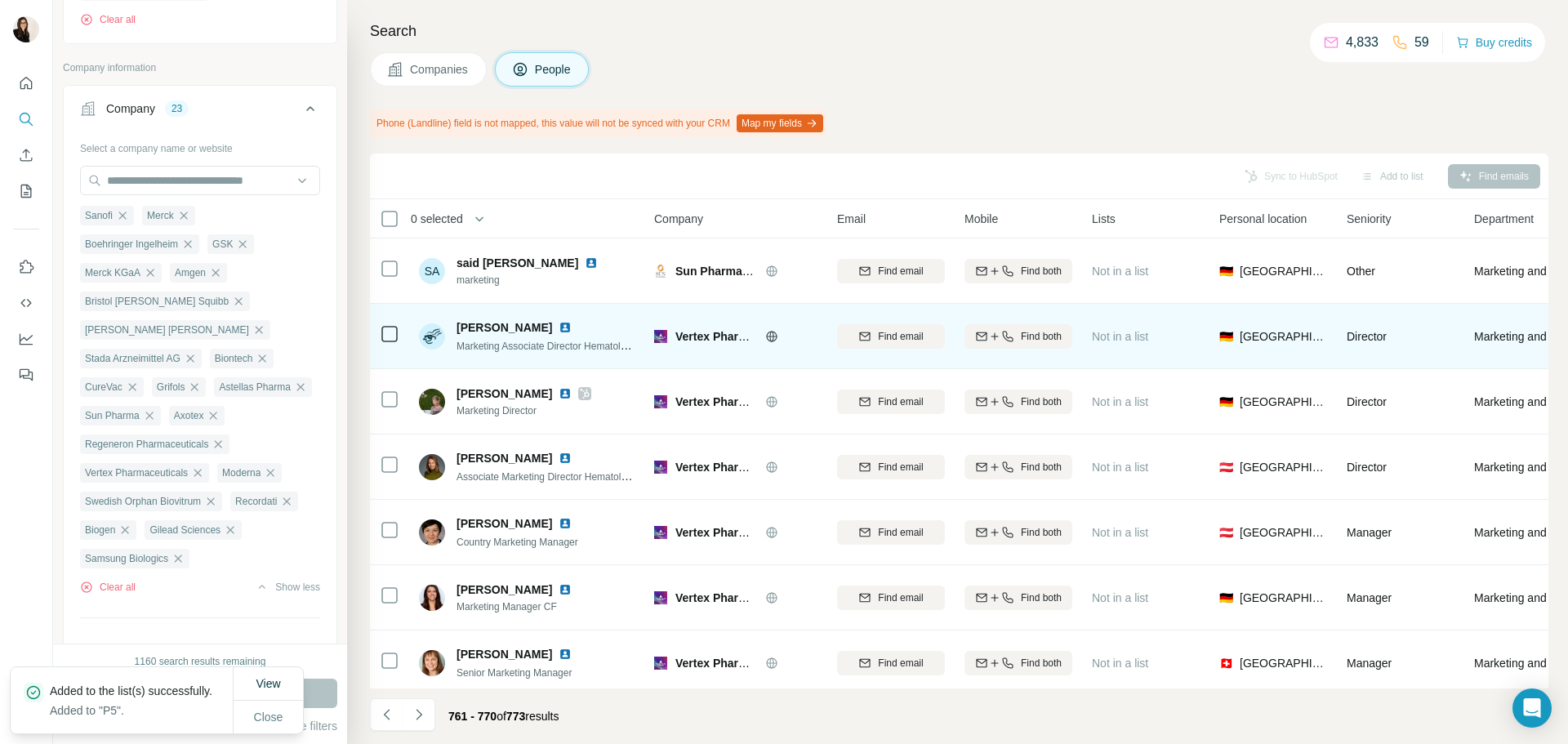 click 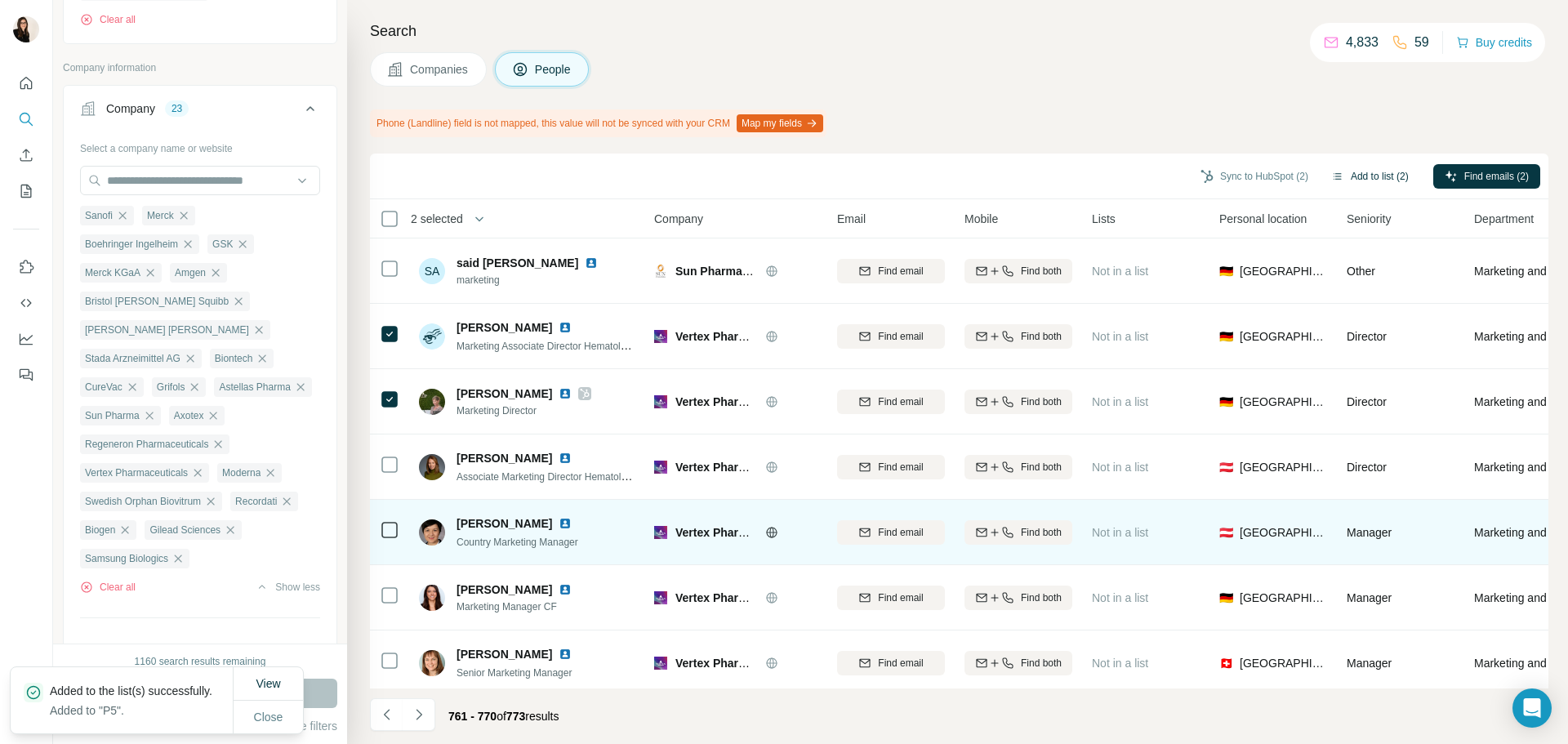 scroll, scrollTop: 212, scrollLeft: 0, axis: vertical 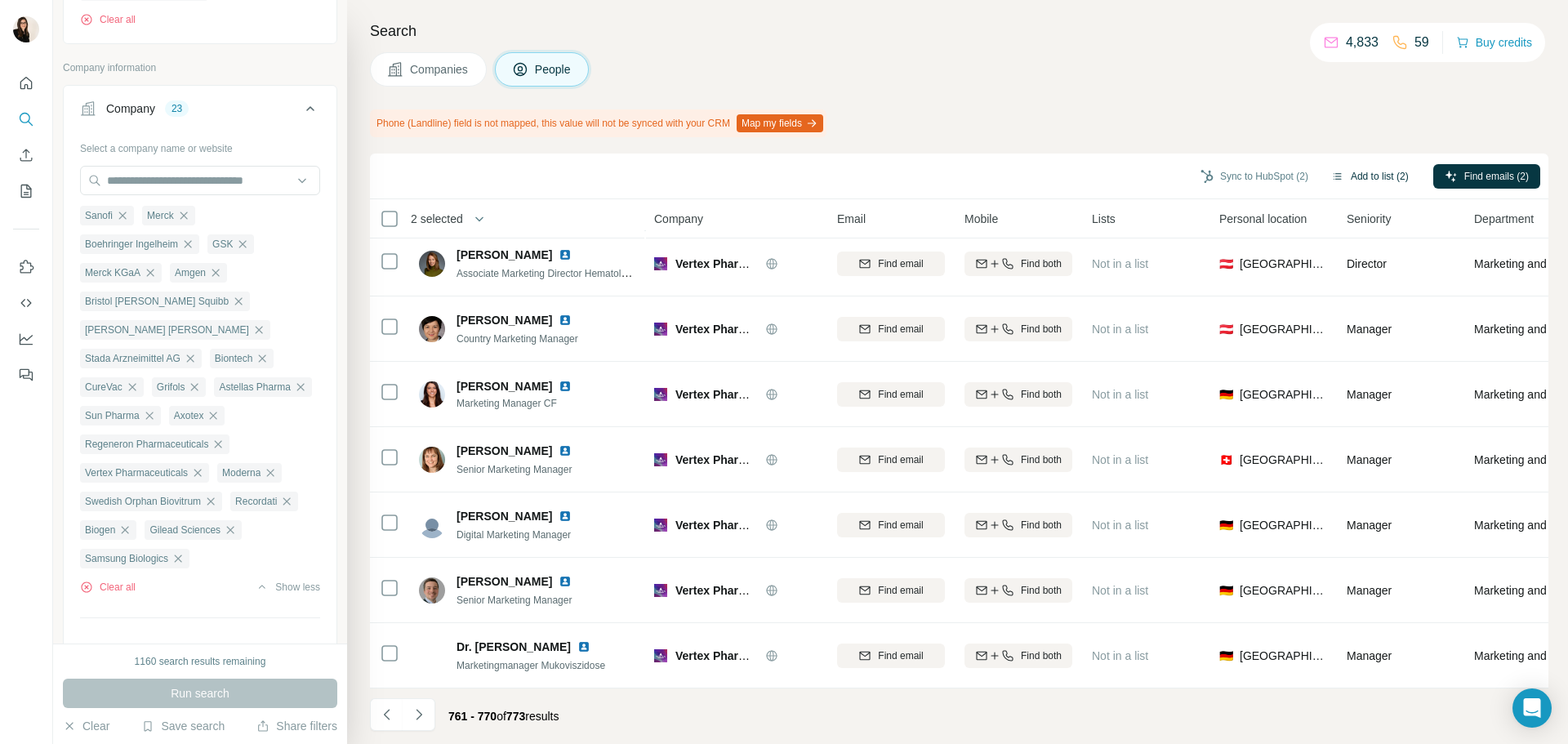 click on "Add to list (2)" at bounding box center [1370, 176] 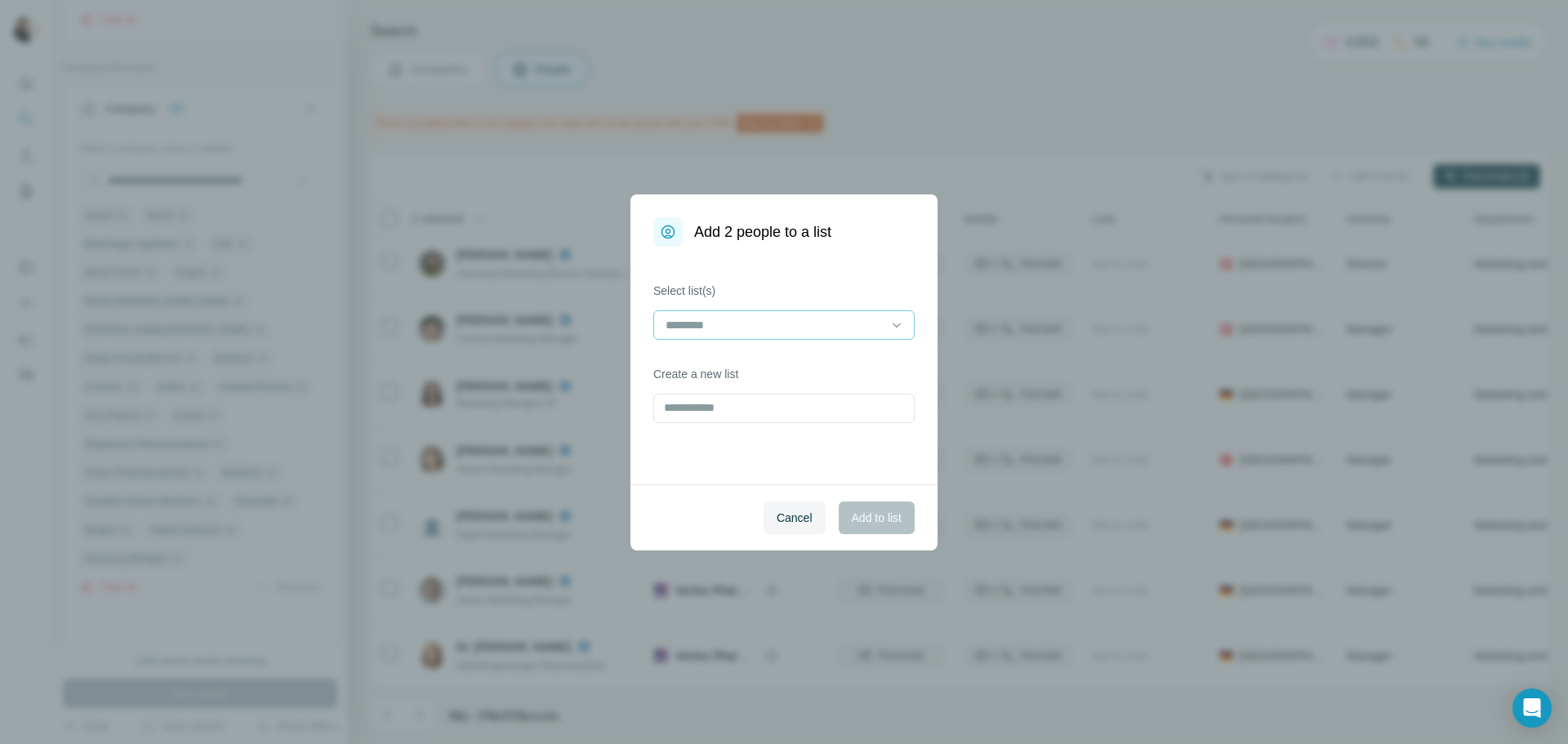click at bounding box center [774, 325] 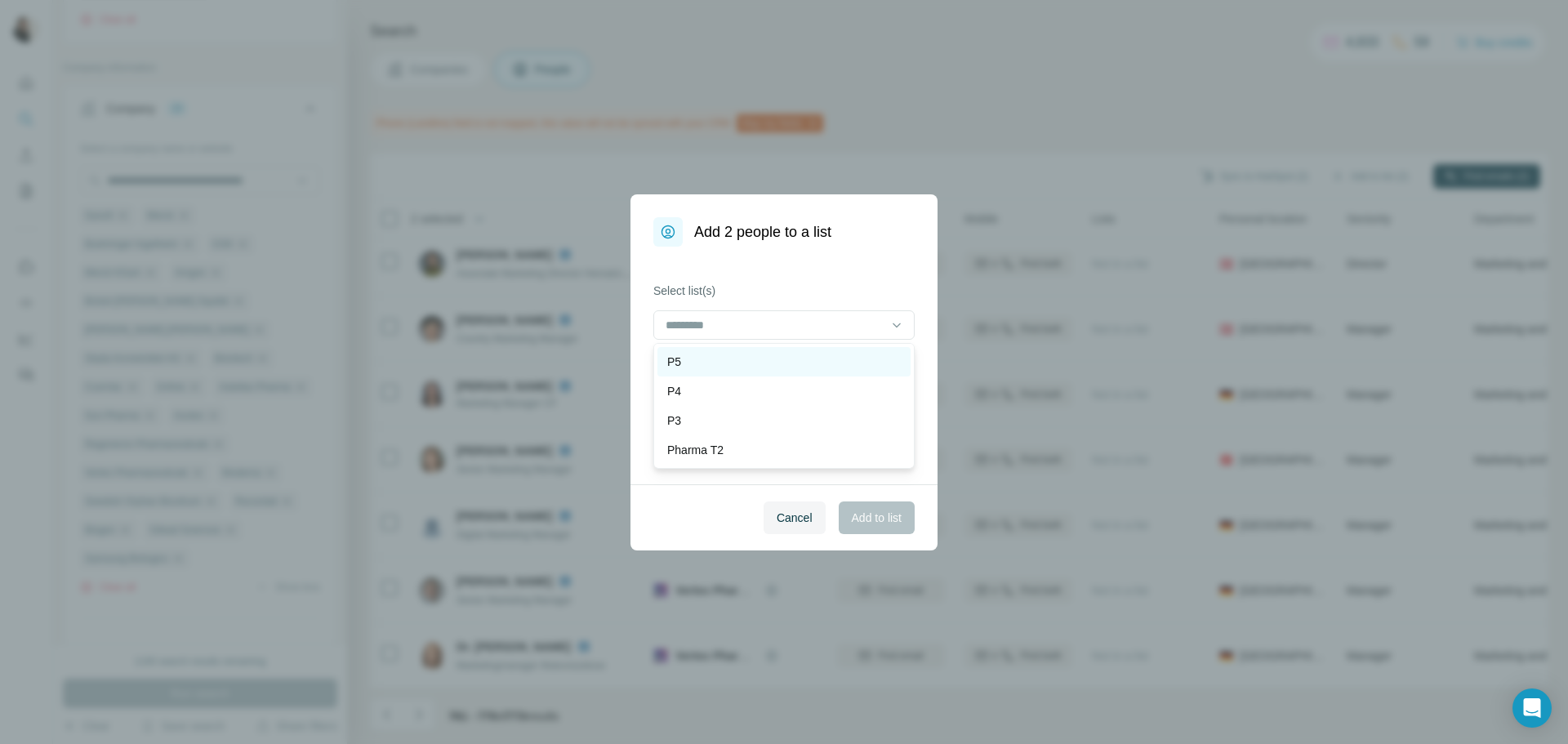 click on "P5" at bounding box center [784, 362] 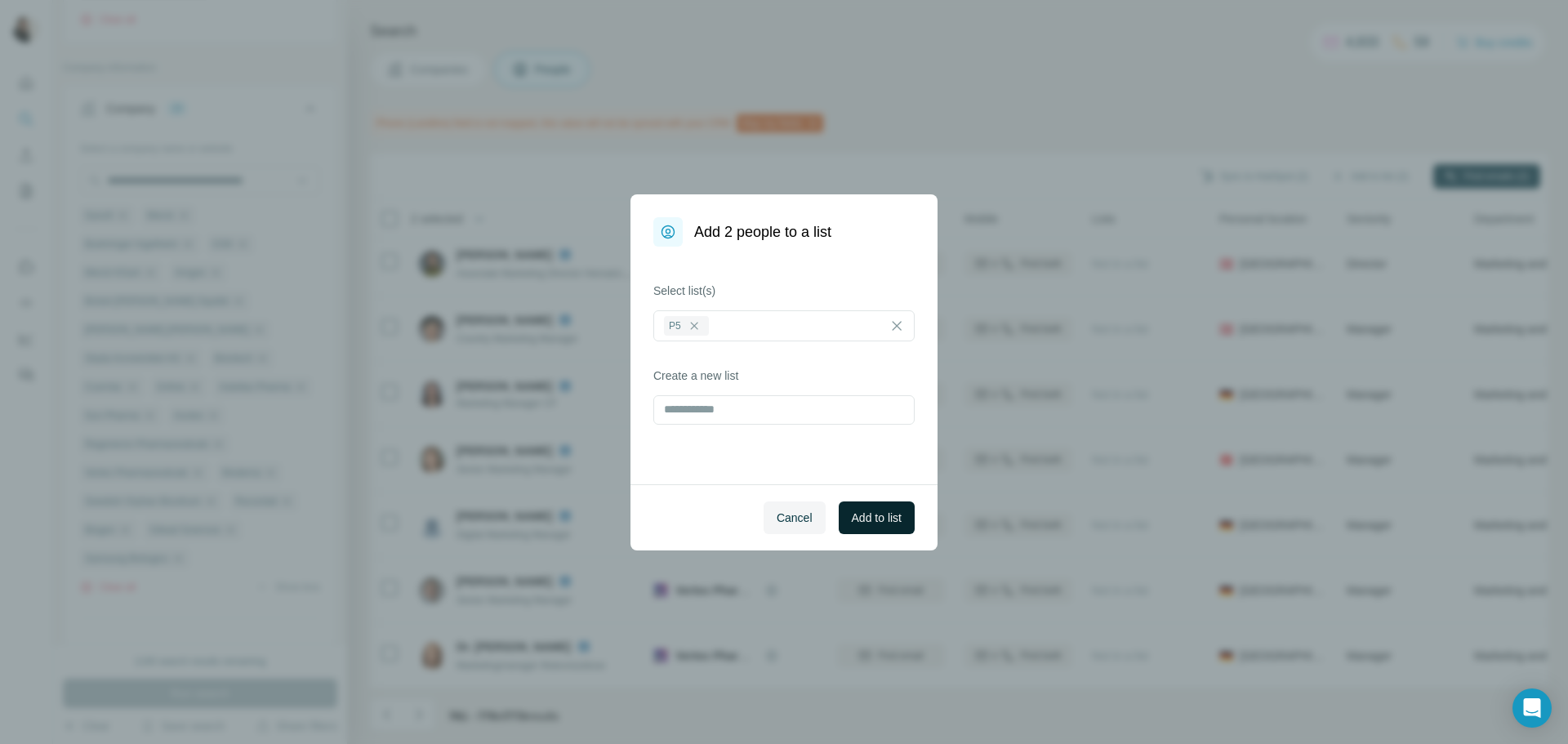 click on "Add to list" at bounding box center (876, 518) 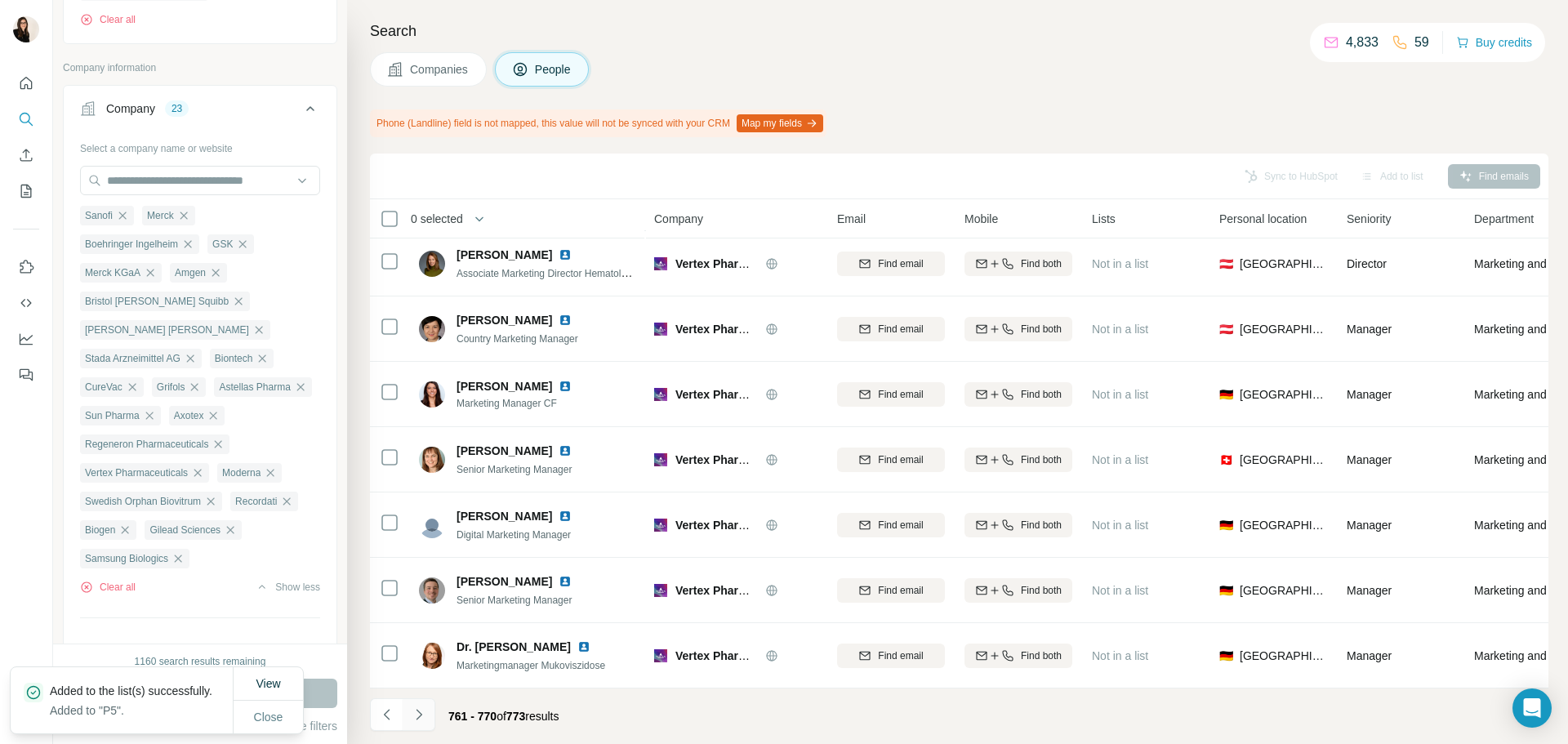 click at bounding box center (419, 715) 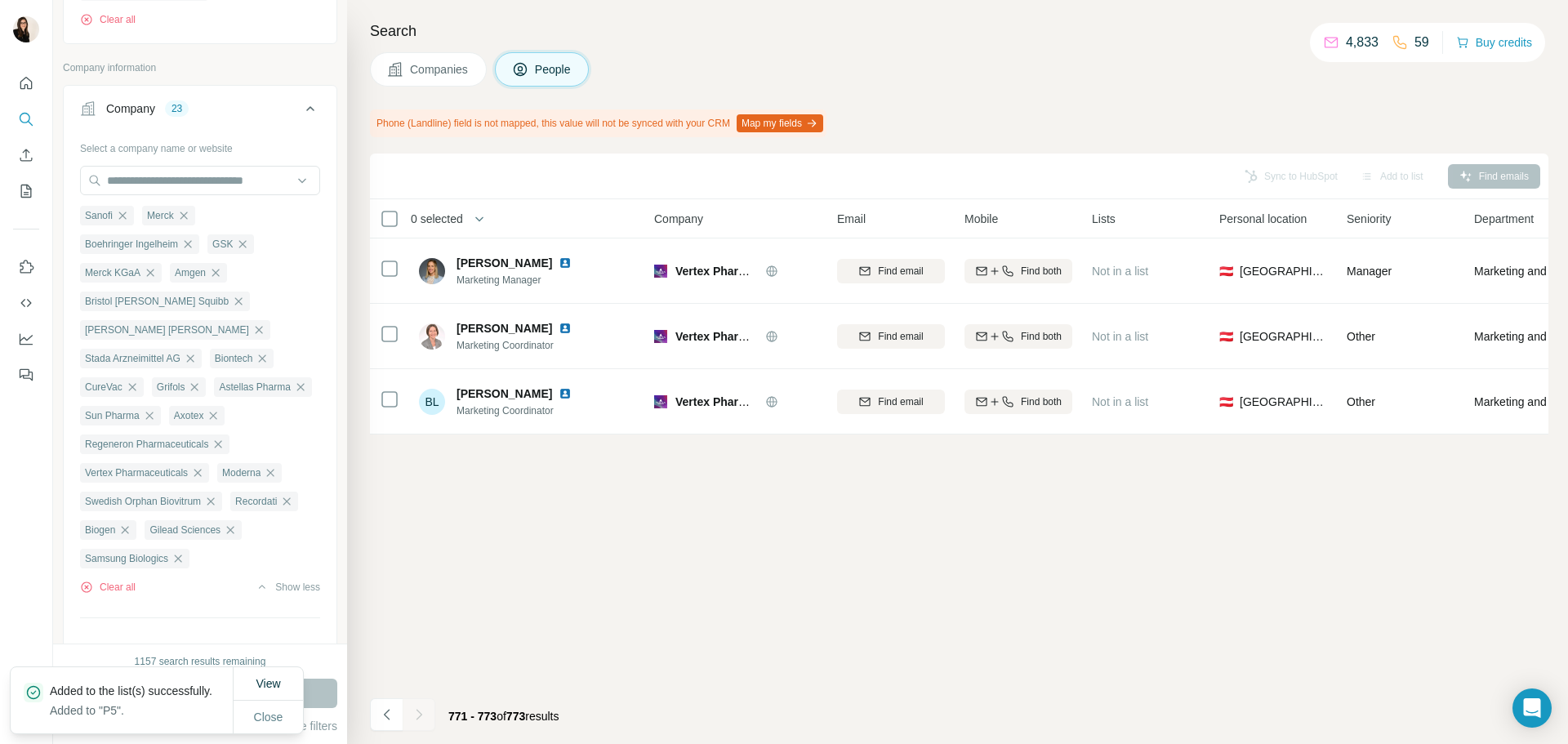scroll, scrollTop: 0, scrollLeft: 0, axis: both 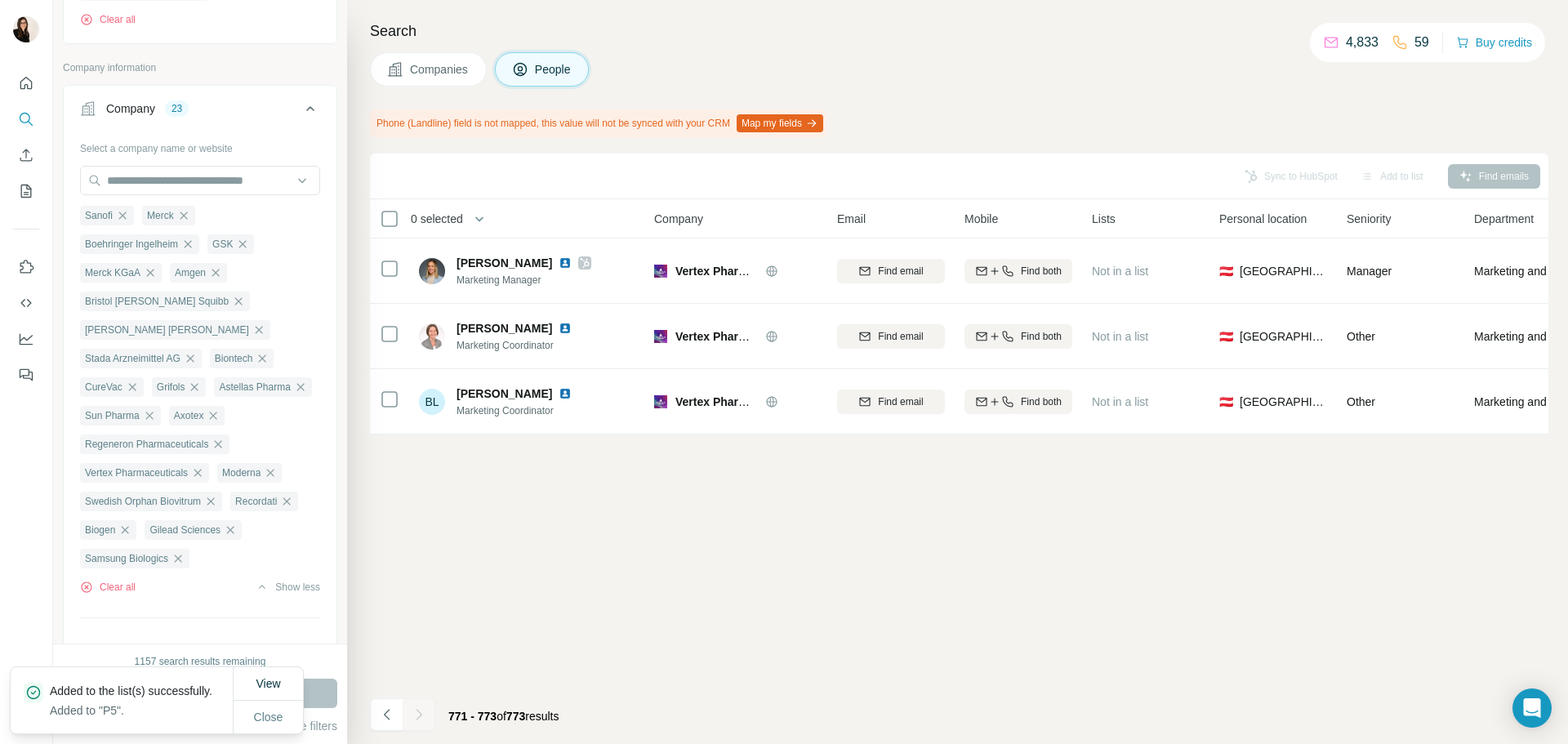 click on "Sync to HubSpot Add to list Find emails 0 selected People Company Email Mobile Lists Personal location Seniority Department Landline [PERSON_NAME] Marketing Manager Vertex Pharmaceuticals, Inc Find email Find both Not in a list 🇦🇹 [GEOGRAPHIC_DATA] Manager Marketing and Advertising Find email first [PERSON_NAME] Marketing Coordinator Vertex Pharmaceuticals, Inc Find email Find both Not in a list 🇦🇹 [GEOGRAPHIC_DATA] Other Marketing and Advertising Find email first BL [PERSON_NAME] Marketing Coordinator Vertex Pharmaceuticals, Inc Find email Find both Not in a list 🇦🇹 [GEOGRAPHIC_DATA] Other Marketing and Advertising Find email first 771 - 773  of  773  results" at bounding box center (959, 448) 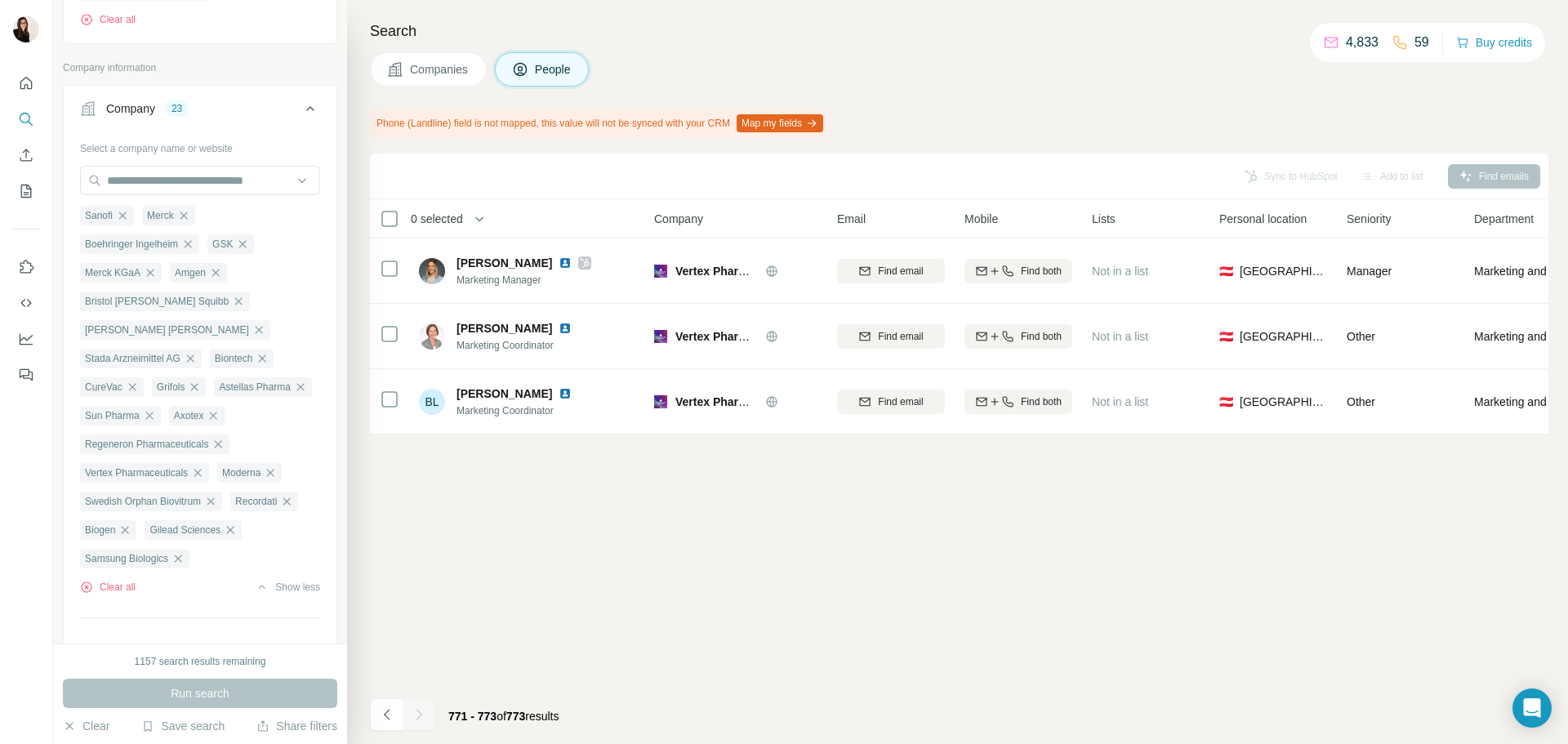 click on "Companies" at bounding box center [439, 69] 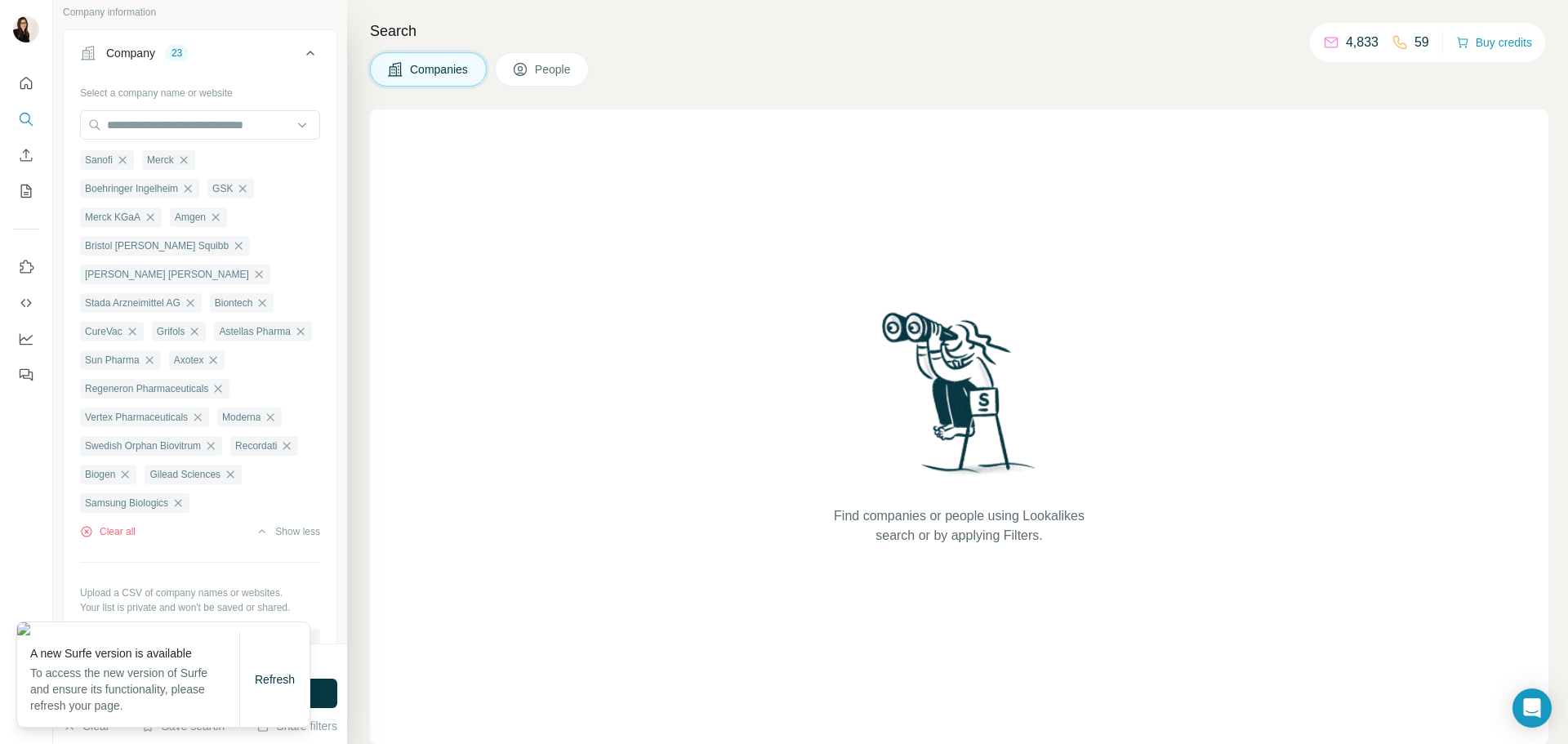 drag, startPoint x: 631, startPoint y: 127, endPoint x: 628, endPoint y: 115, distance: 12.36932 